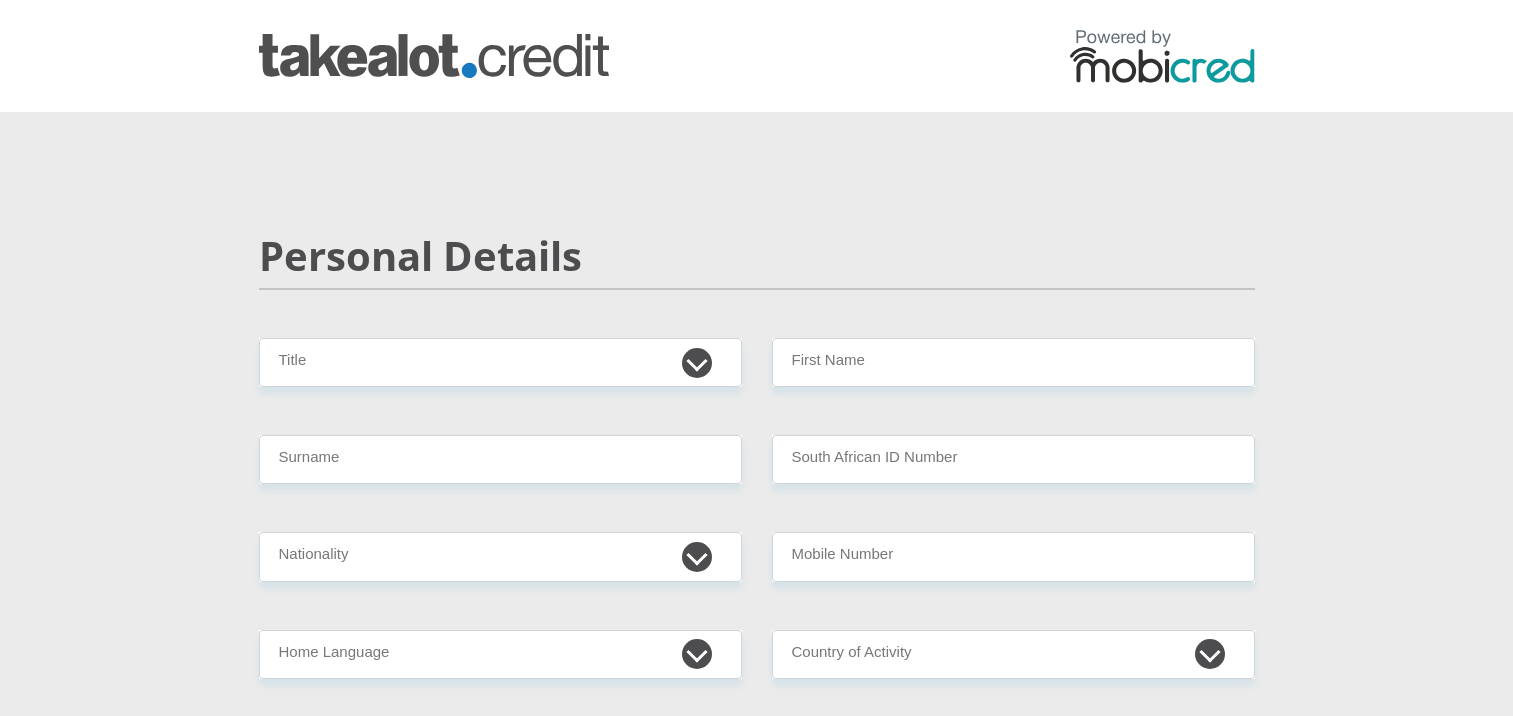 scroll, scrollTop: 0, scrollLeft: 0, axis: both 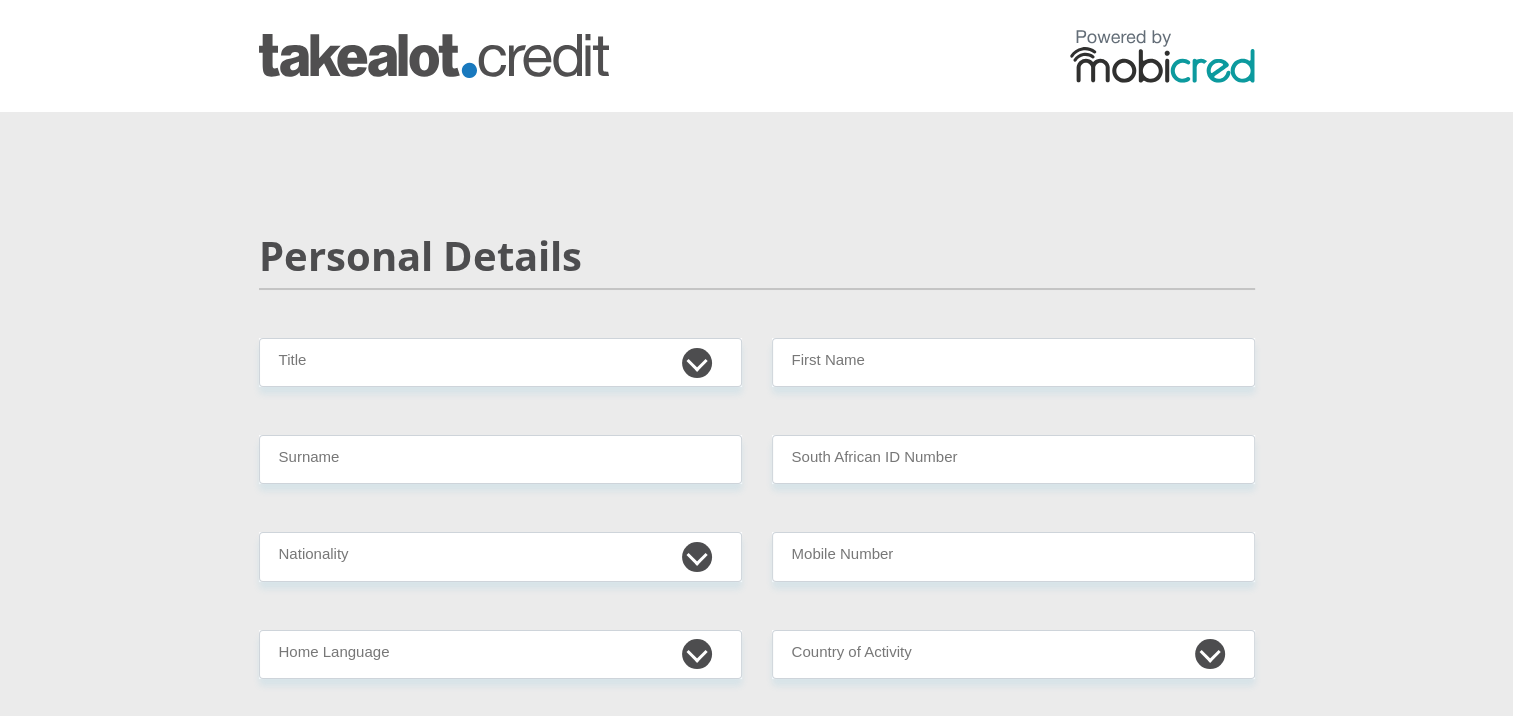 select on "Ms" 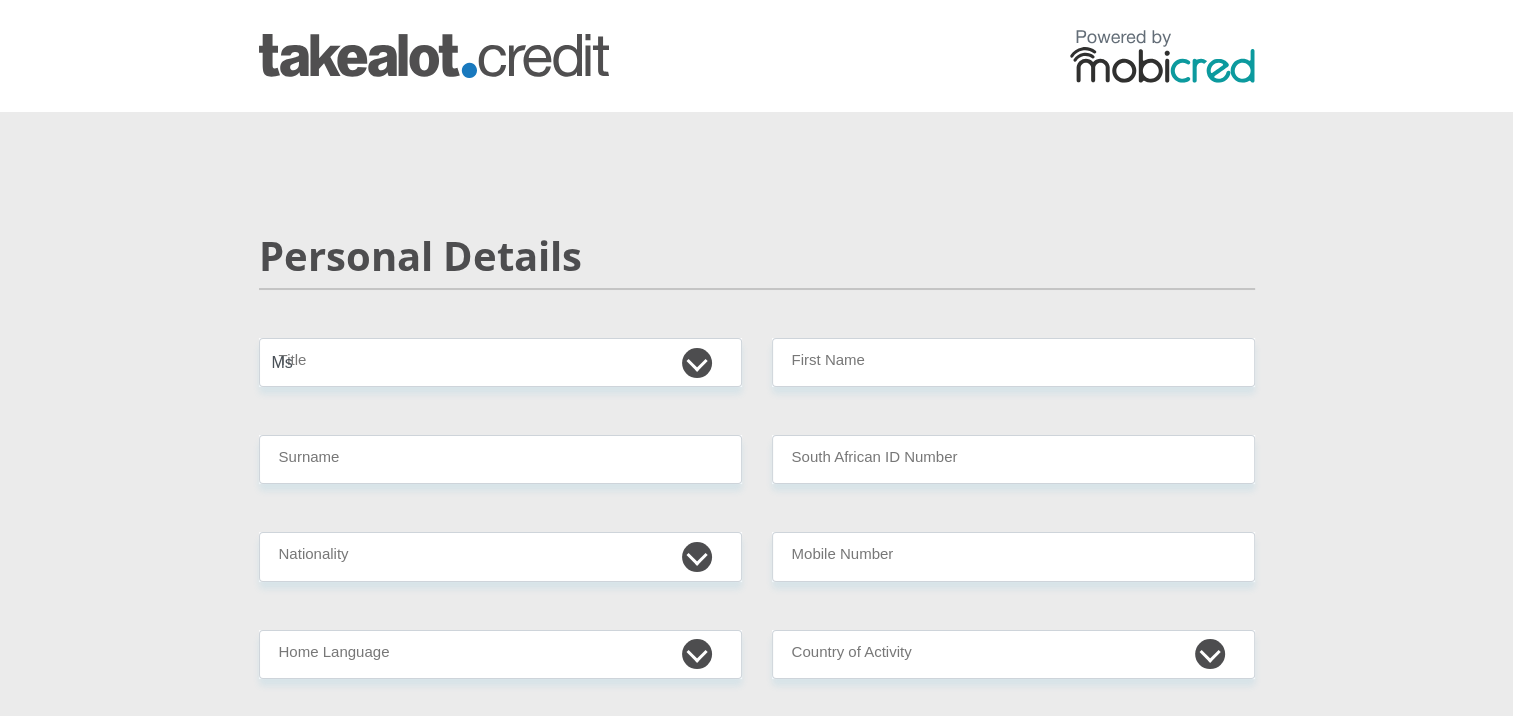 click on "Mr
Ms
Mrs
Dr
Other" at bounding box center (500, 362) 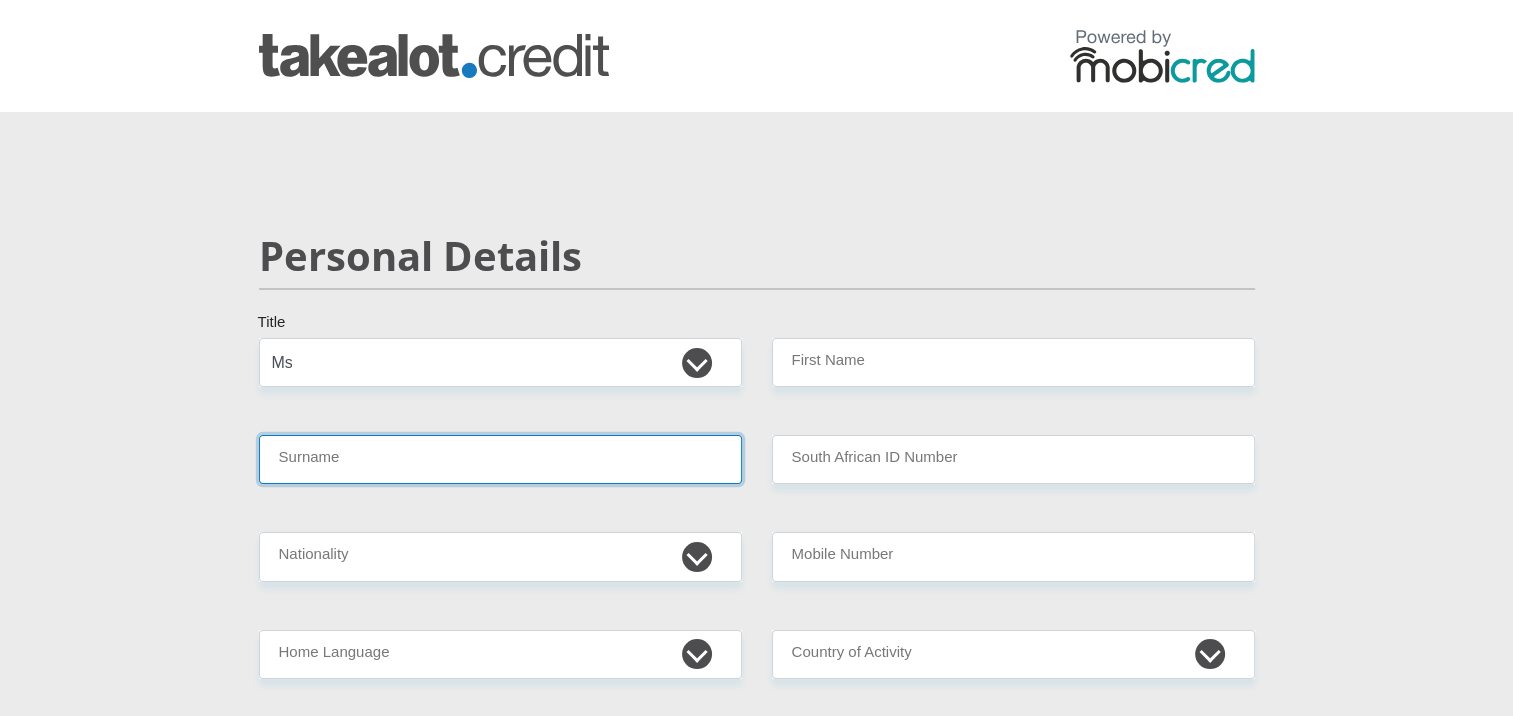 click on "Surname" at bounding box center [500, 459] 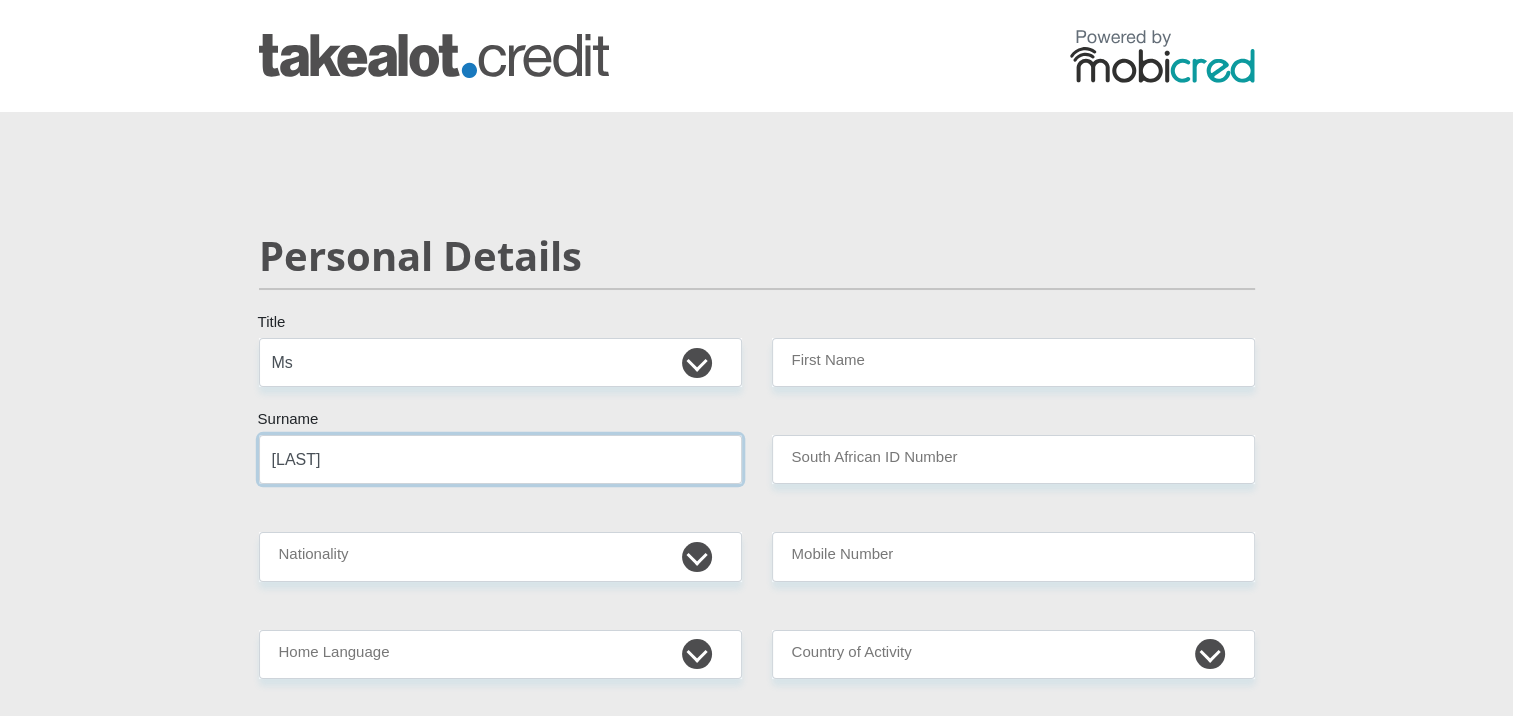 type on "[LAST]" 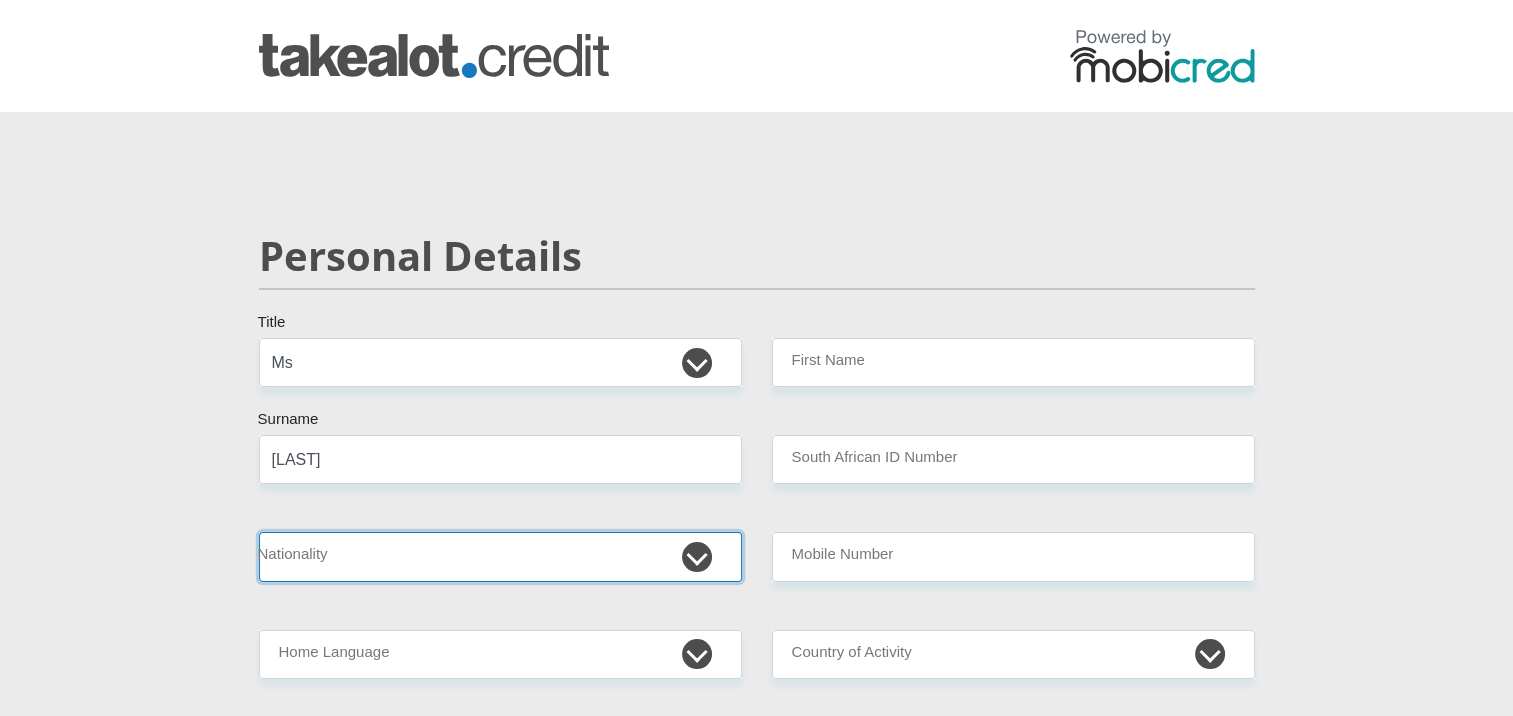 click on "South Africa
Afghanistan
Aland Islands
Albania
Algeria
America Samoa
American Virgin Islands
Andorra
Angola
Anguilla
Antarctica
Antigua and Barbuda
Argentina
Armenia
Aruba
Ascension Island
Australia
Austria
Azerbaijan
Bahamas
Bahrain
Bangladesh
Barbados
Chad" at bounding box center [500, 556] 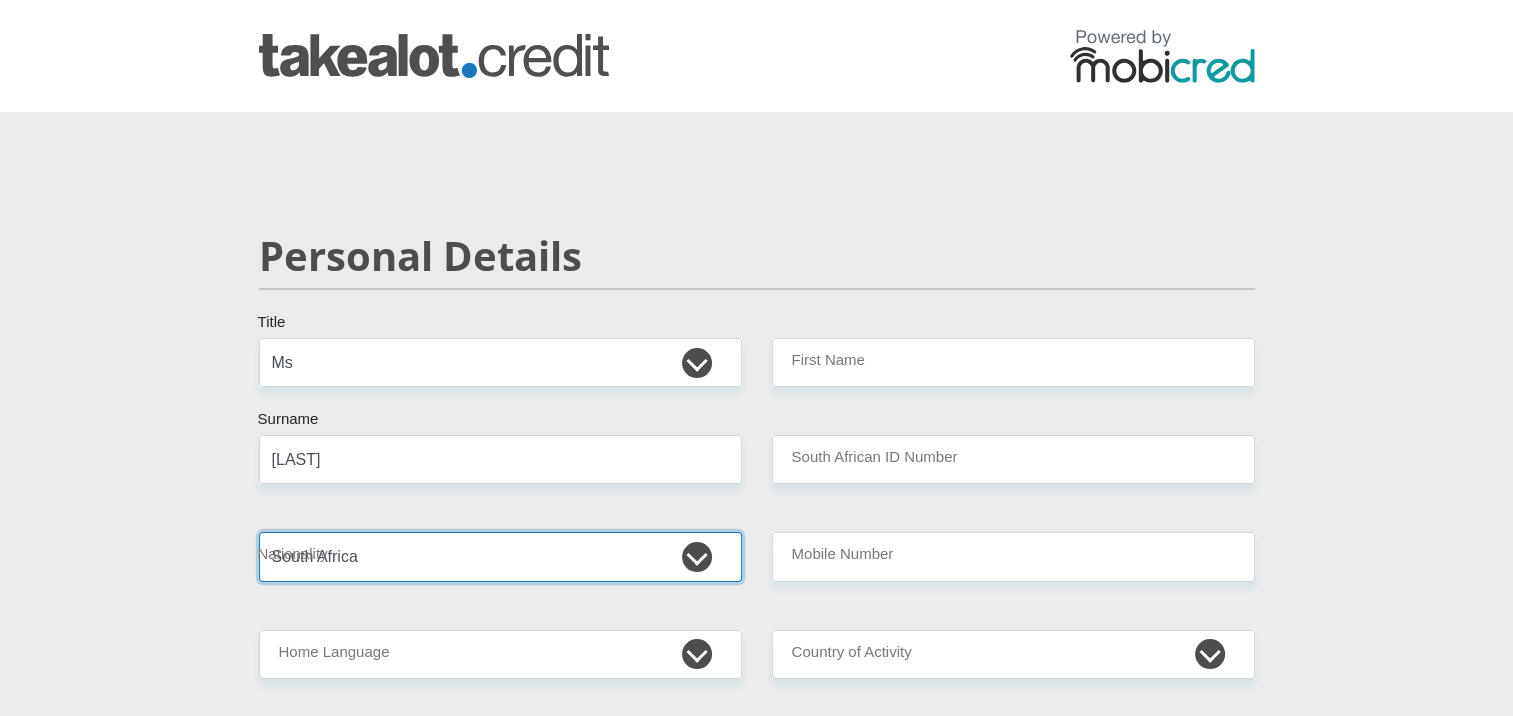 click on "South Africa
Afghanistan
Aland Islands
Albania
Algeria
America Samoa
American Virgin Islands
Andorra
Angola
Anguilla
Antarctica
Antigua and Barbuda
Argentina
Armenia
Aruba
Ascension Island
Australia
Austria
Azerbaijan
Bahamas
Bahrain
Bangladesh
Barbados
Chad" at bounding box center [500, 556] 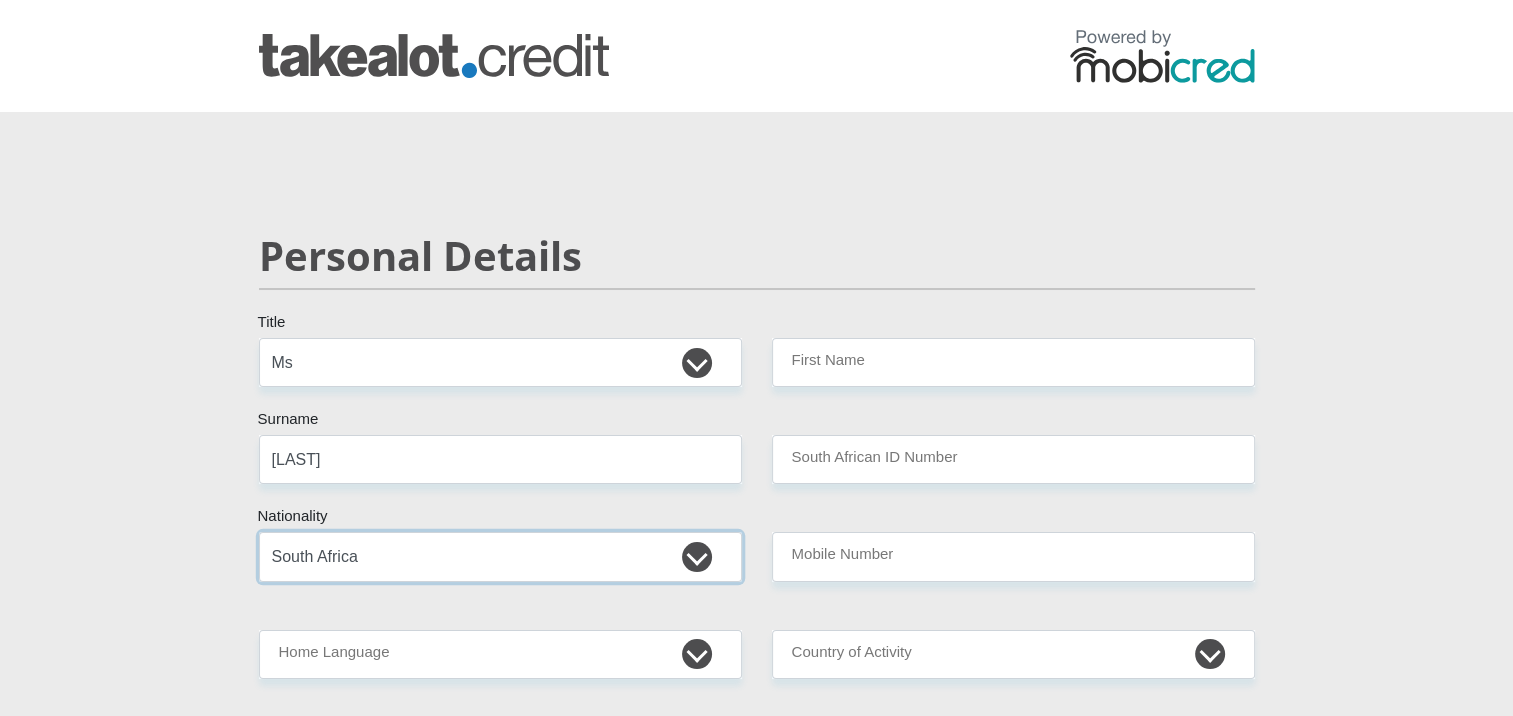 scroll, scrollTop: 300, scrollLeft: 0, axis: vertical 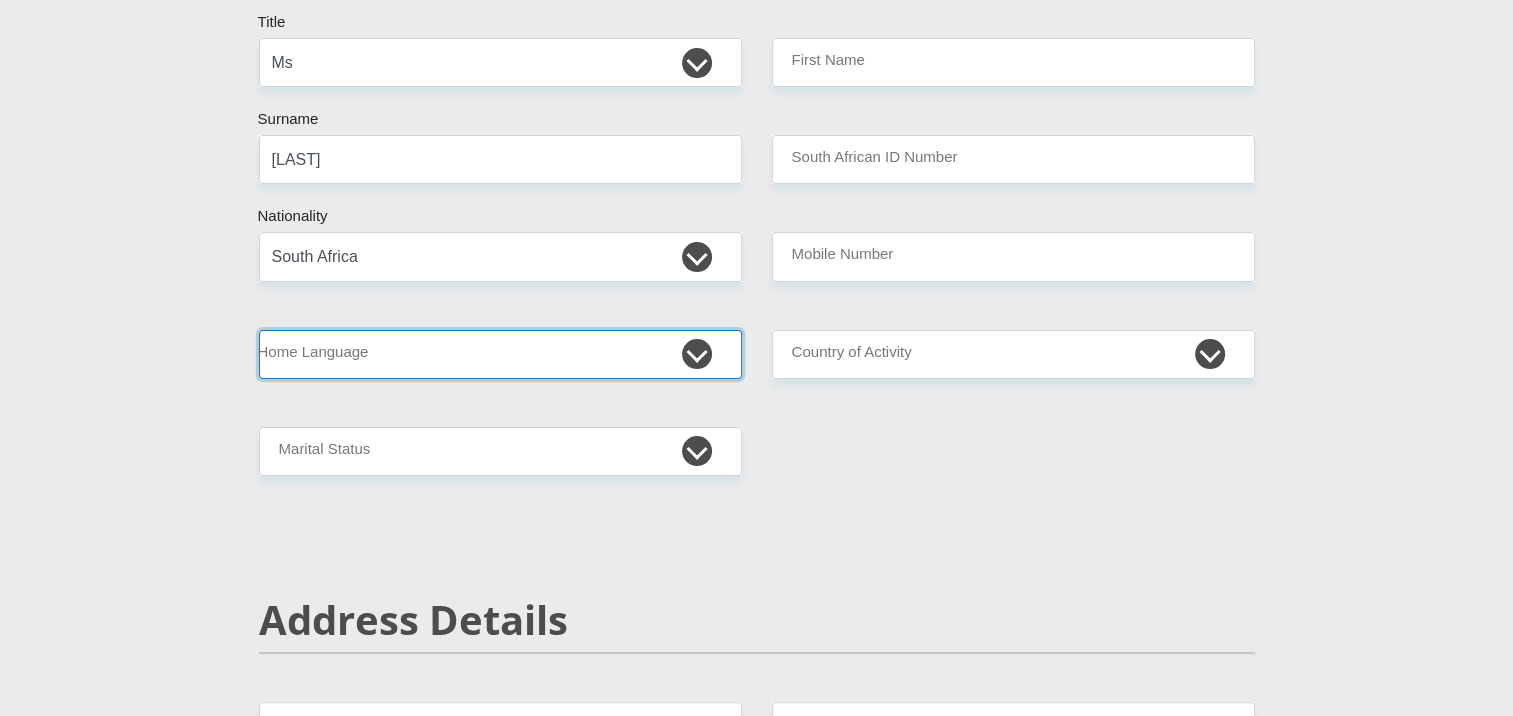 click on "Afrikaans
English
Sepedi
South Ndebele
Southern Sotho
Swati
Tsonga
Tswana
Venda
Xhosa
Zulu
Other" at bounding box center [500, 354] 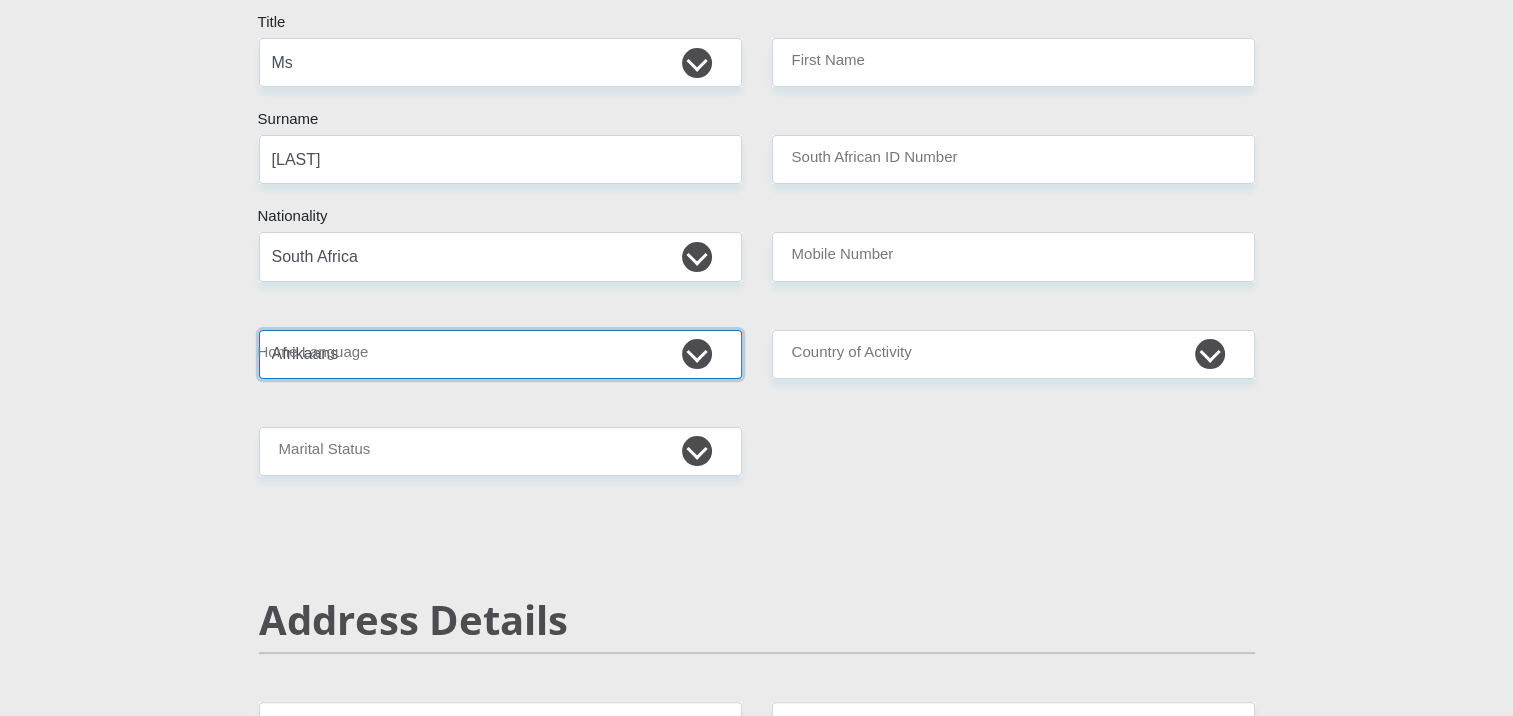 click on "Afrikaans
English
Sepedi
South Ndebele
Southern Sotho
Swati
Tsonga
Tswana
Venda
Xhosa
Zulu
Other" at bounding box center [500, 354] 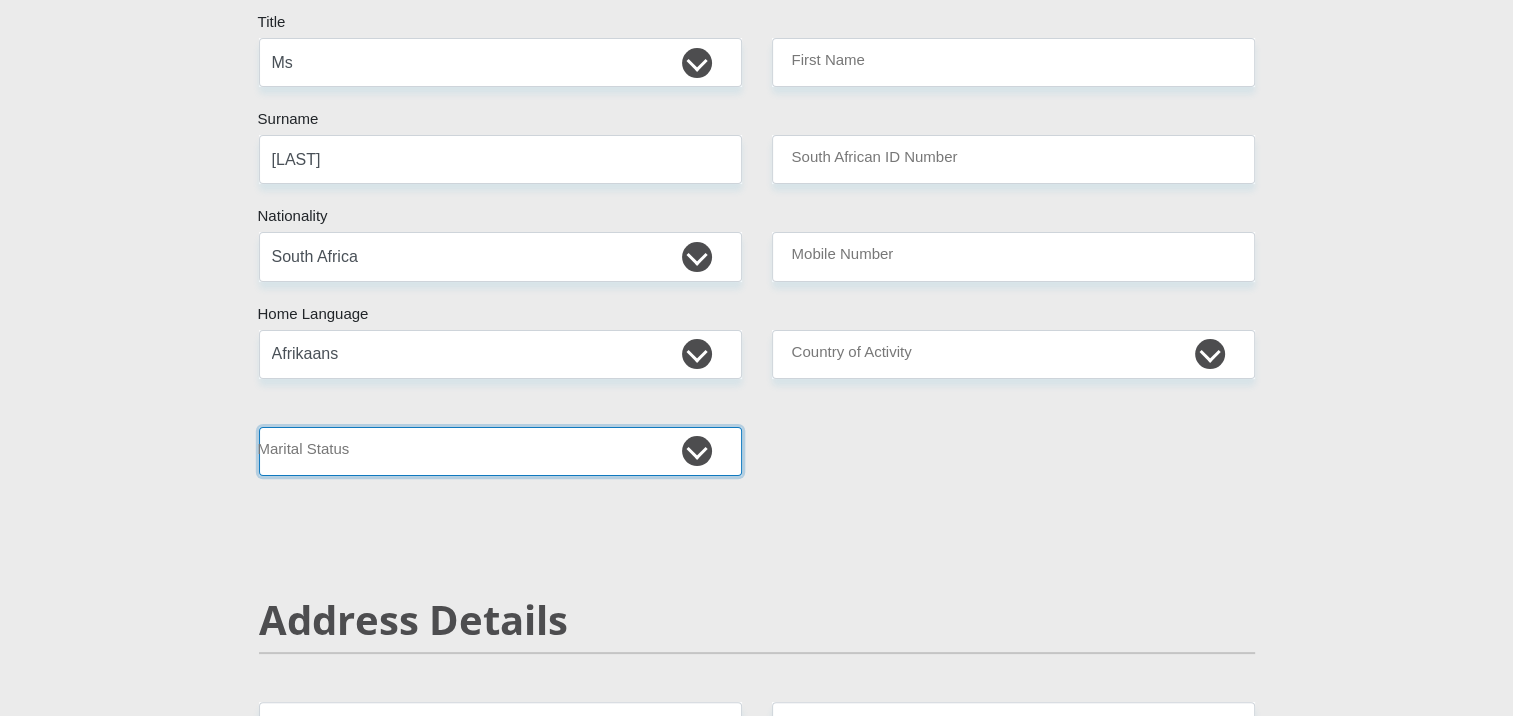 click on "Married ANC
Single
Divorced
Widowed
Married COP or Customary Law" at bounding box center (500, 451) 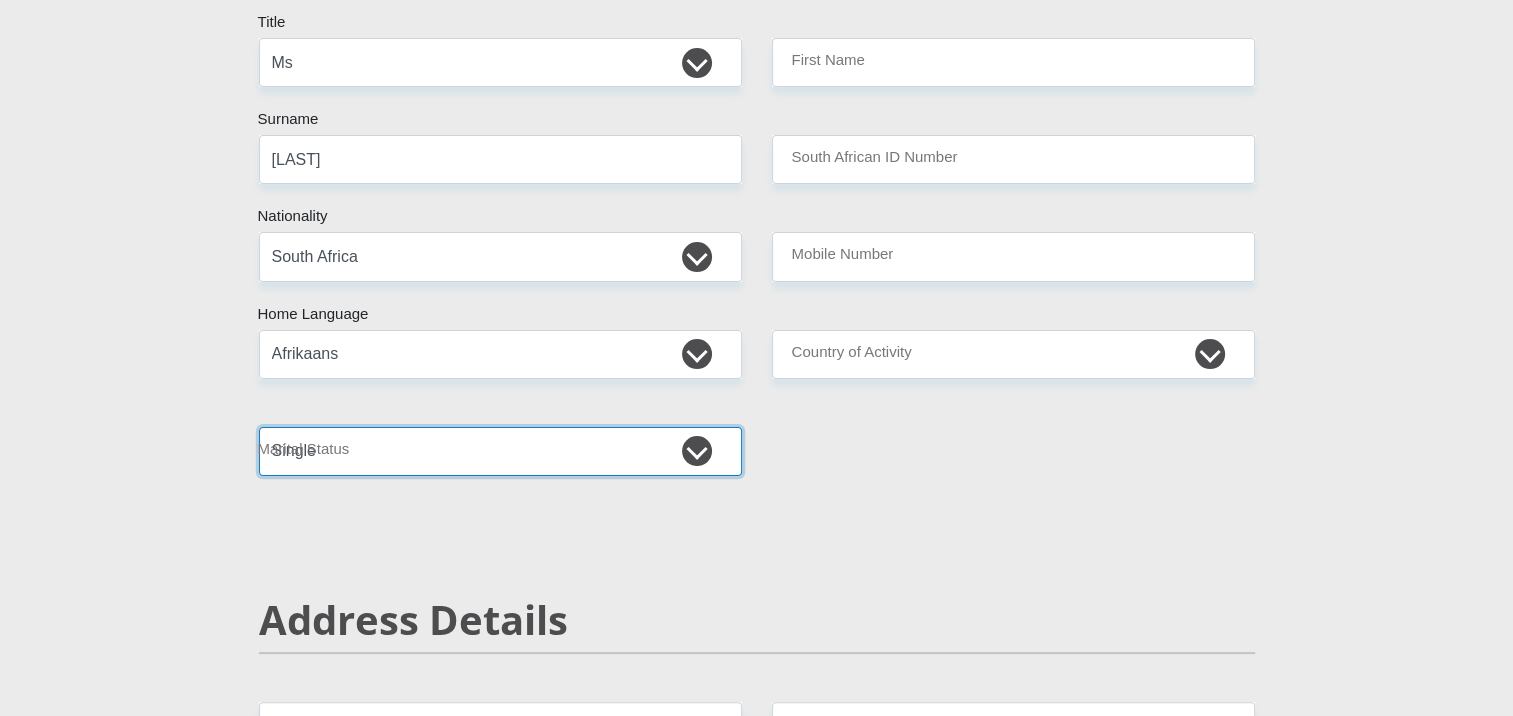 click on "Married ANC
Single
Divorced
Widowed
Married COP or Customary Law" at bounding box center [500, 451] 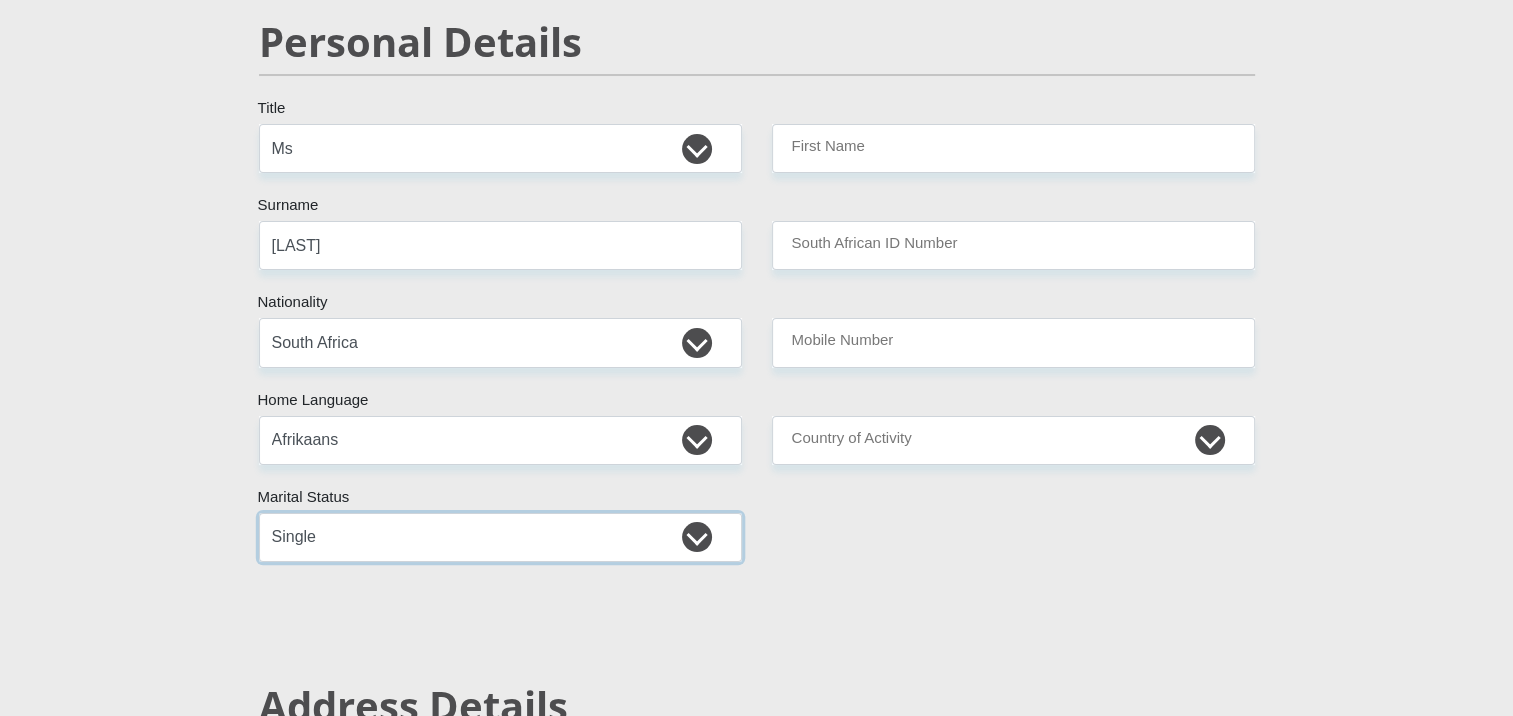 scroll, scrollTop: 0, scrollLeft: 0, axis: both 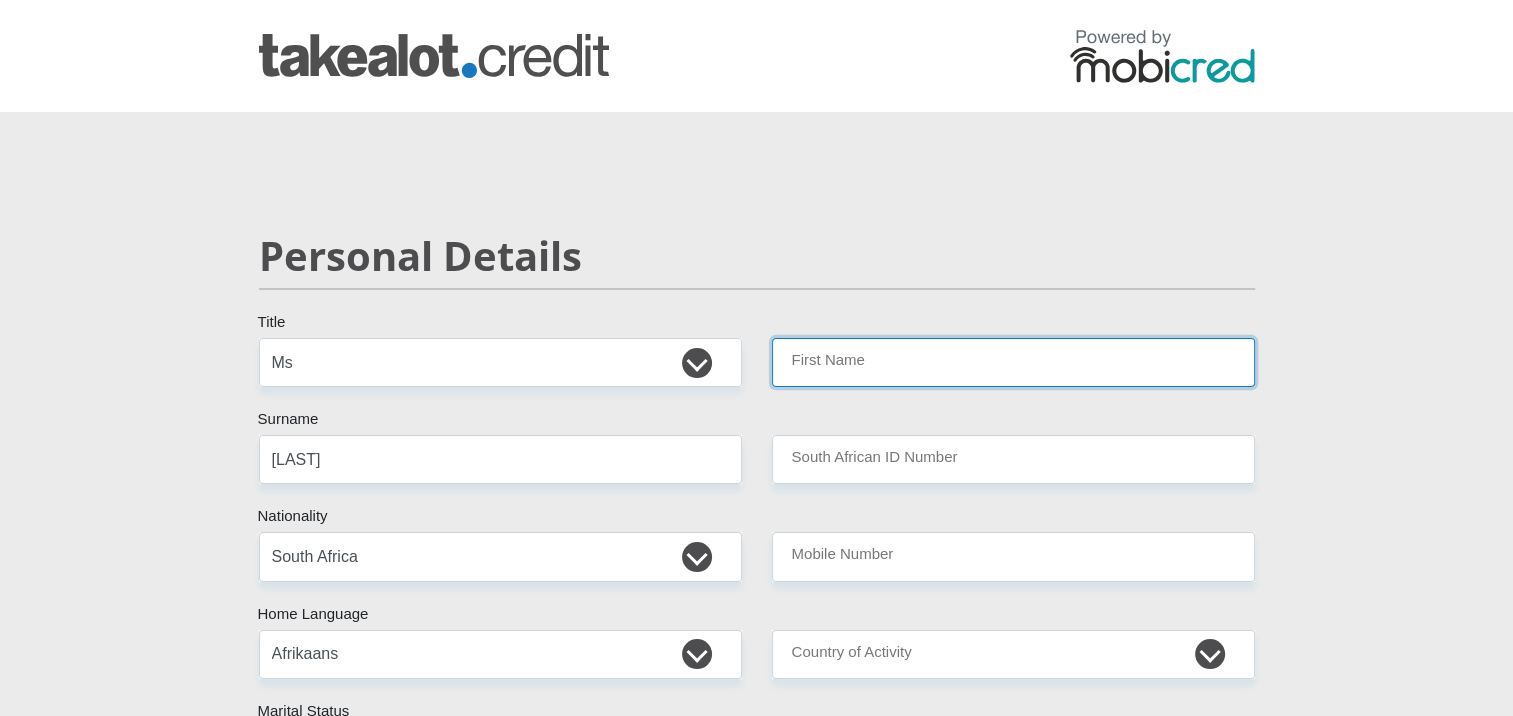 click on "First Name" at bounding box center (1013, 362) 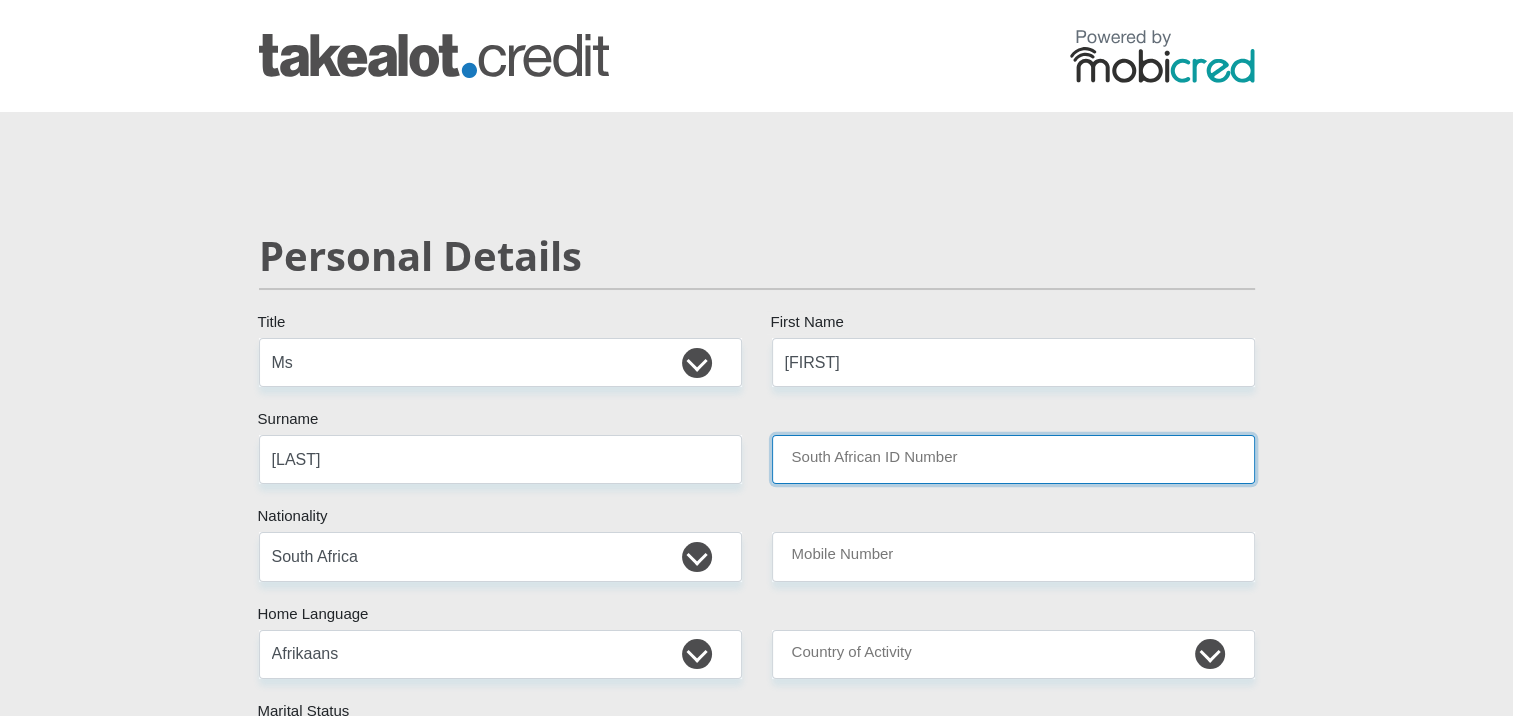 type on "[ID_NUMBER]" 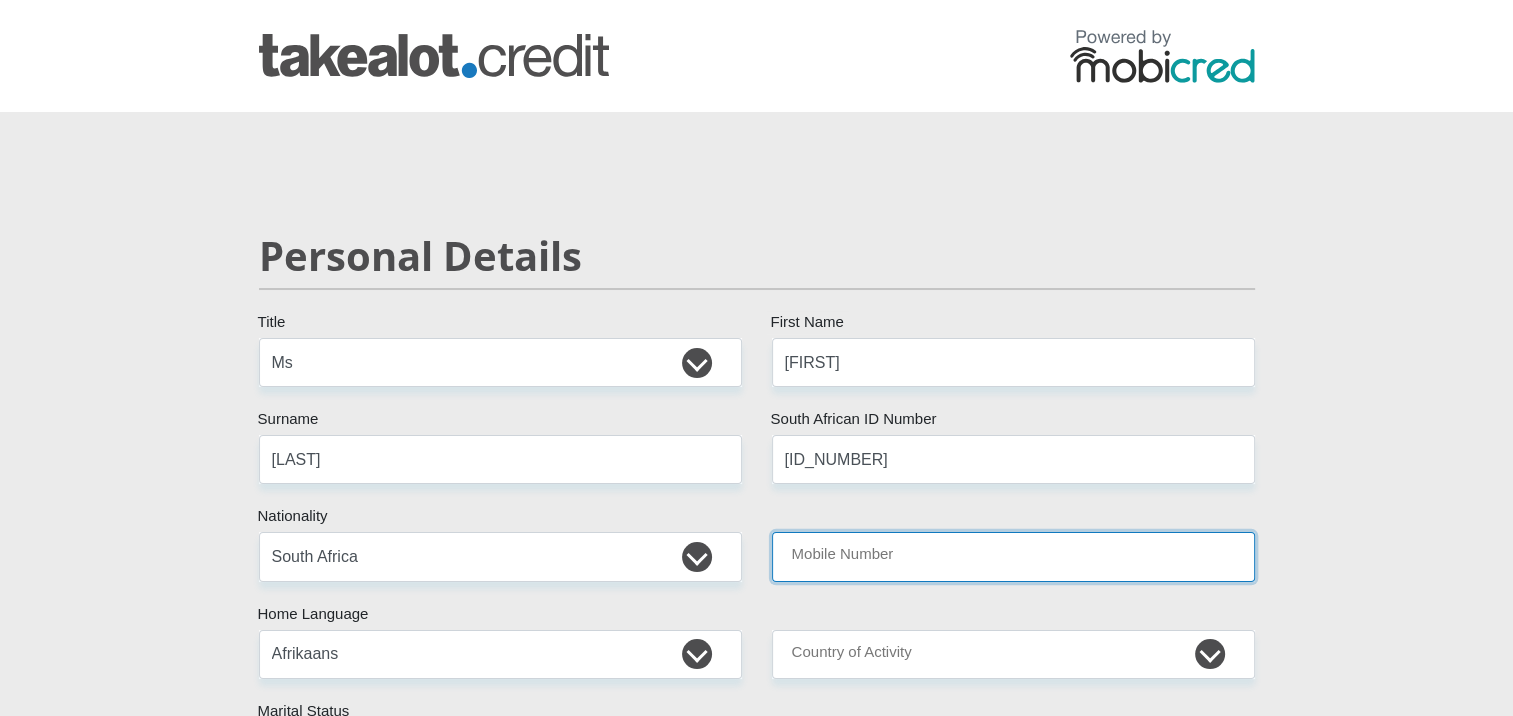 type on "[PHONE]" 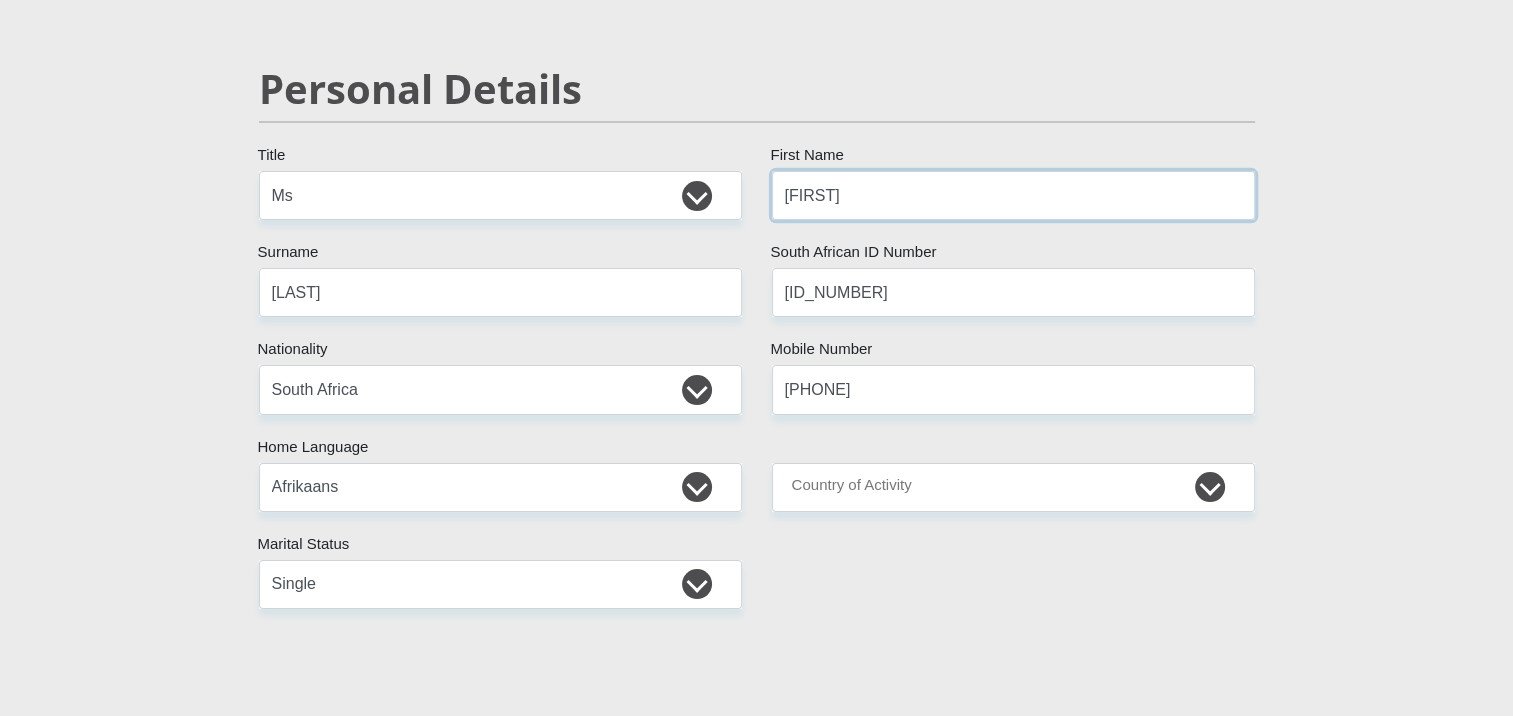 scroll, scrollTop: 200, scrollLeft: 0, axis: vertical 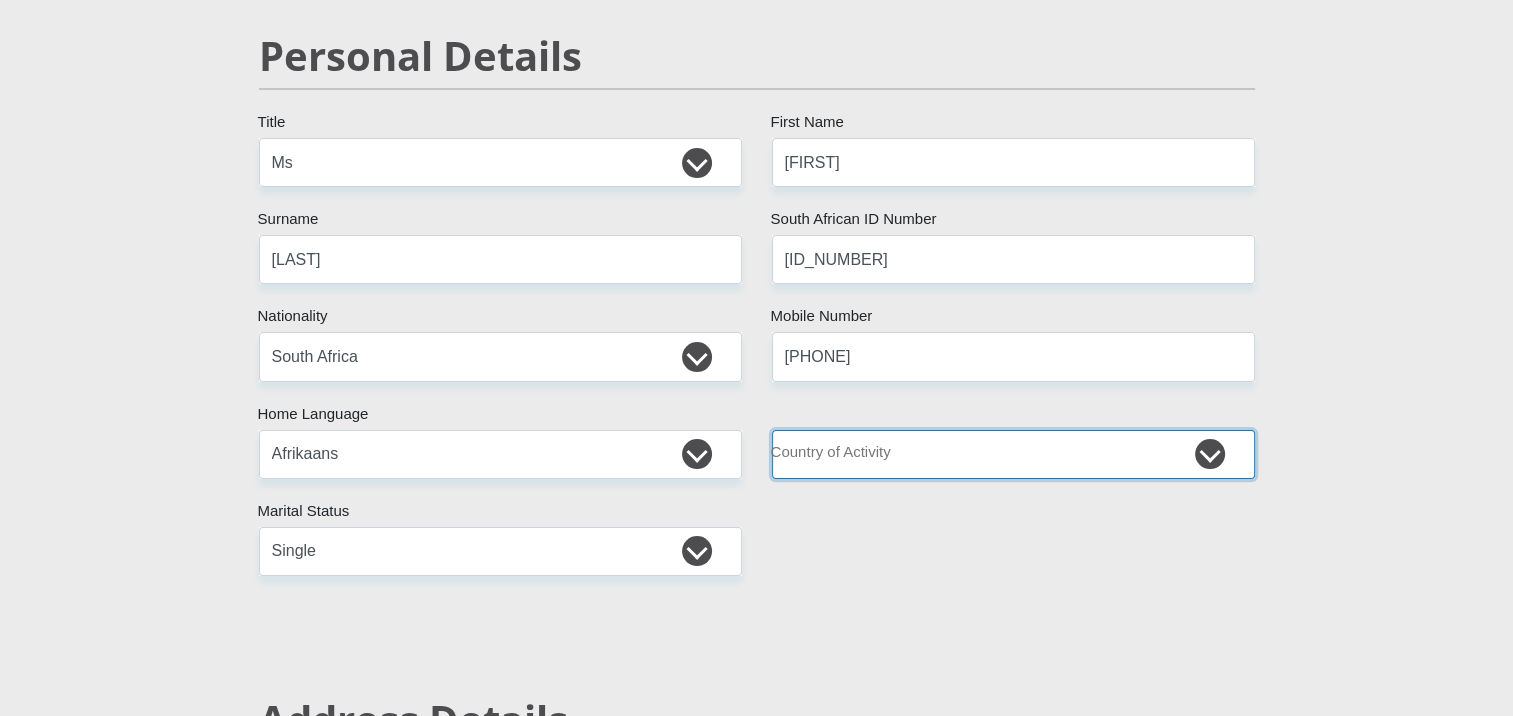 click on "South Africa
Afghanistan
Aland Islands
Albania
Algeria
America Samoa
American Virgin Islands
Andorra
Angola
Anguilla
Antarctica
Antigua and Barbuda
Argentina
Armenia
Aruba
Ascension Island
Australia
Austria
Azerbaijan
Chad" at bounding box center (1013, 454) 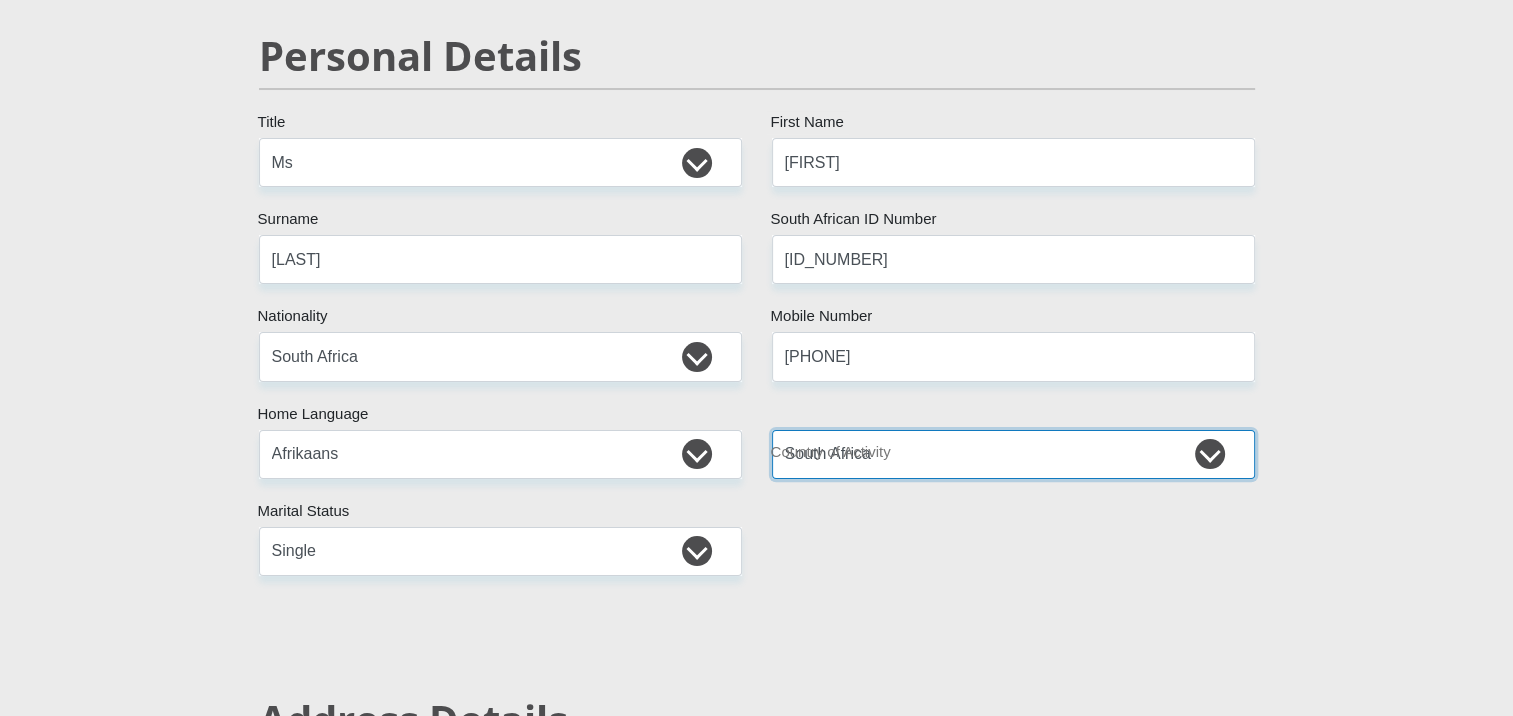 click on "South Africa
Afghanistan
Aland Islands
Albania
Algeria
America Samoa
American Virgin Islands
Andorra
Angola
Anguilla
Antarctica
Antigua and Barbuda
Argentina
Armenia
Aruba
Ascension Island
Australia
Austria
Azerbaijan
Chad" at bounding box center (1013, 454) 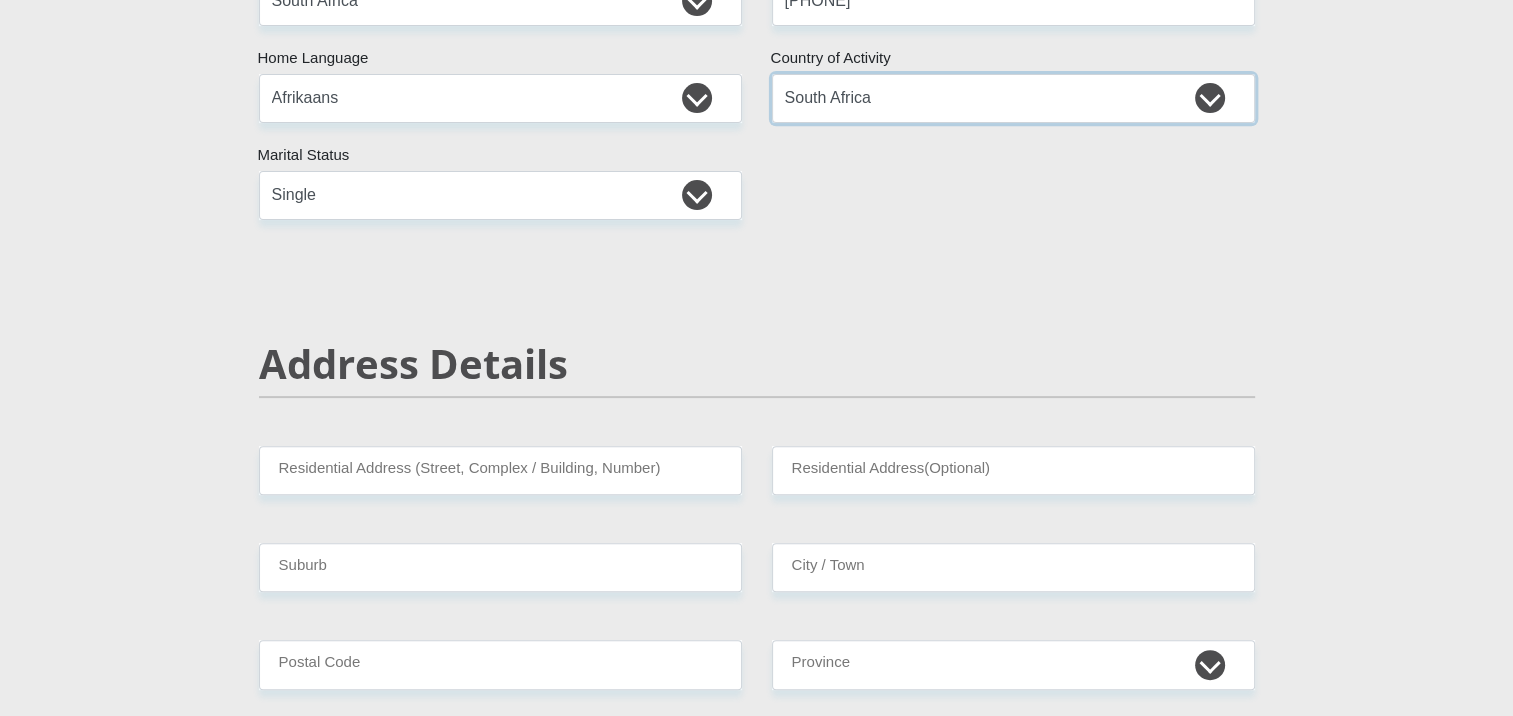 scroll, scrollTop: 600, scrollLeft: 0, axis: vertical 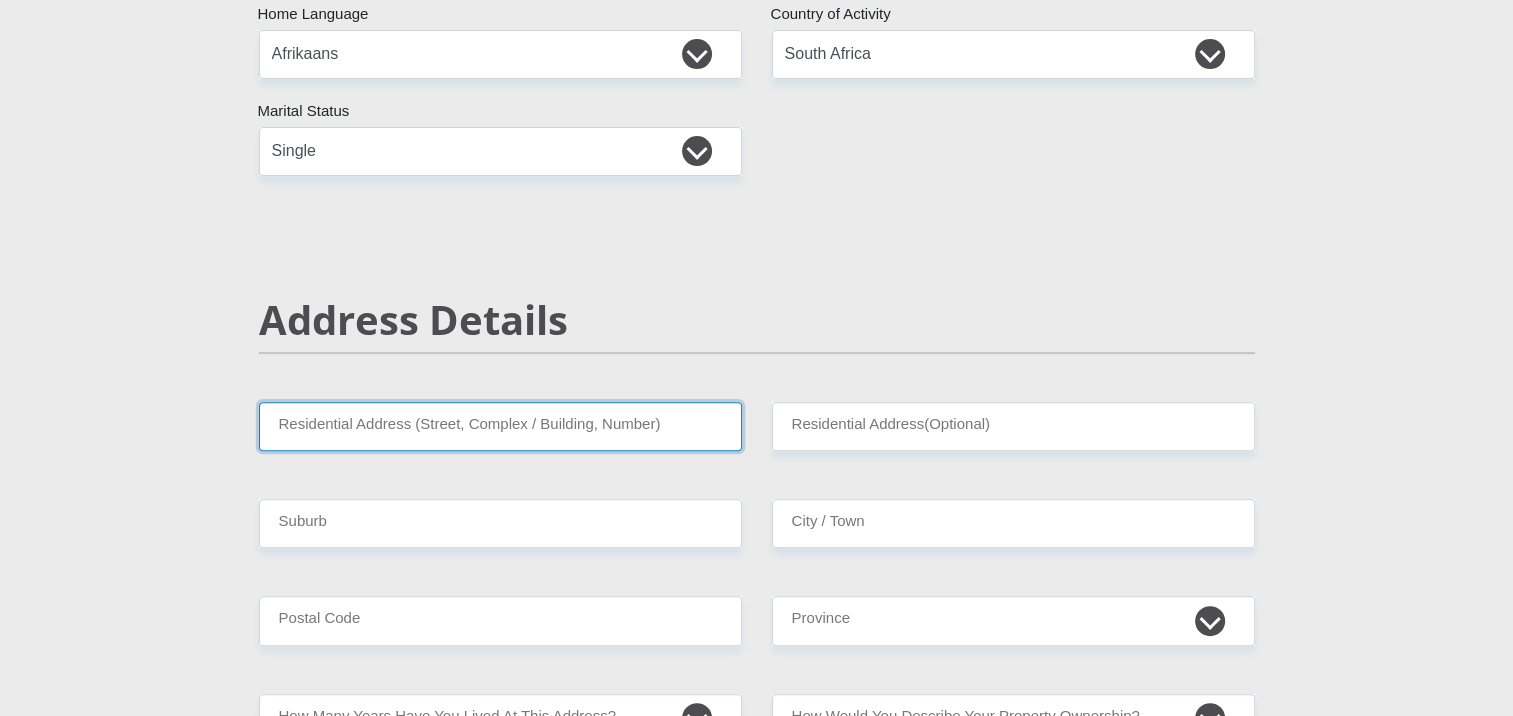 click on "Residential Address (Street, Complex / Building, Number)" at bounding box center [500, 426] 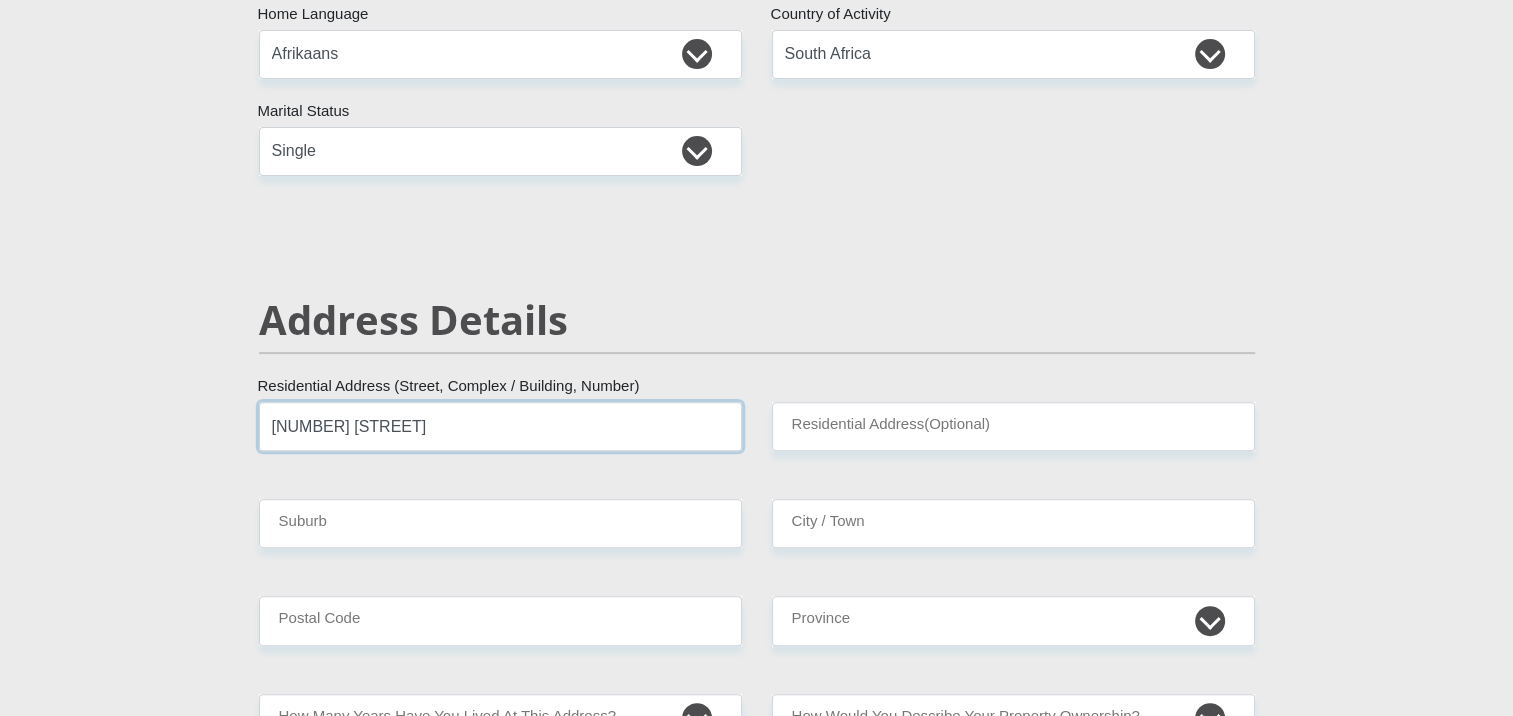 type on "[NUMBER] [STREET]" 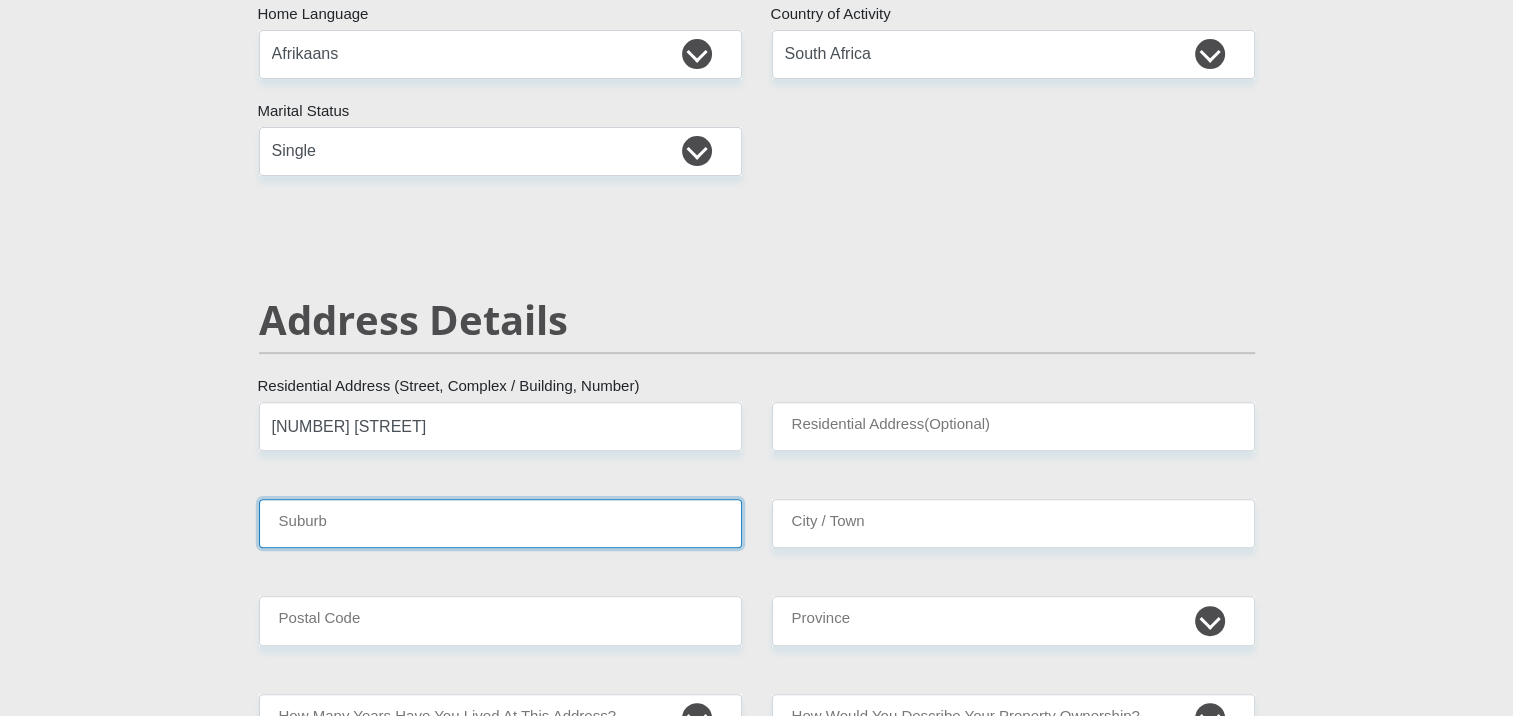 click on "Suburb" at bounding box center (500, 523) 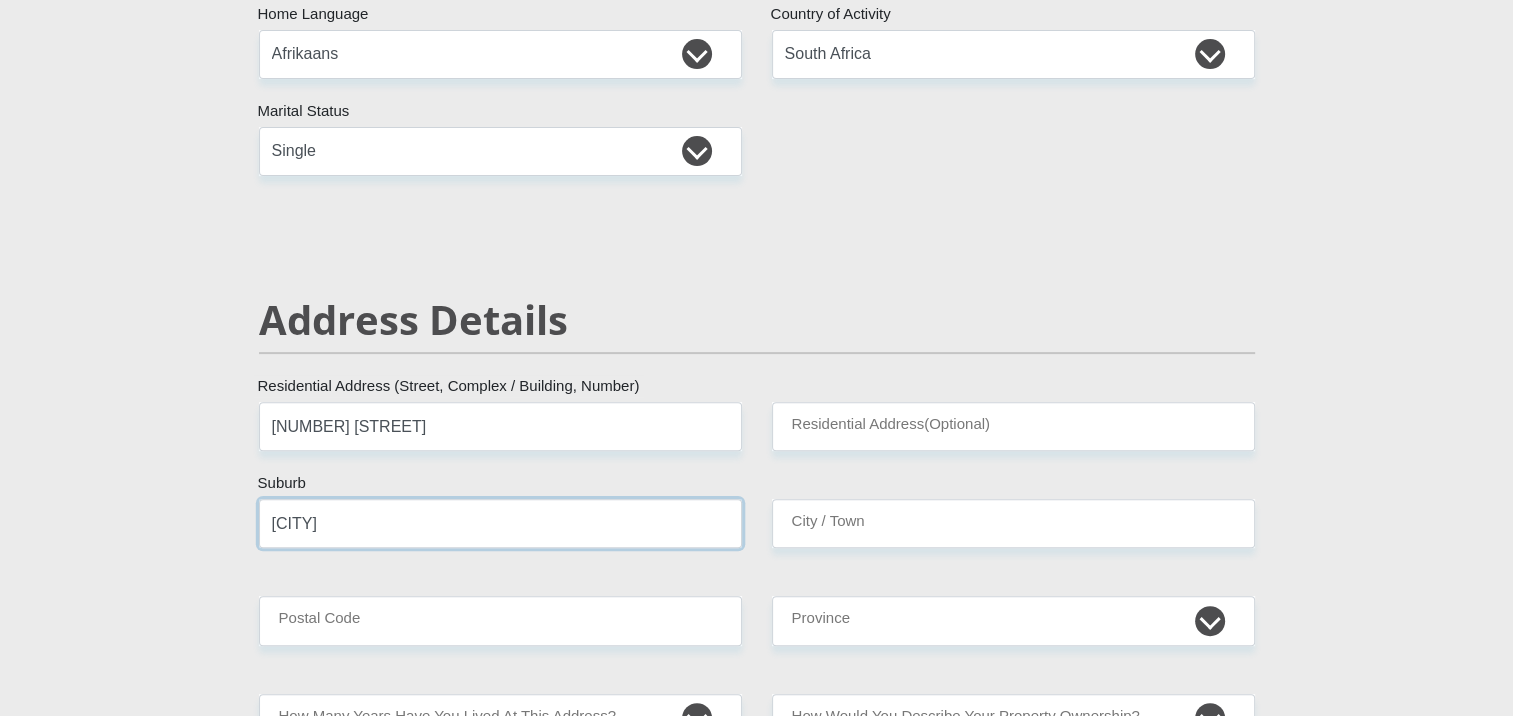 type on "[CITY]" 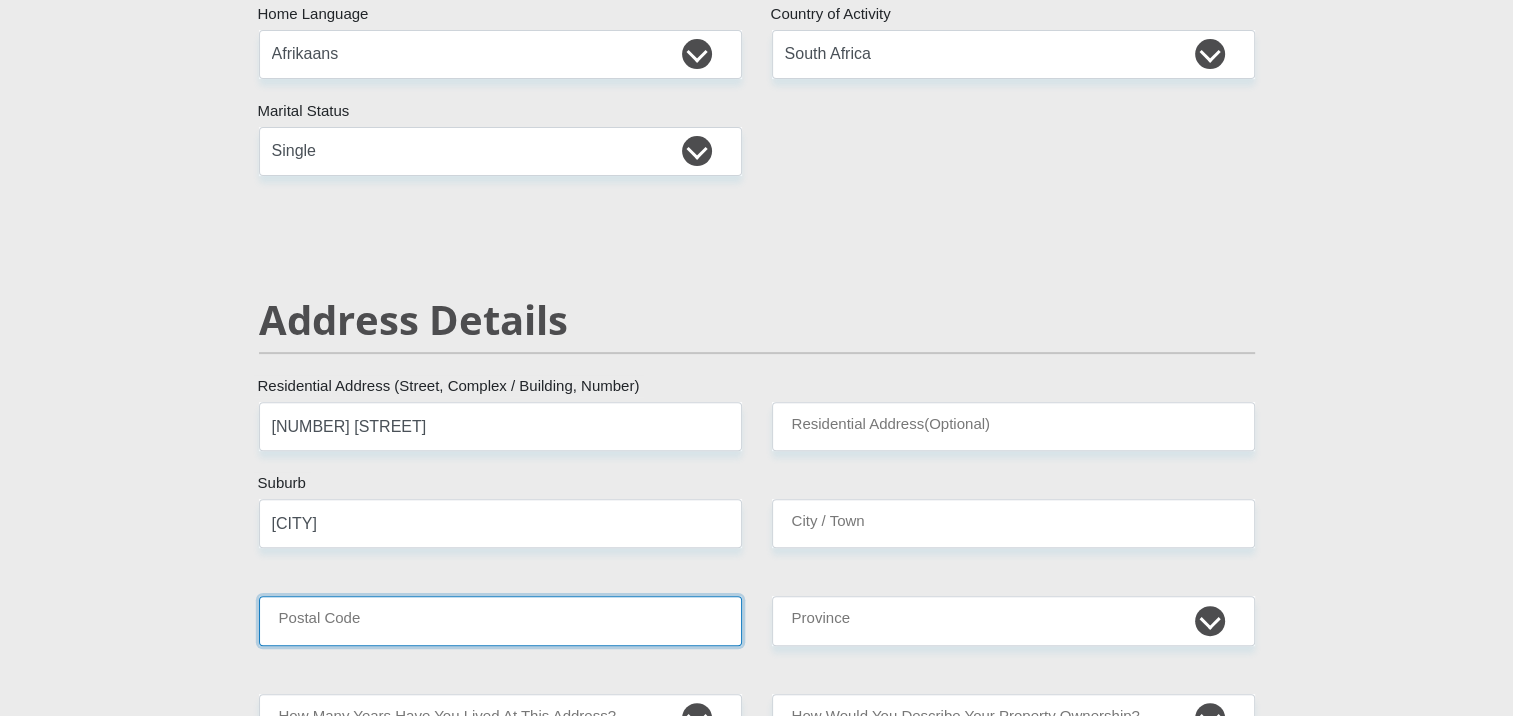 click on "Postal Code" at bounding box center [500, 620] 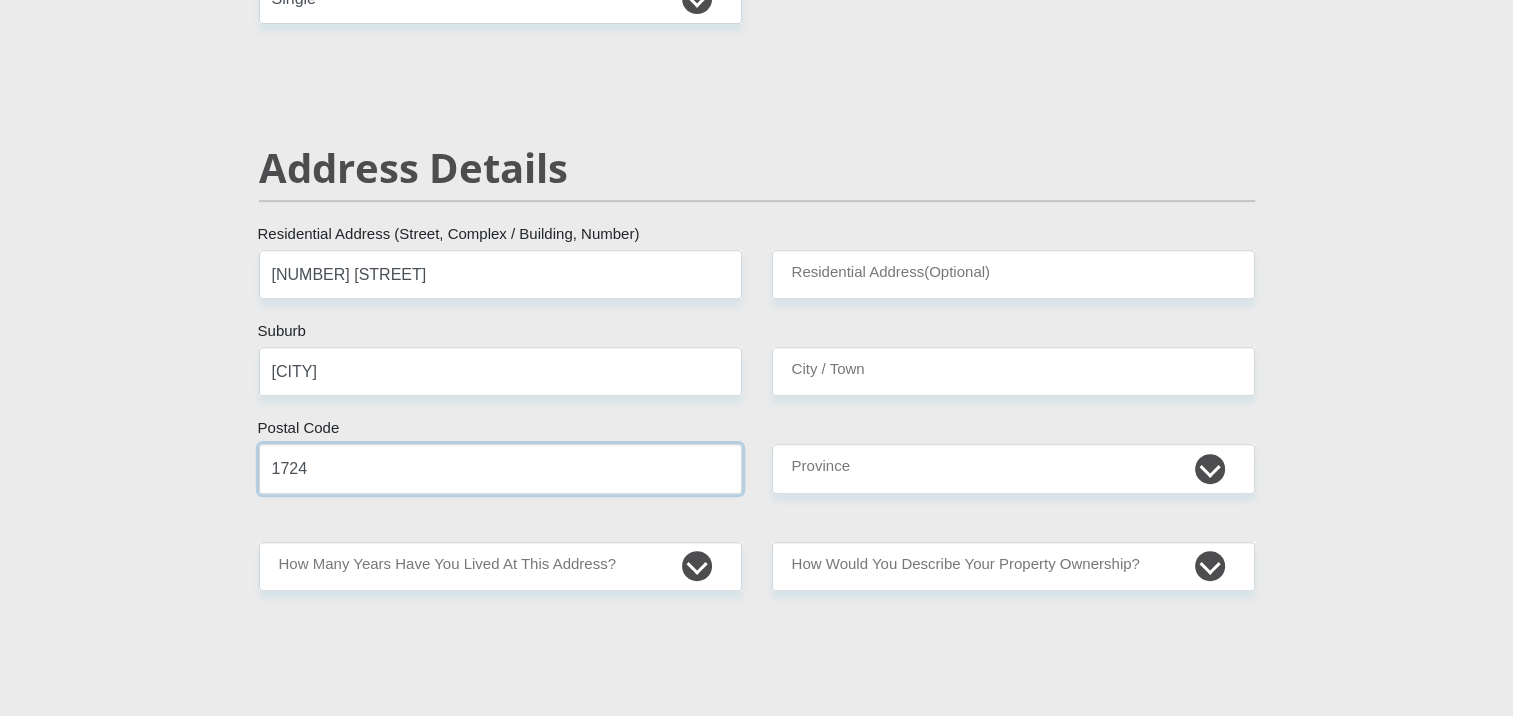 scroll, scrollTop: 800, scrollLeft: 0, axis: vertical 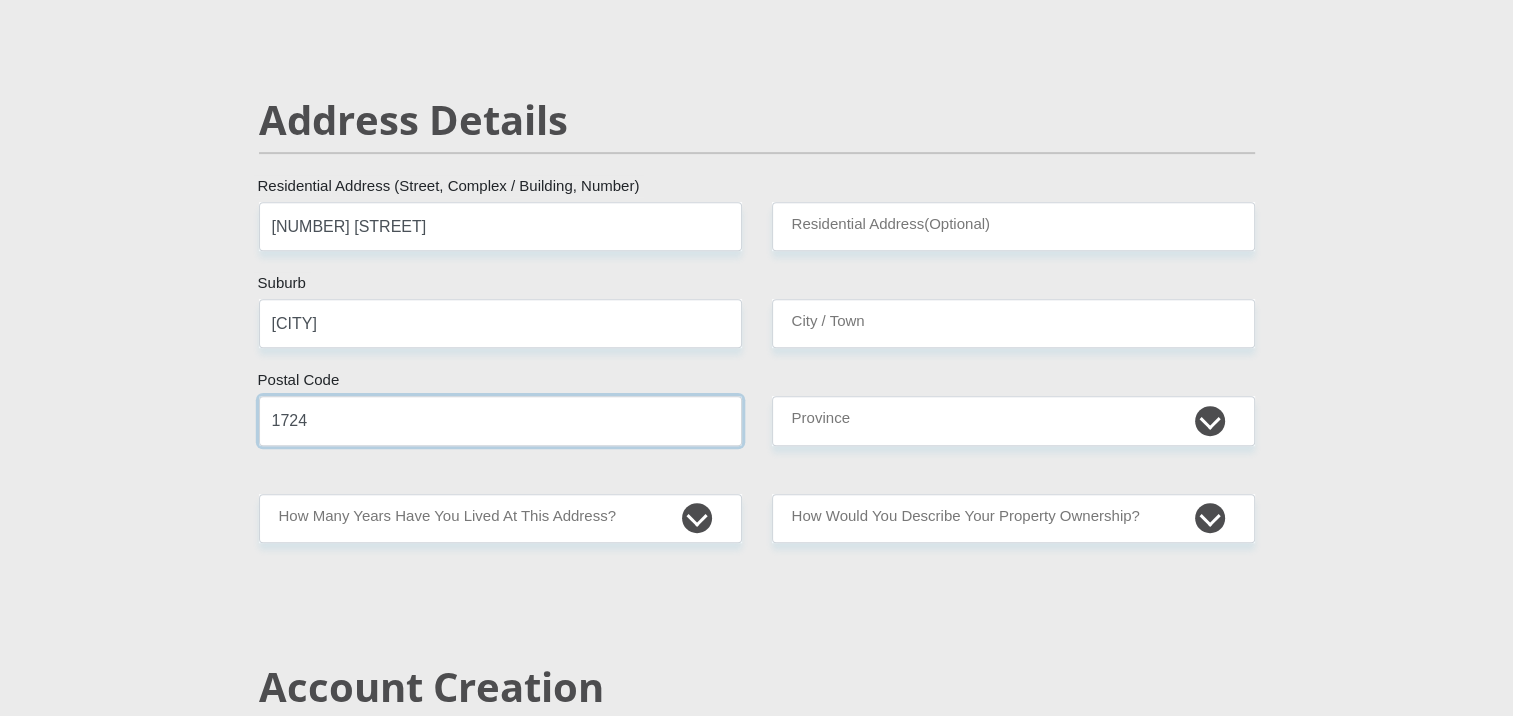 type on "1724" 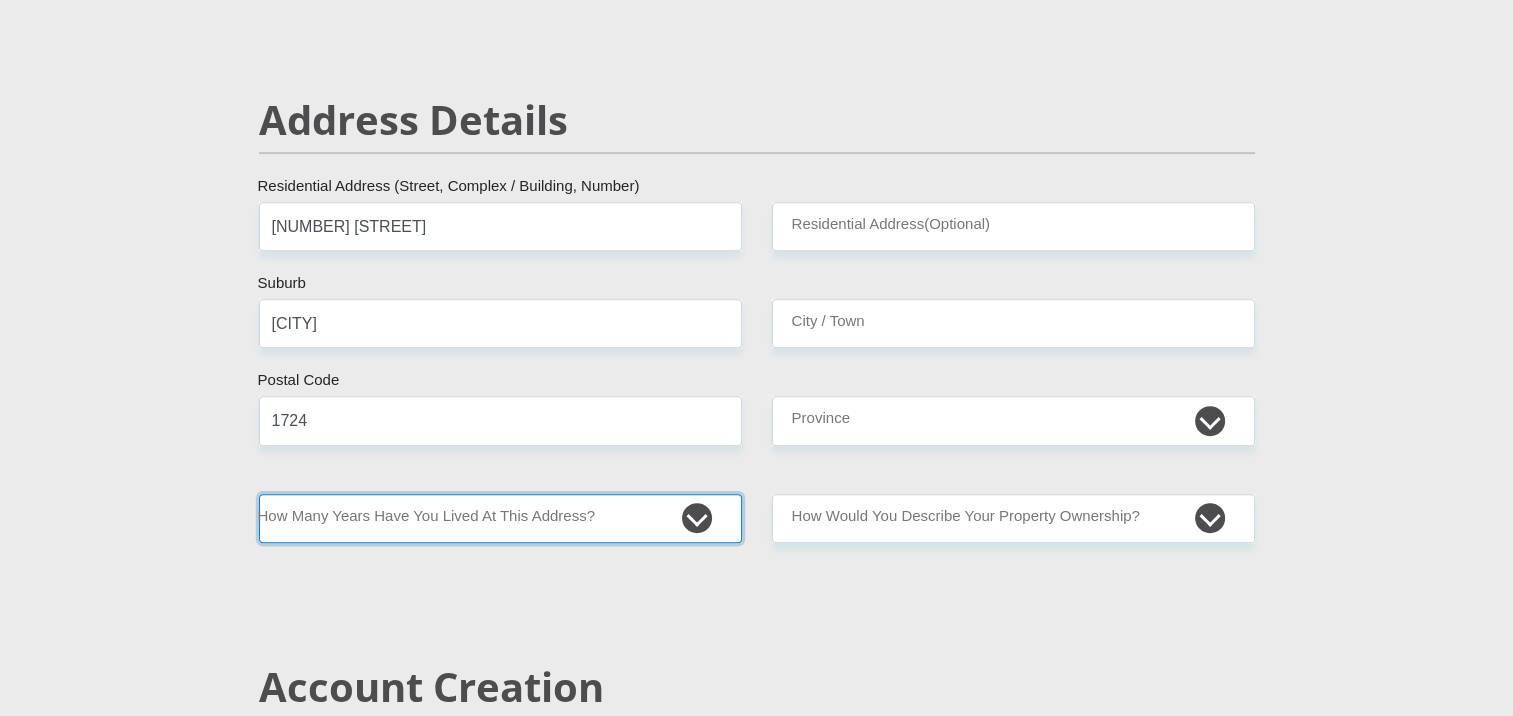 click on "less than 1 year
1-3 years
3-5 years
5+ years" at bounding box center (500, 518) 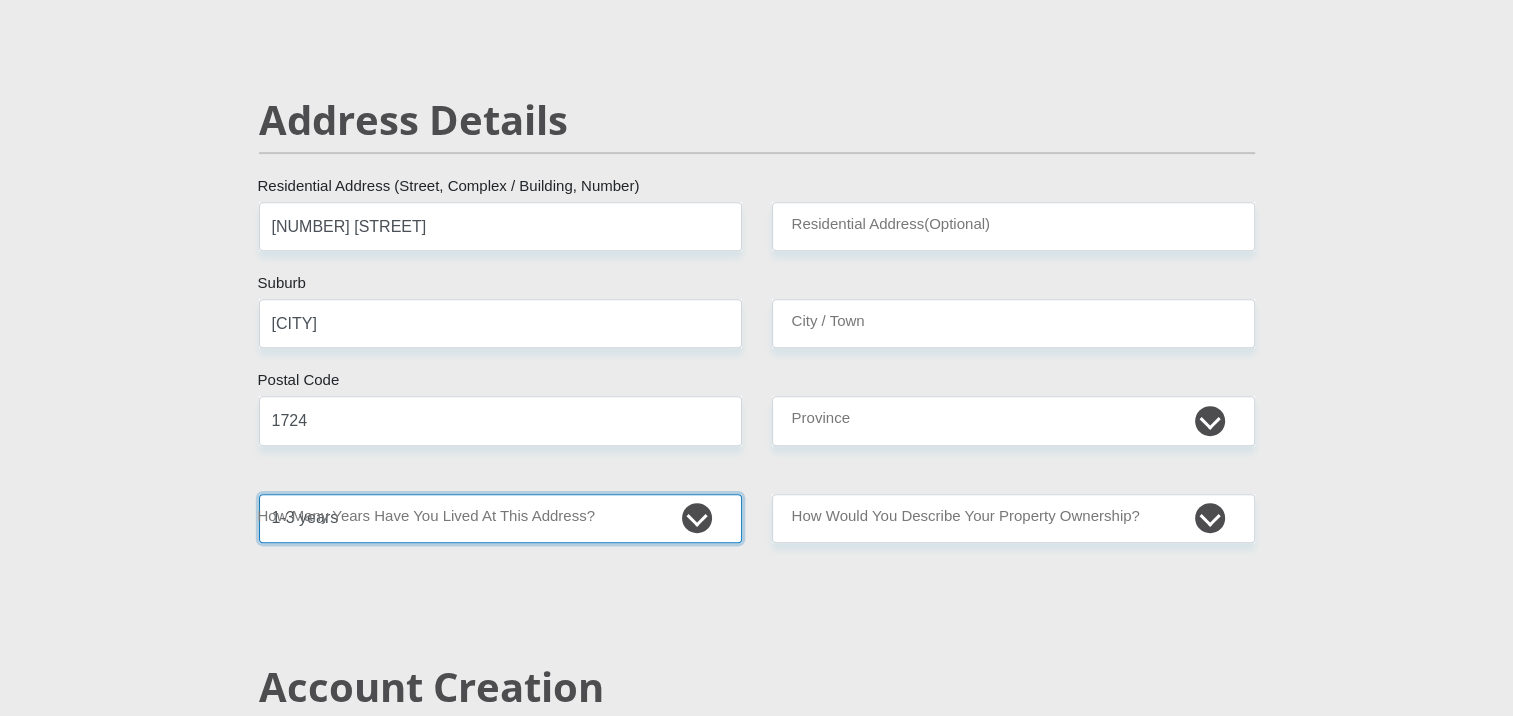 click on "less than 1 year
1-3 years
3-5 years
5+ years" at bounding box center (500, 518) 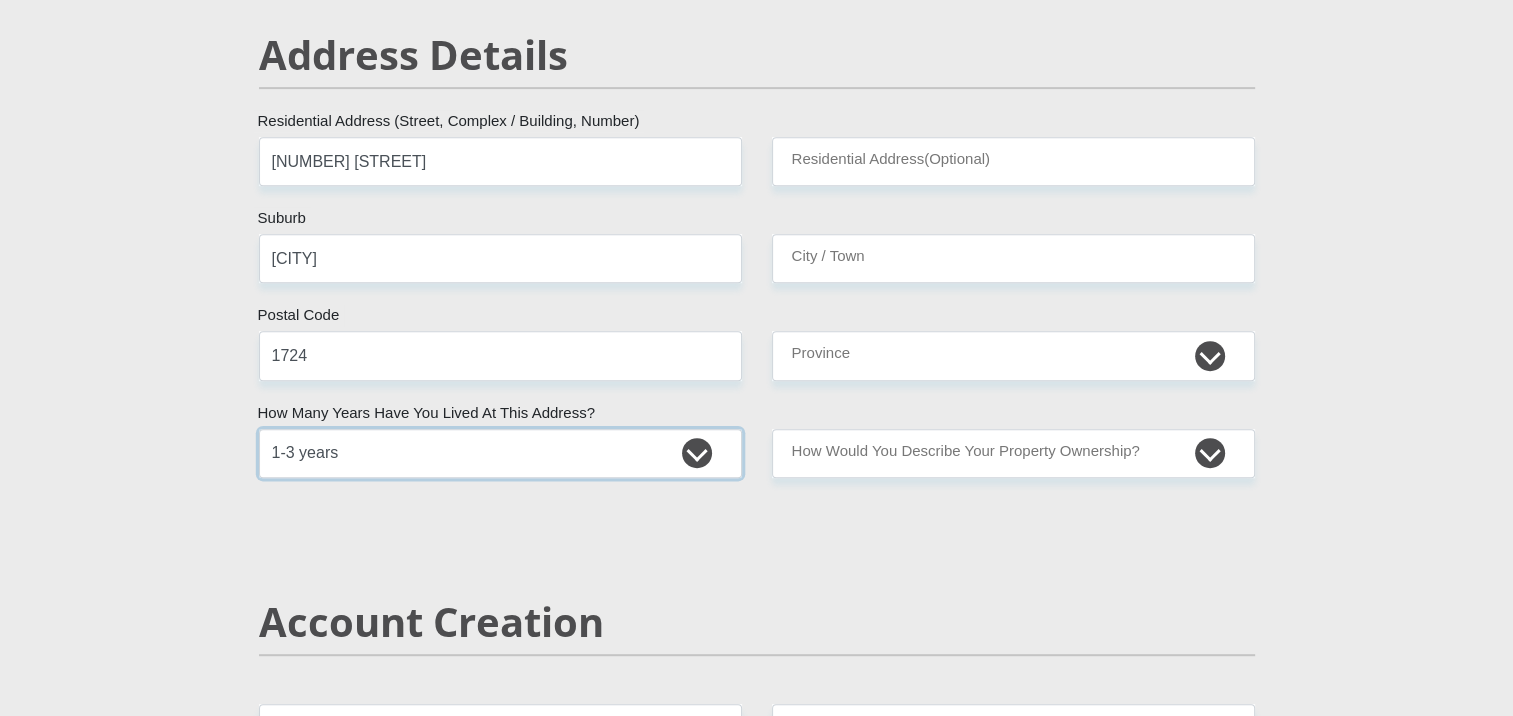 scroll, scrollTop: 900, scrollLeft: 0, axis: vertical 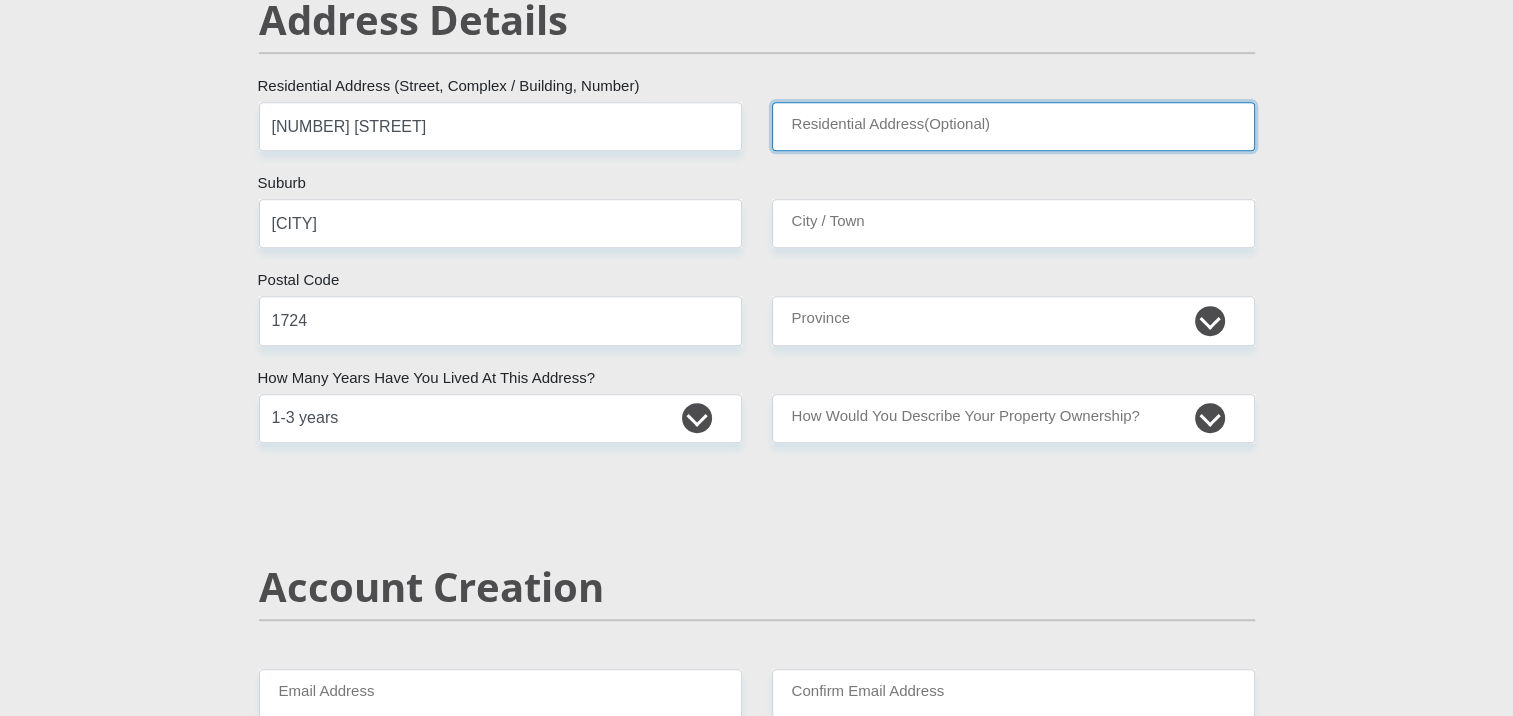 click on "Residential Address(Optional)" at bounding box center [1013, 126] 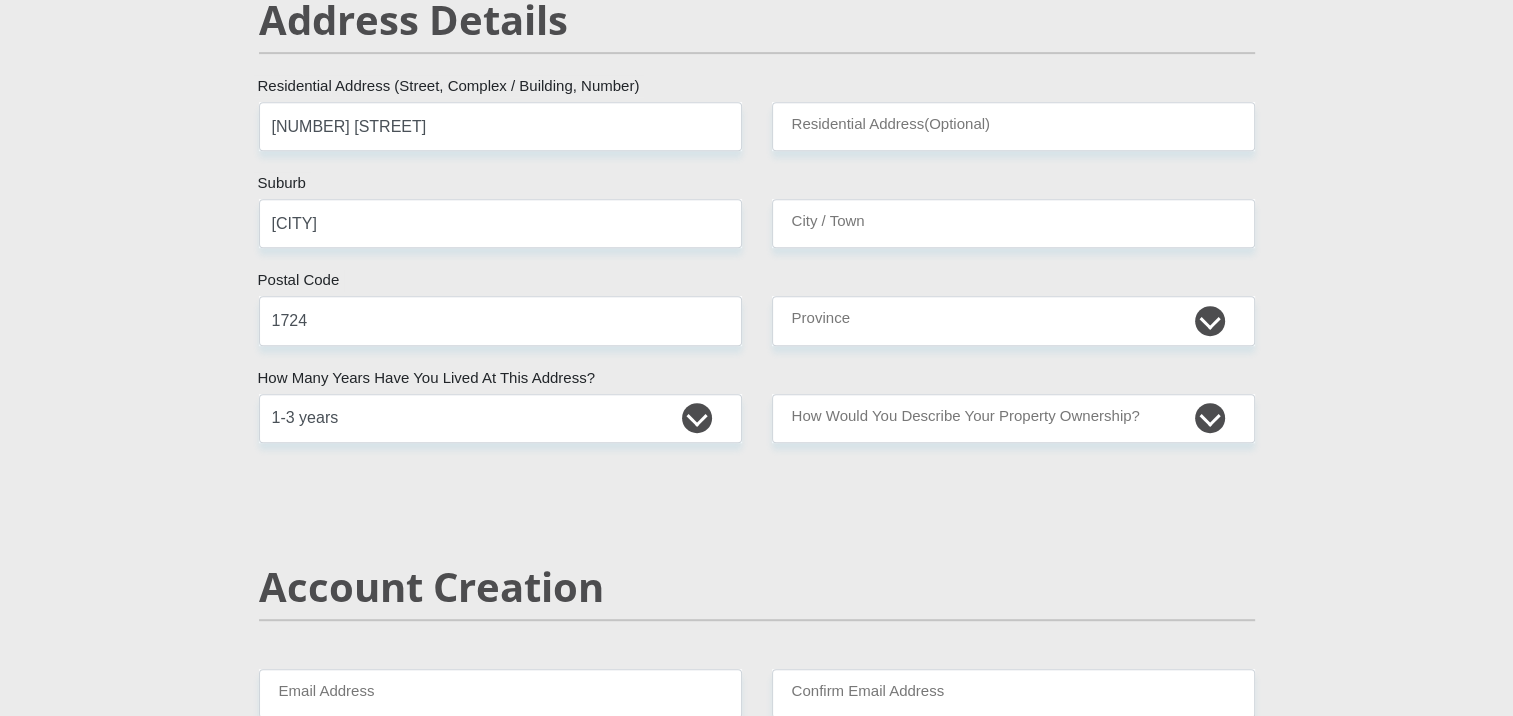 click on "[TITLE]
[FIRST]
[LAST]
[ID_NUMBER]
[COUNTRY]" at bounding box center (757, 2278) 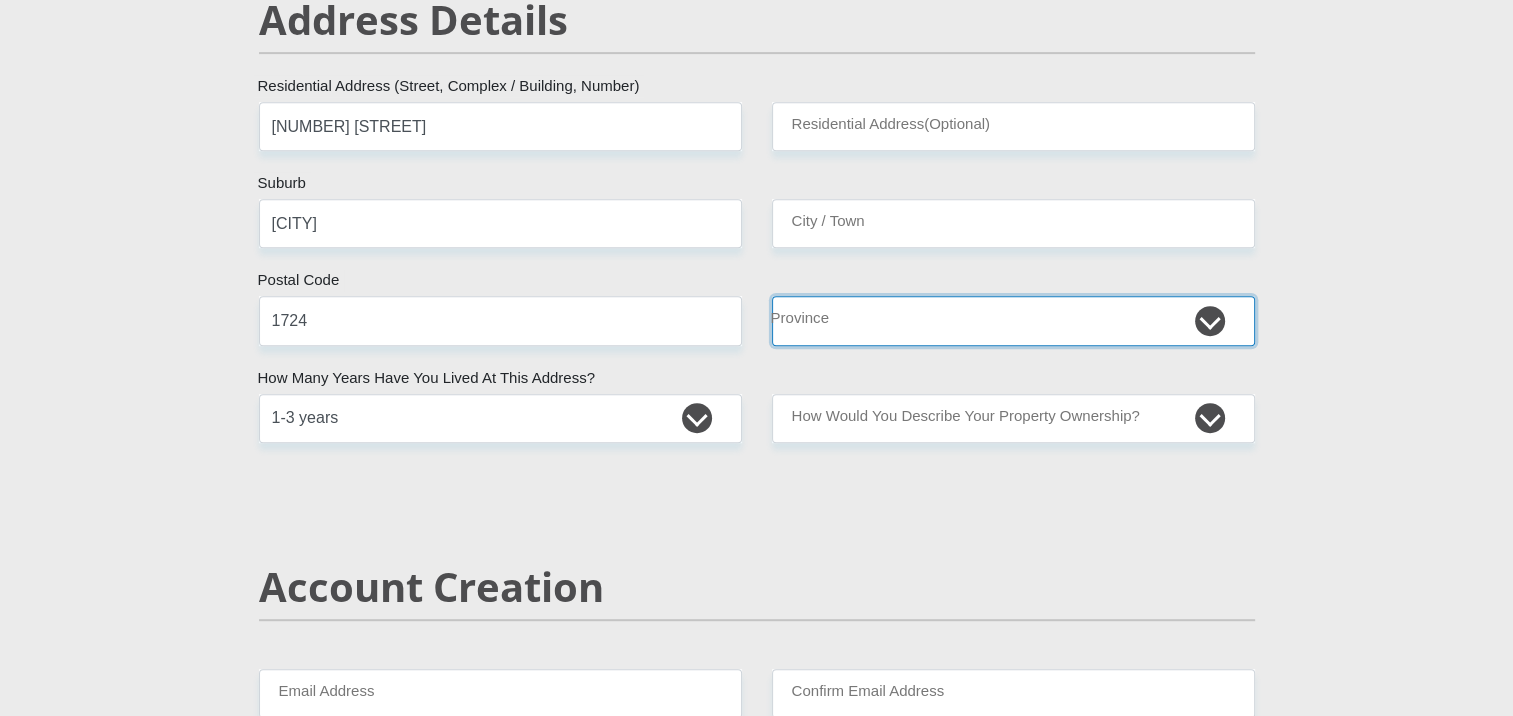 click on "Eastern Cape
Free State
Gauteng
KwaZulu-Natal
Limpopo
Mpumalanga
Northern Cape
North West
Western Cape" at bounding box center (1013, 320) 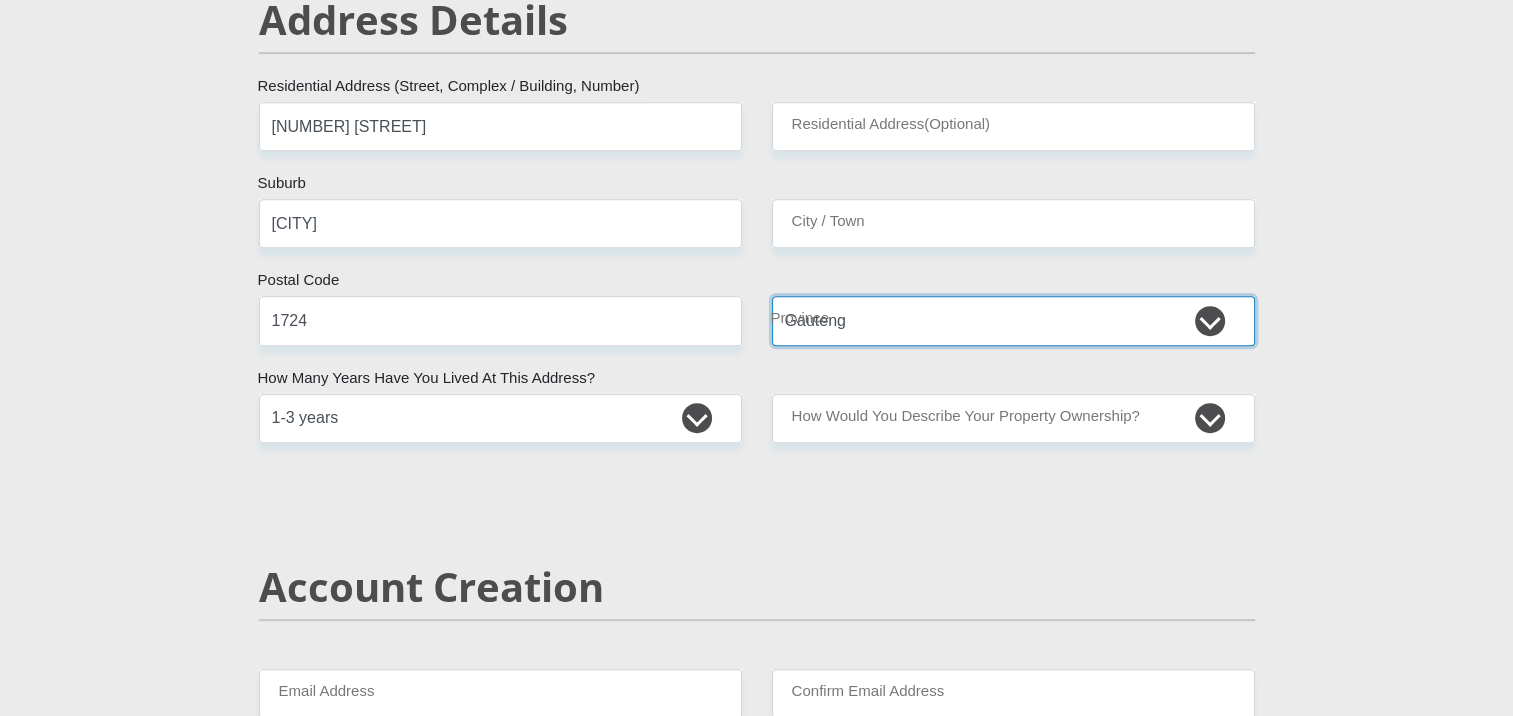 click on "Eastern Cape
Free State
Gauteng
KwaZulu-Natal
Limpopo
Mpumalanga
Northern Cape
North West
Western Cape" at bounding box center [1013, 320] 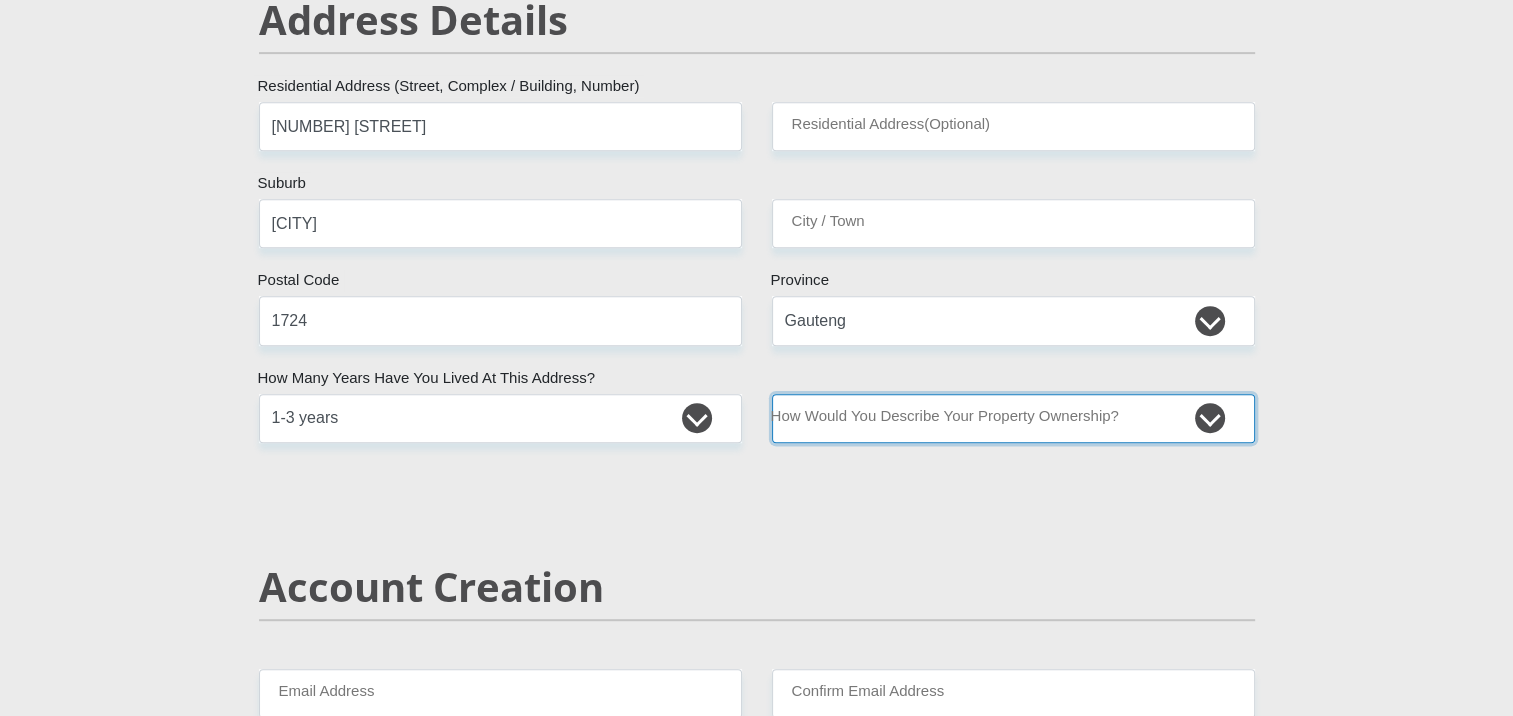 click on "Owned
Rented
Family Owned
Company Dwelling" at bounding box center [1013, 418] 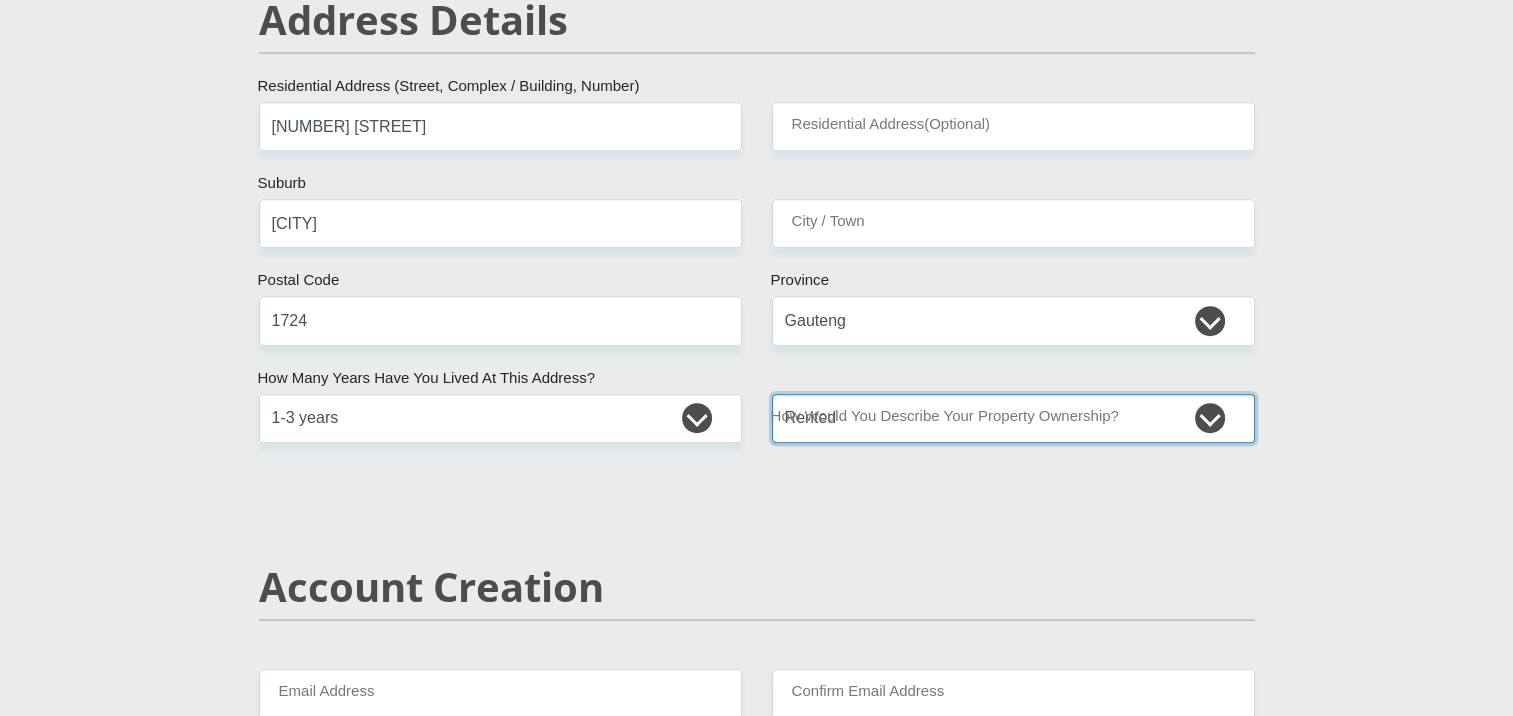 click on "Owned
Rented
Family Owned
Company Dwelling" at bounding box center (1013, 418) 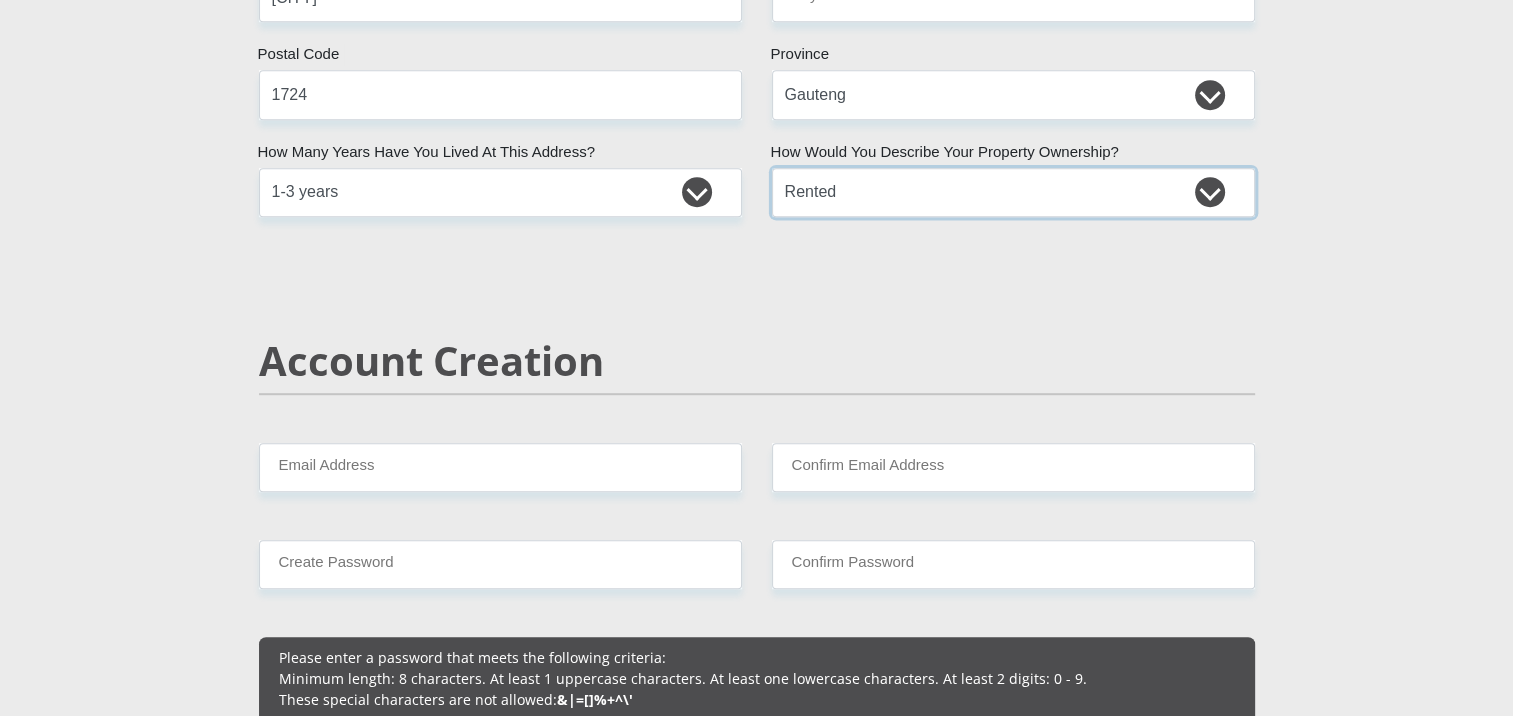 scroll, scrollTop: 1200, scrollLeft: 0, axis: vertical 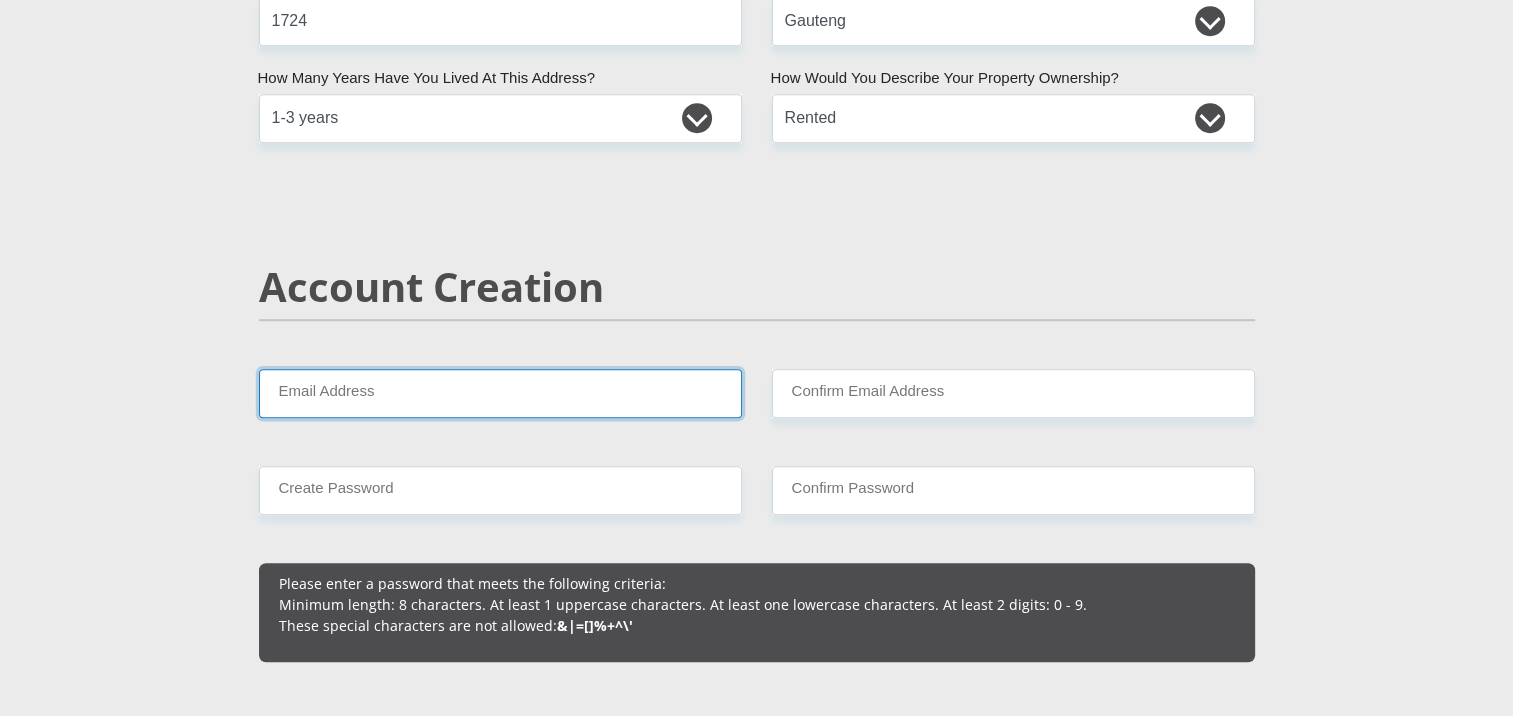 click on "Email Address" at bounding box center (500, 393) 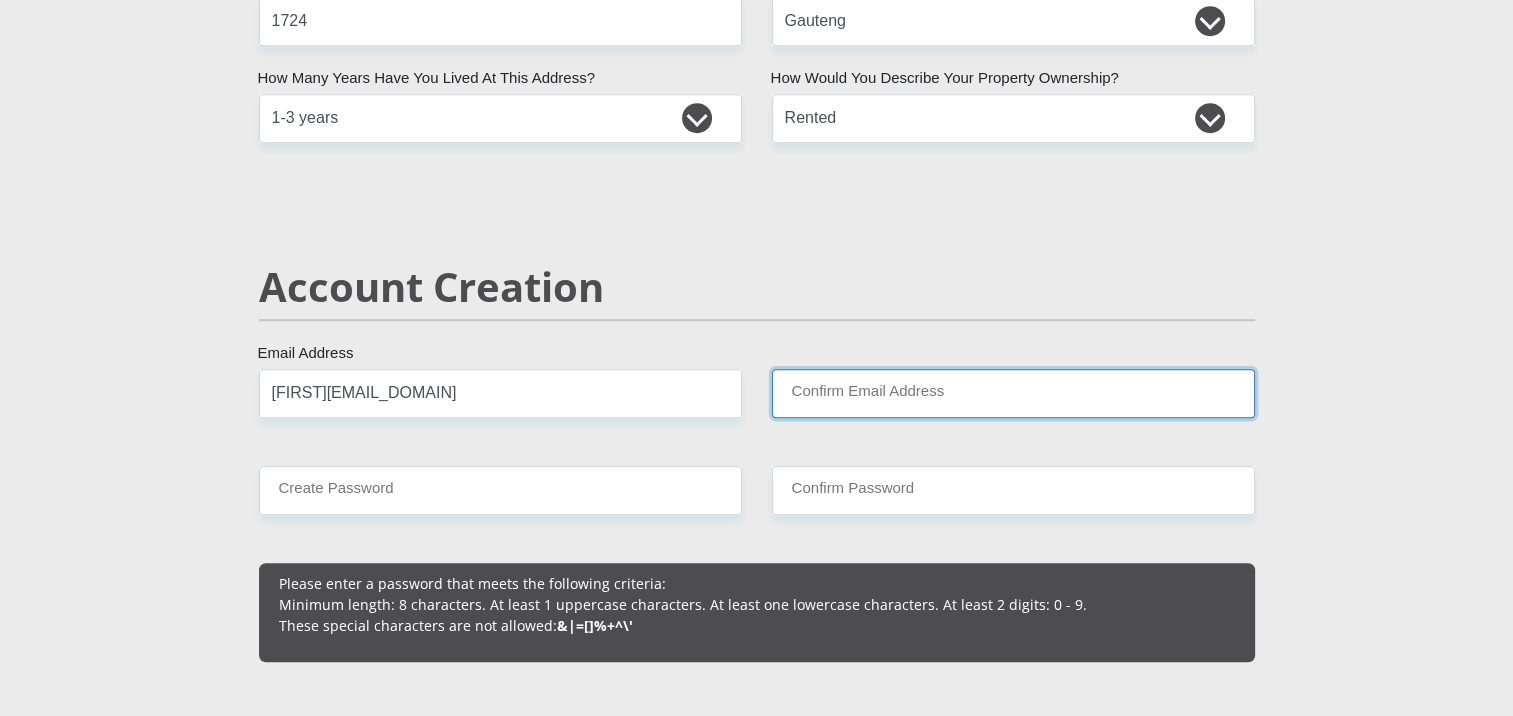 type on "[FIRST][EMAIL_DOMAIN]" 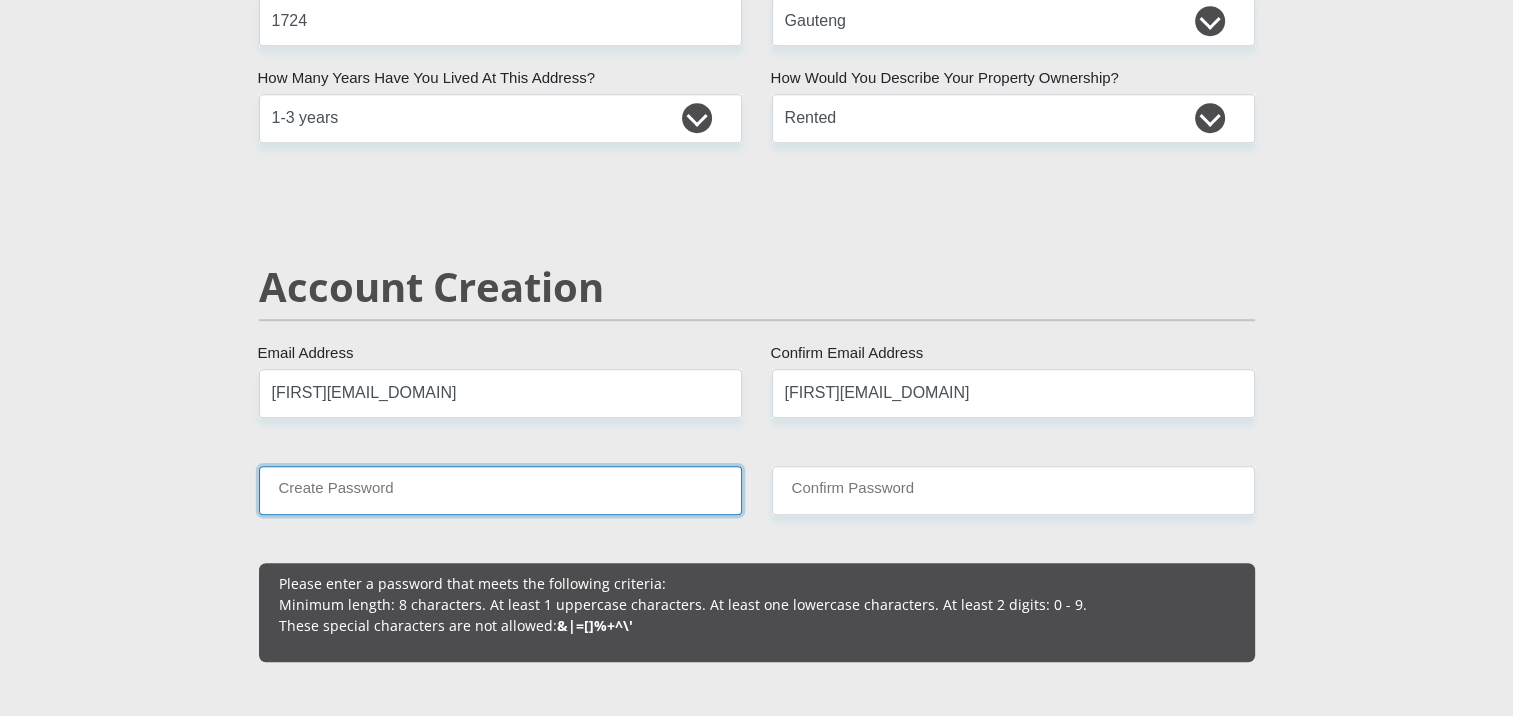 click on "Create Password" at bounding box center (500, 490) 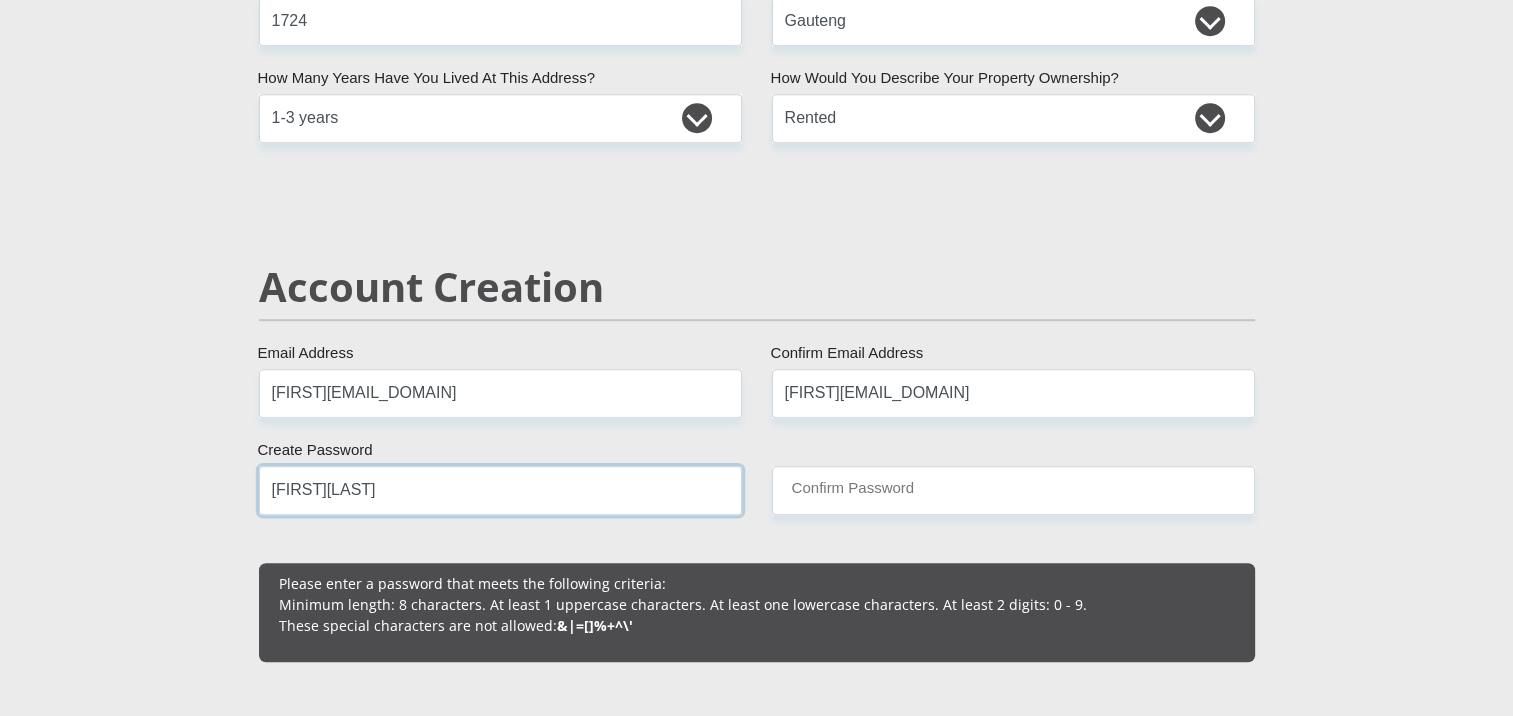 type on "[FIRST][LAST]" 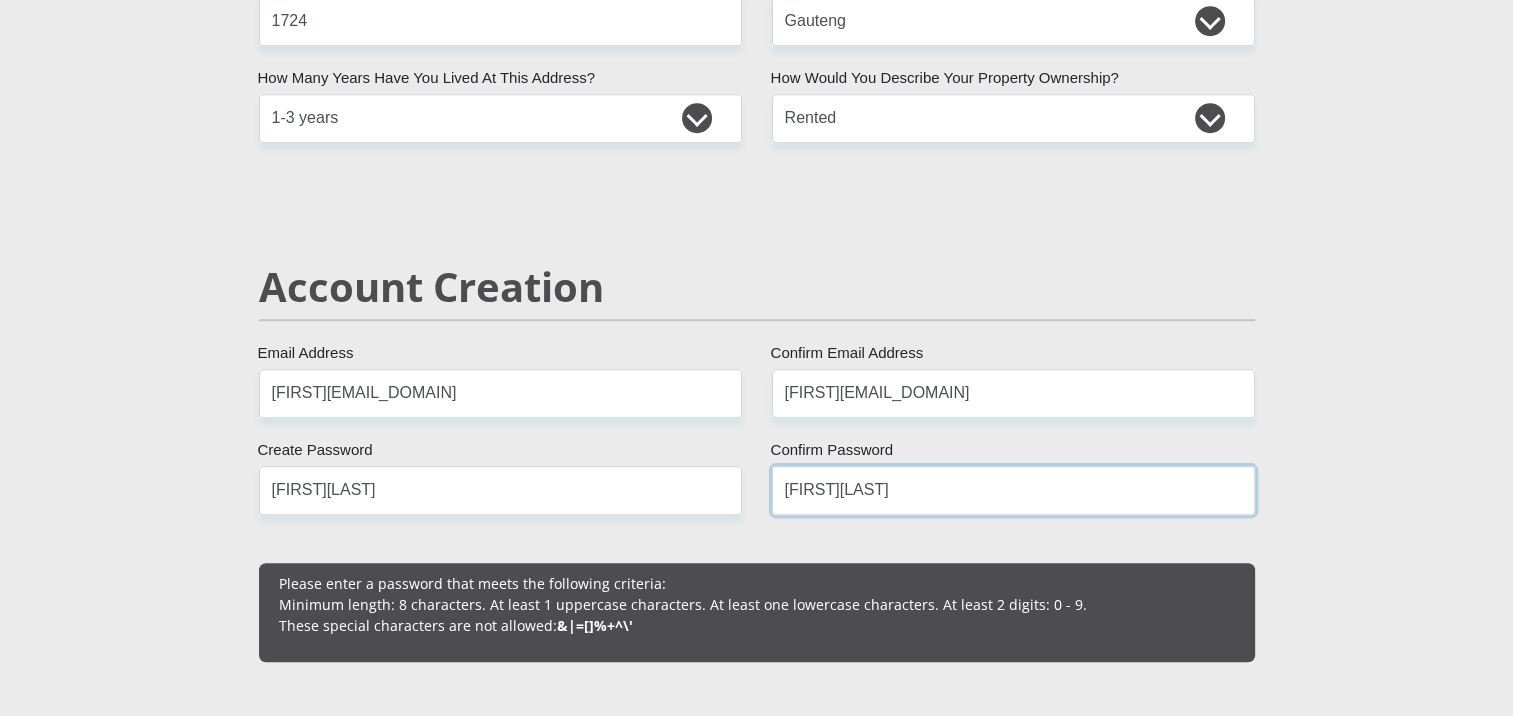 type on "[FIRST][LAST]" 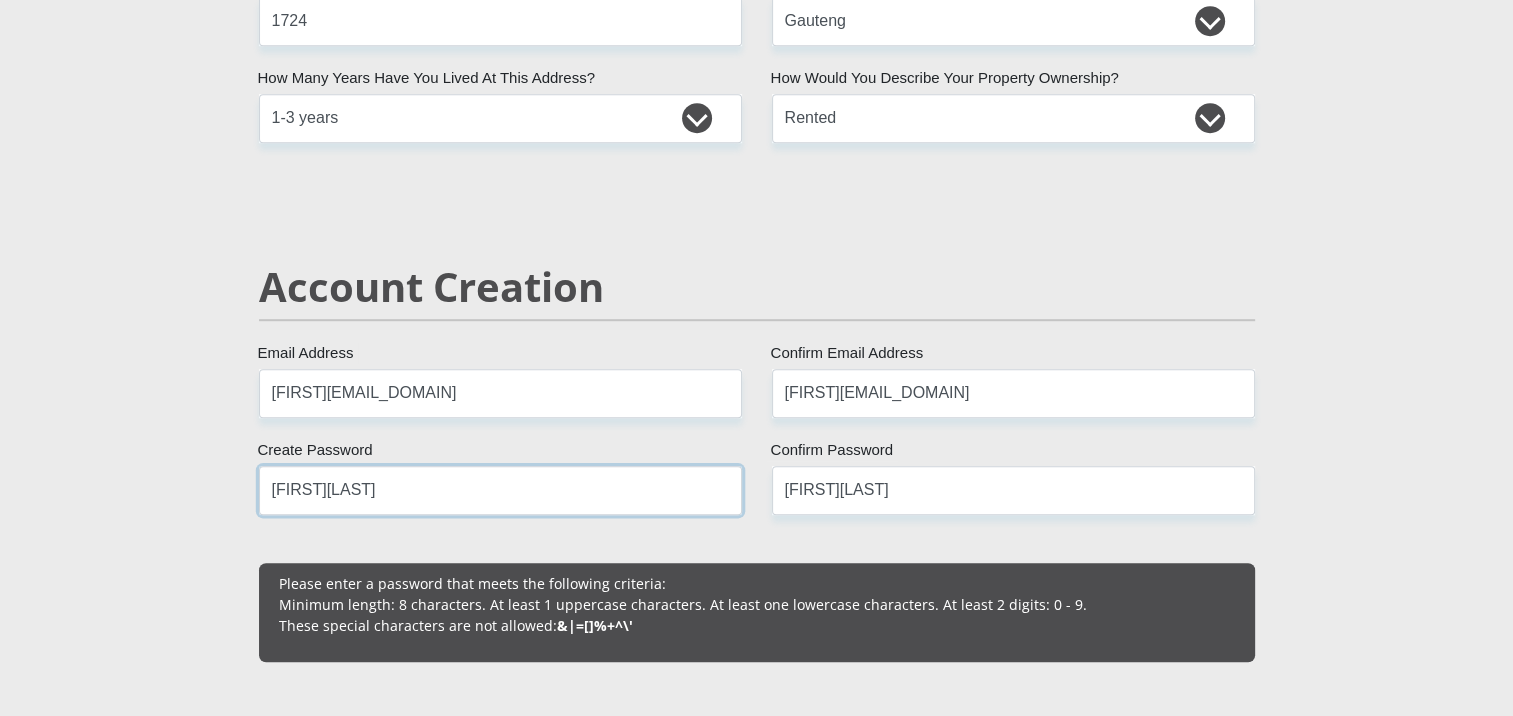 click on "[FIRST][LAST]" at bounding box center [500, 490] 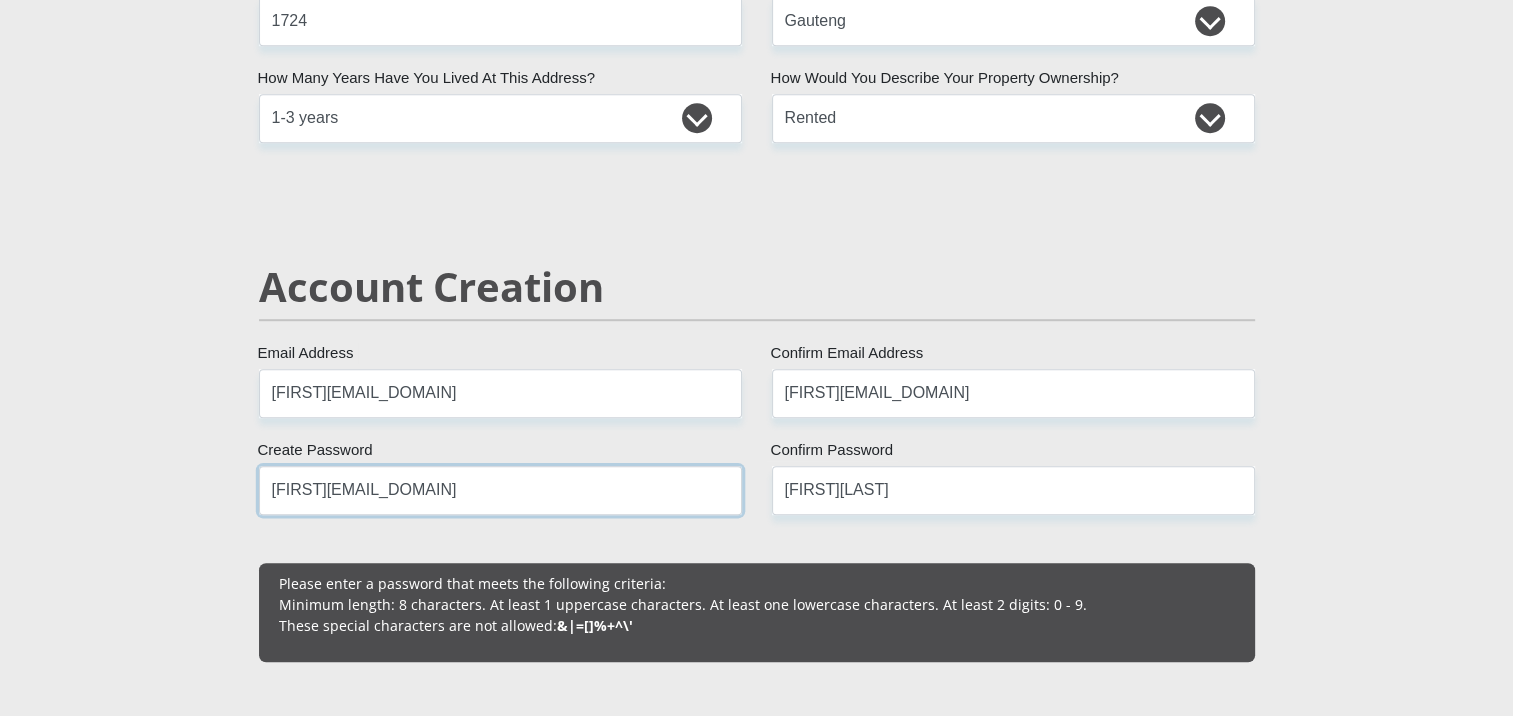 type on "[FIRST][EMAIL_DOMAIN]" 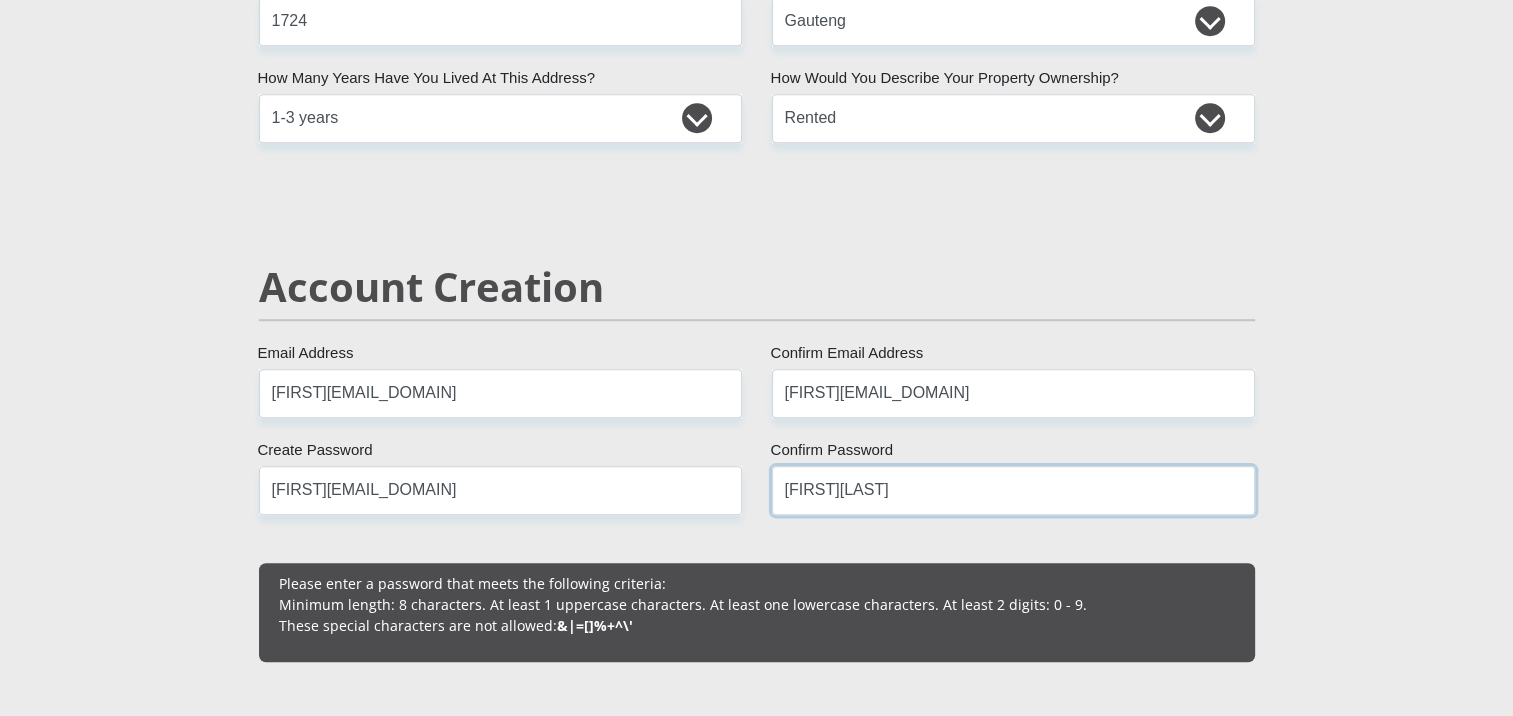 click on "[FIRST][LAST]" at bounding box center [1013, 490] 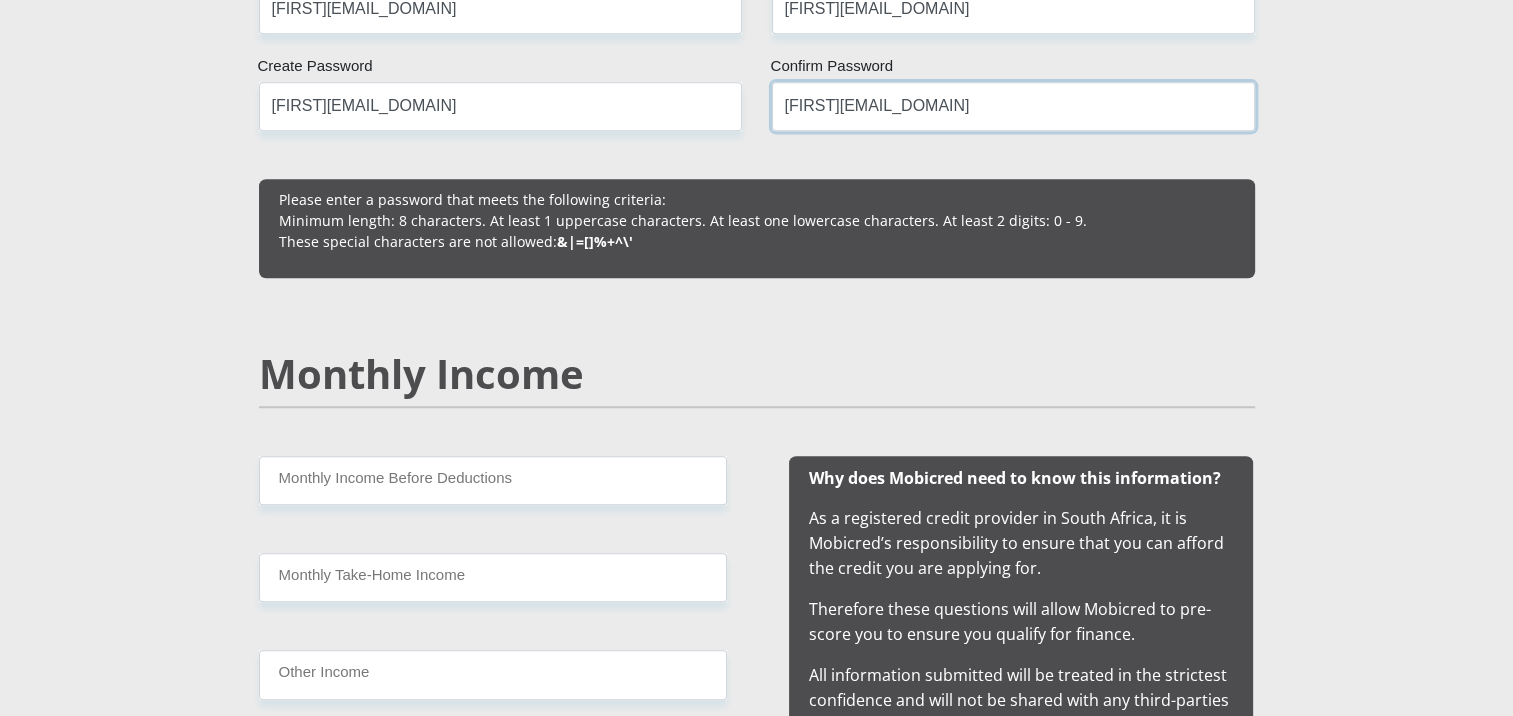 scroll, scrollTop: 1700, scrollLeft: 0, axis: vertical 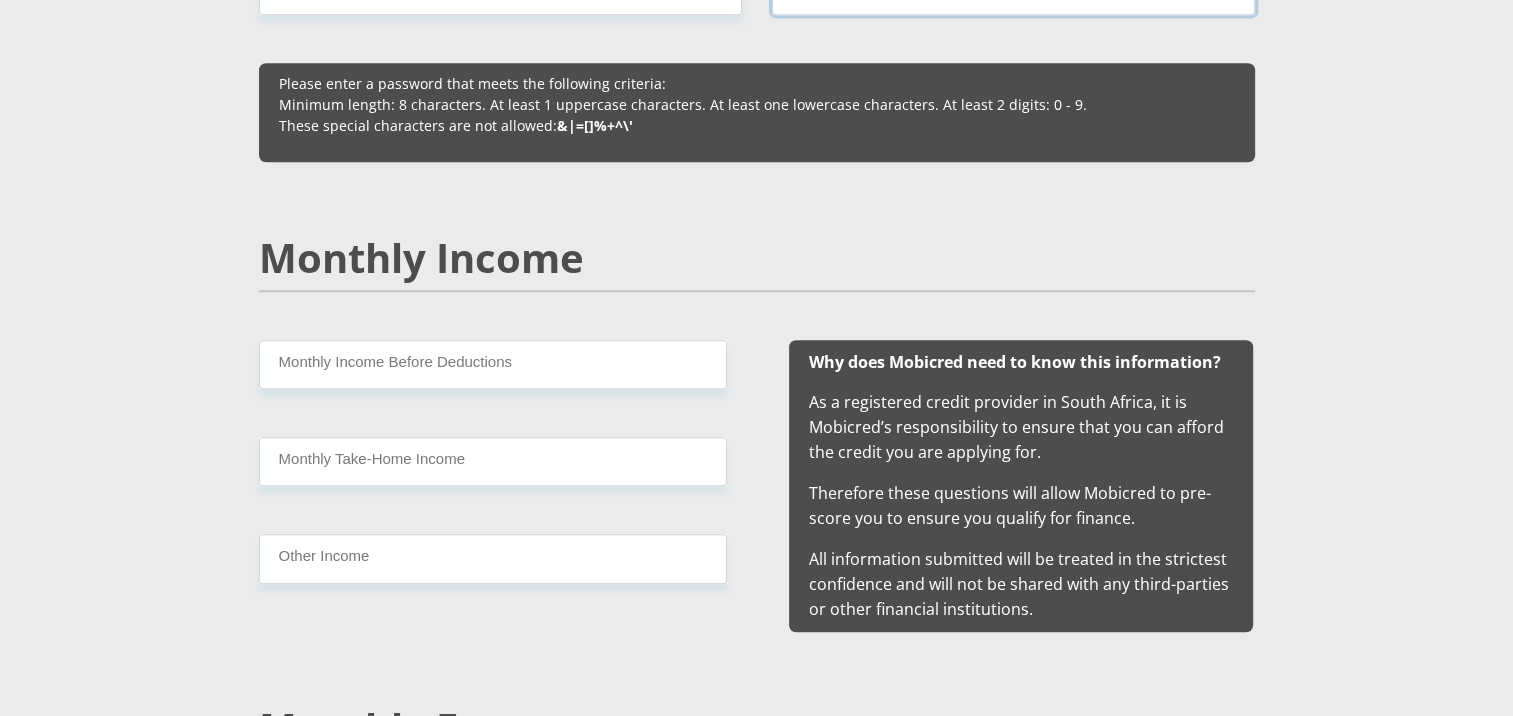 type on "[FIRST][EMAIL_DOMAIN]" 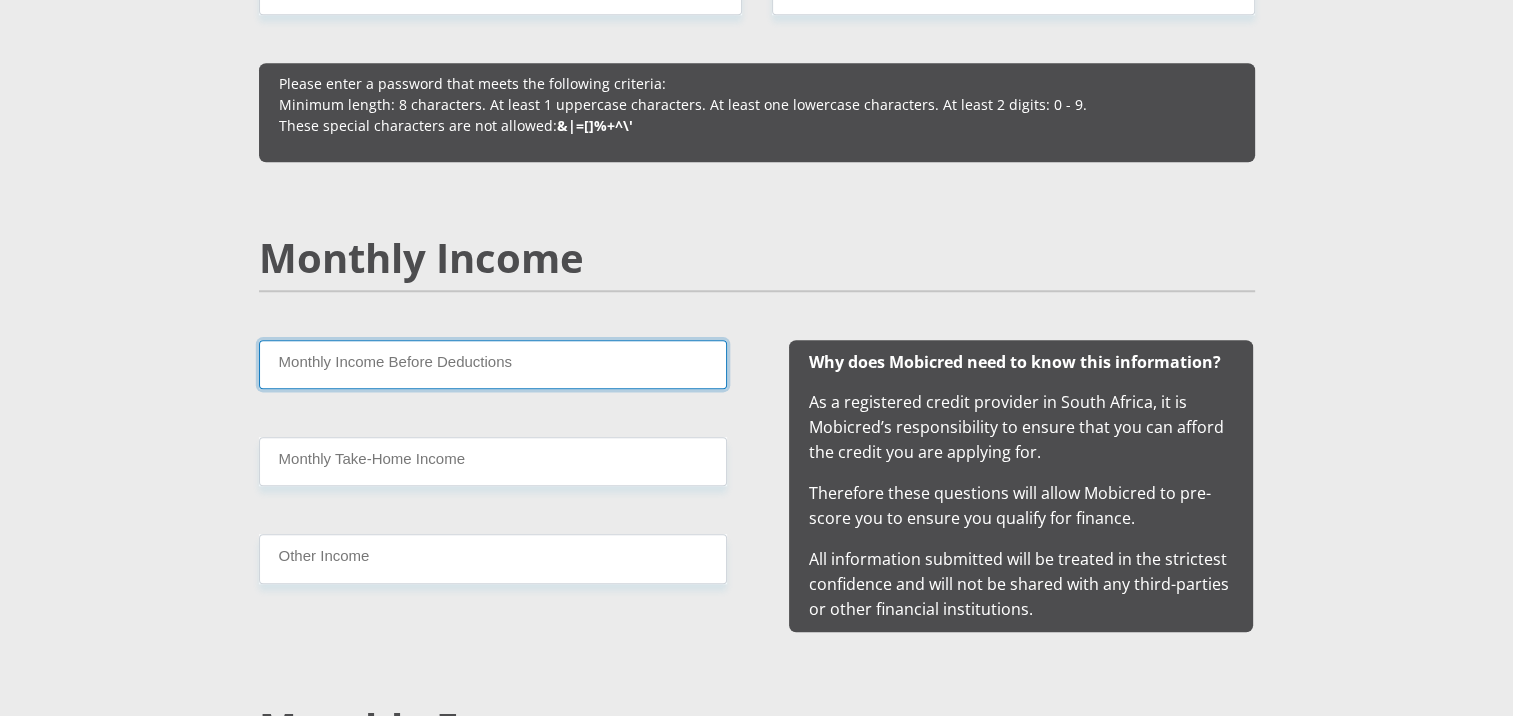 click on "Monthly Income Before Deductions" at bounding box center (493, 364) 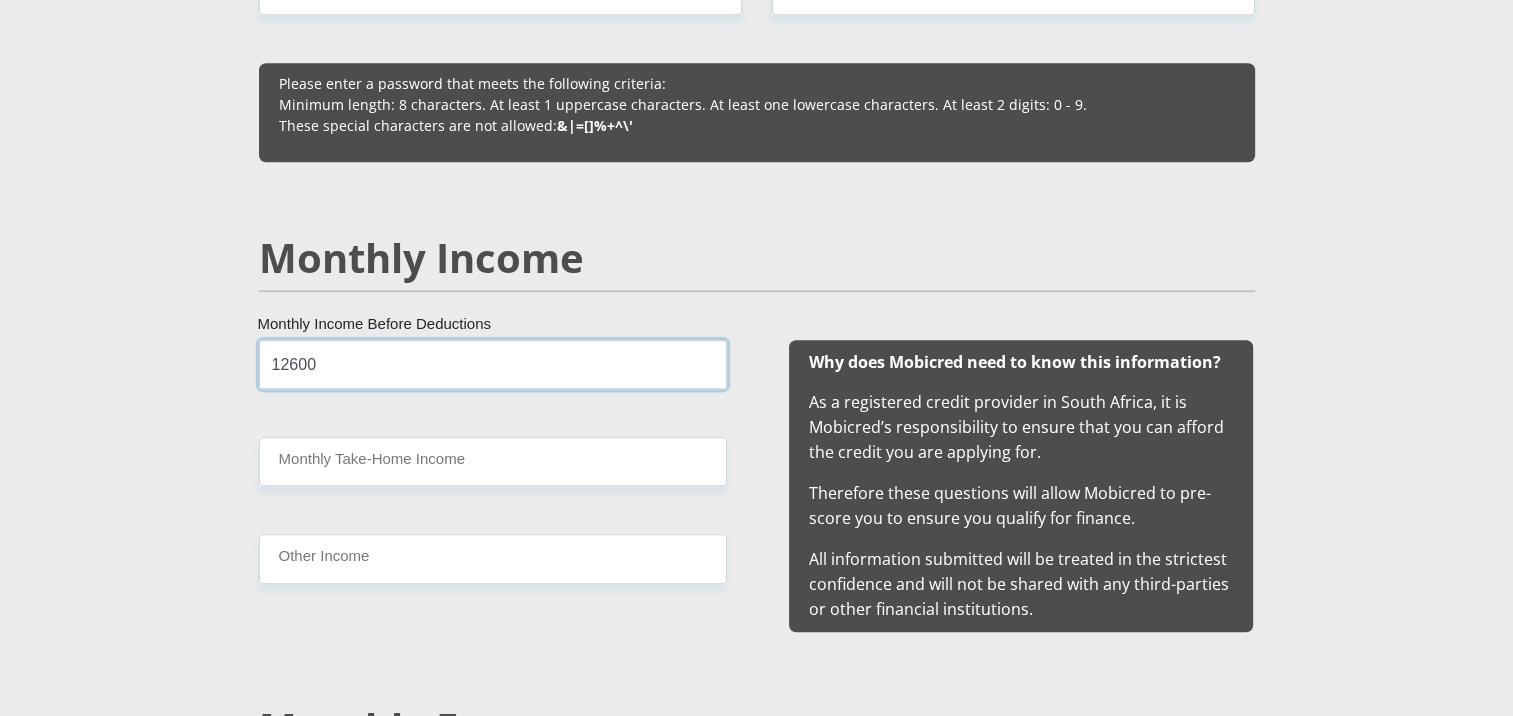 type on "12600" 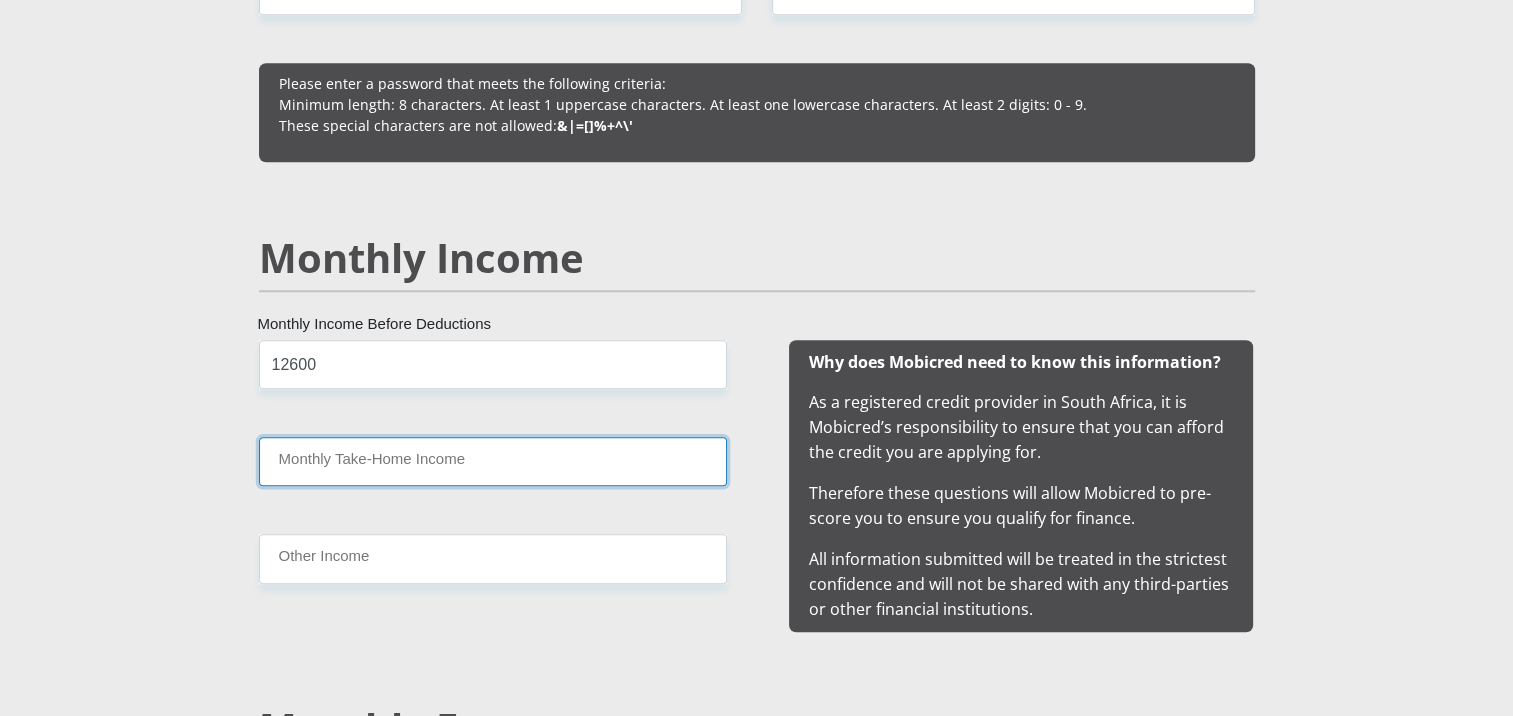 click on "Monthly Take-Home Income" at bounding box center (493, 461) 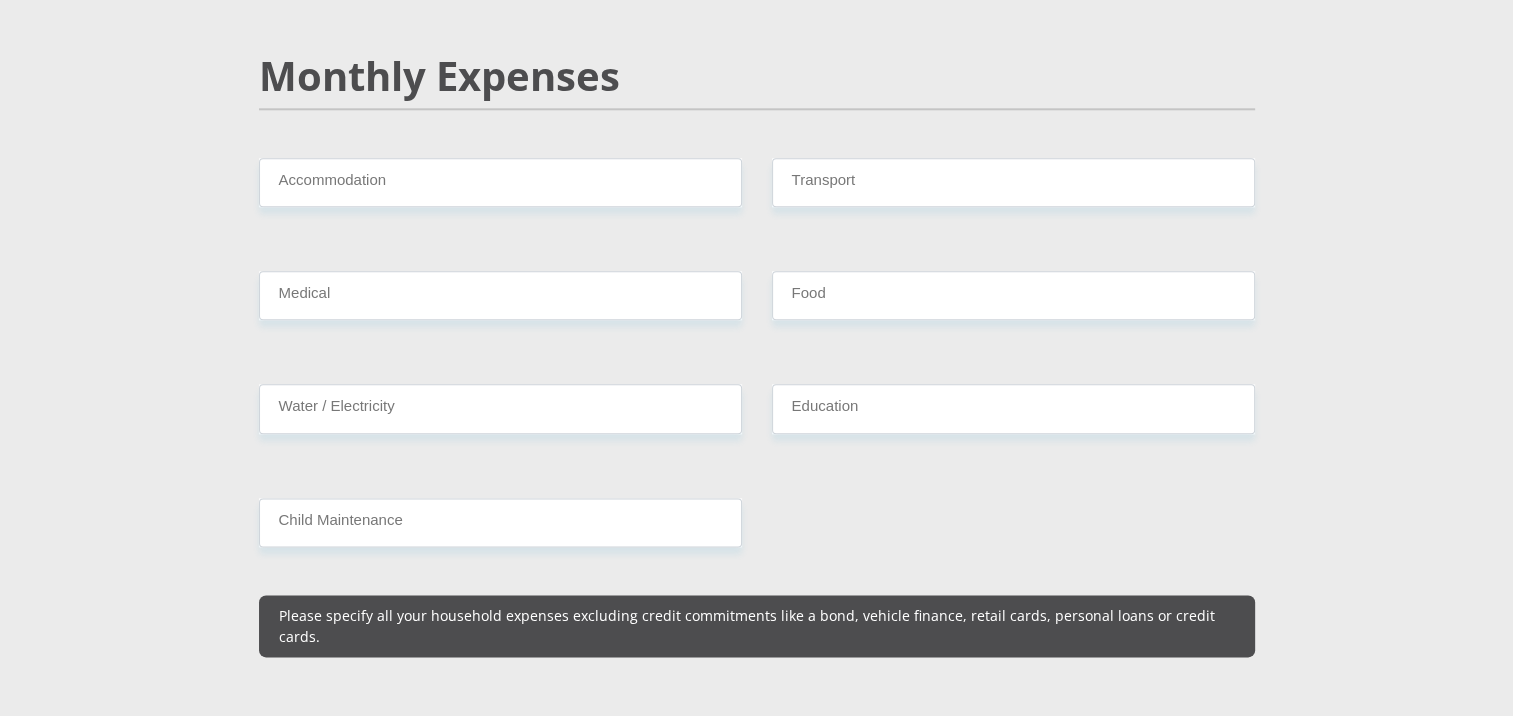 scroll, scrollTop: 2400, scrollLeft: 0, axis: vertical 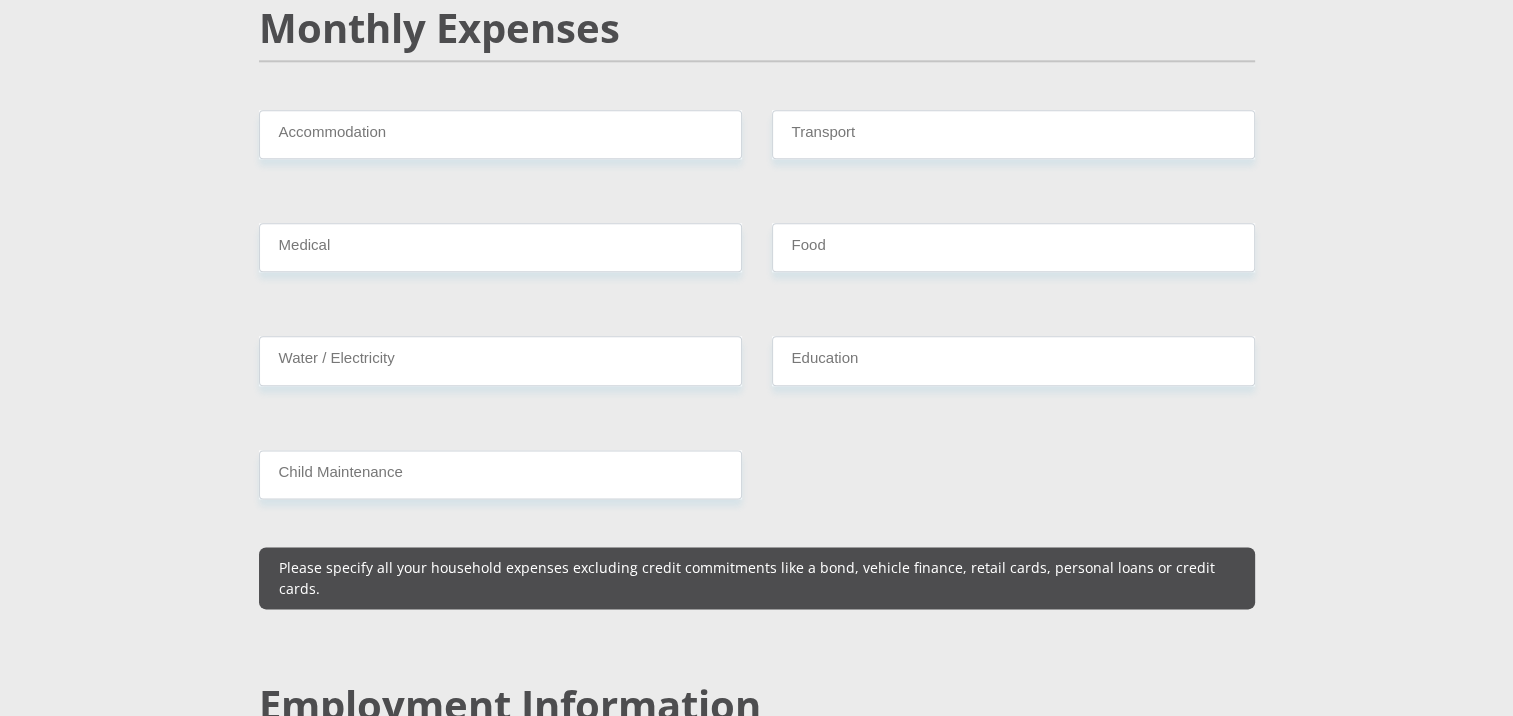 type on "11142.25" 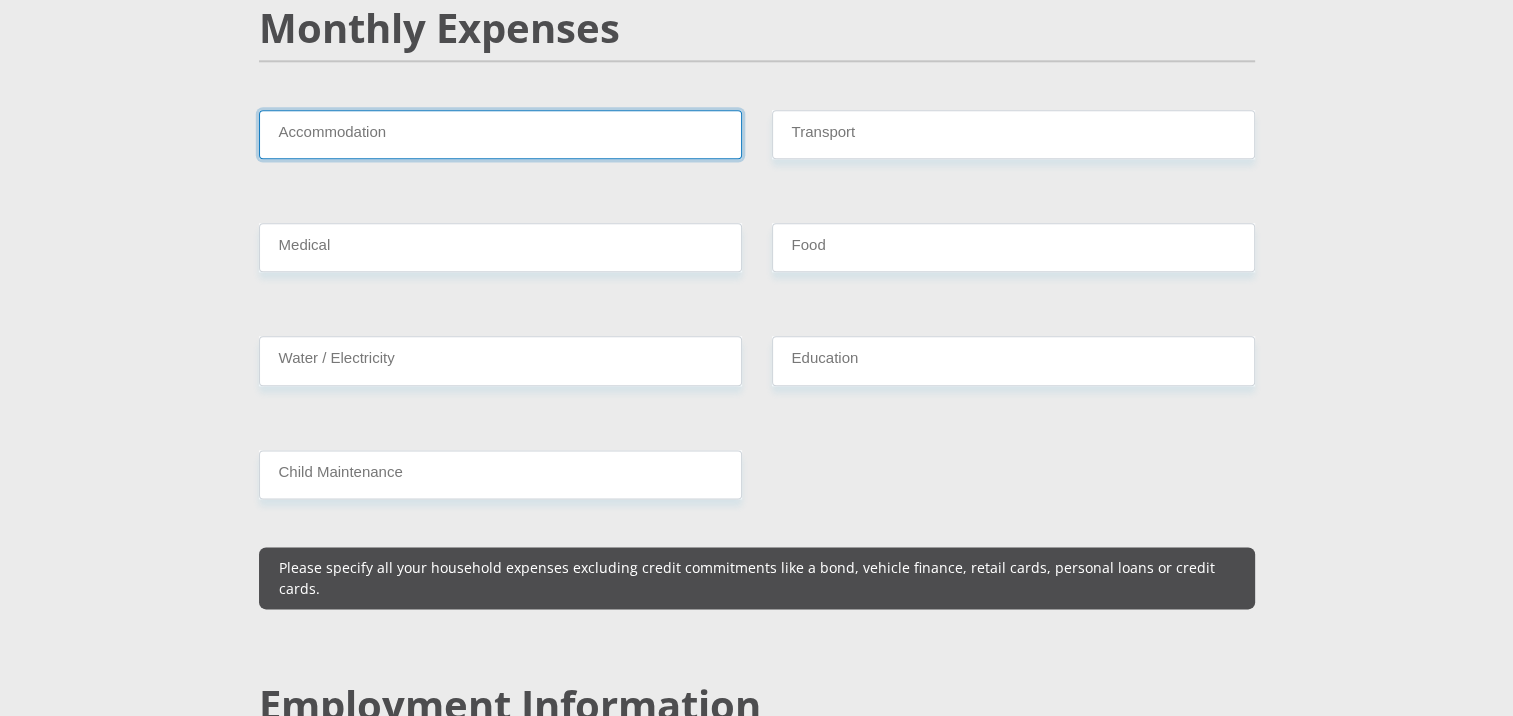 click on "Accommodation" at bounding box center [500, 134] 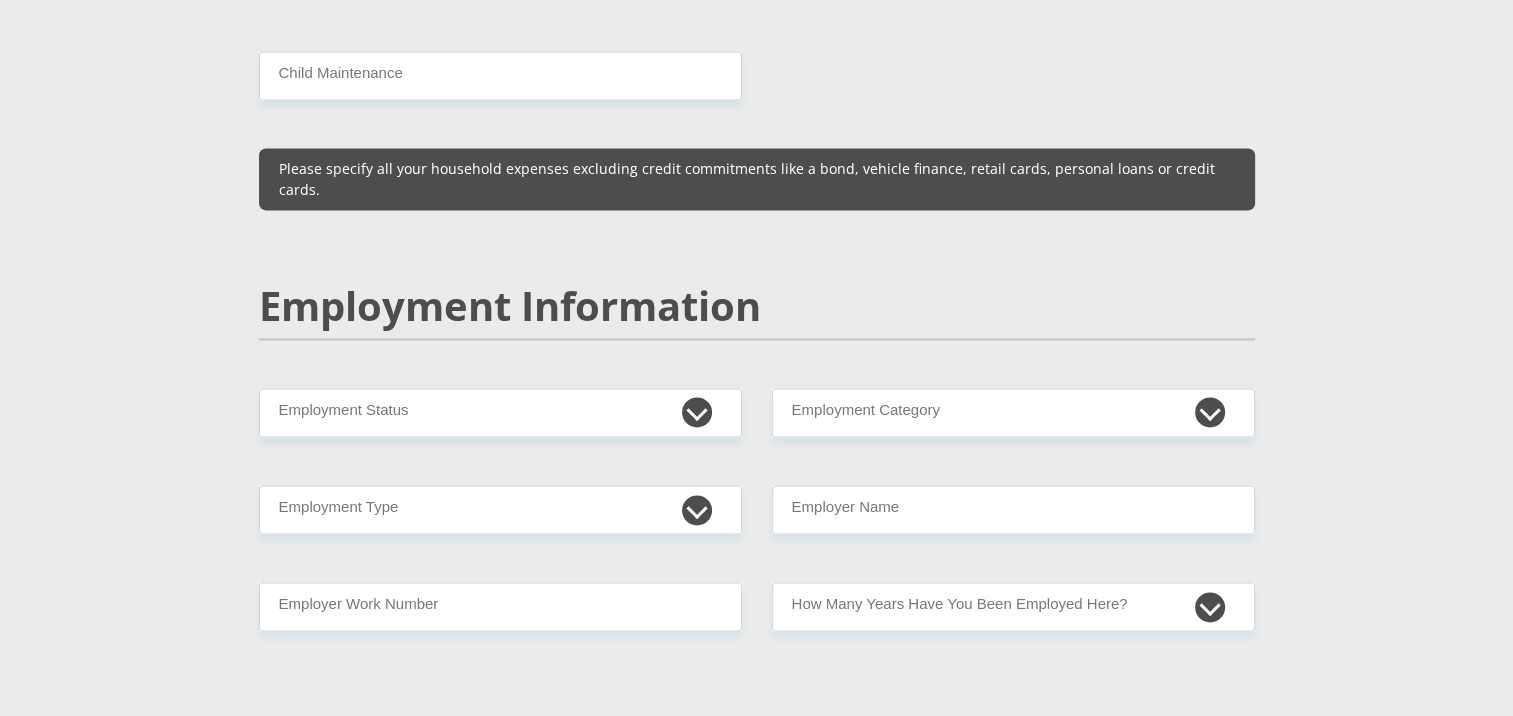 scroll, scrollTop: 2800, scrollLeft: 0, axis: vertical 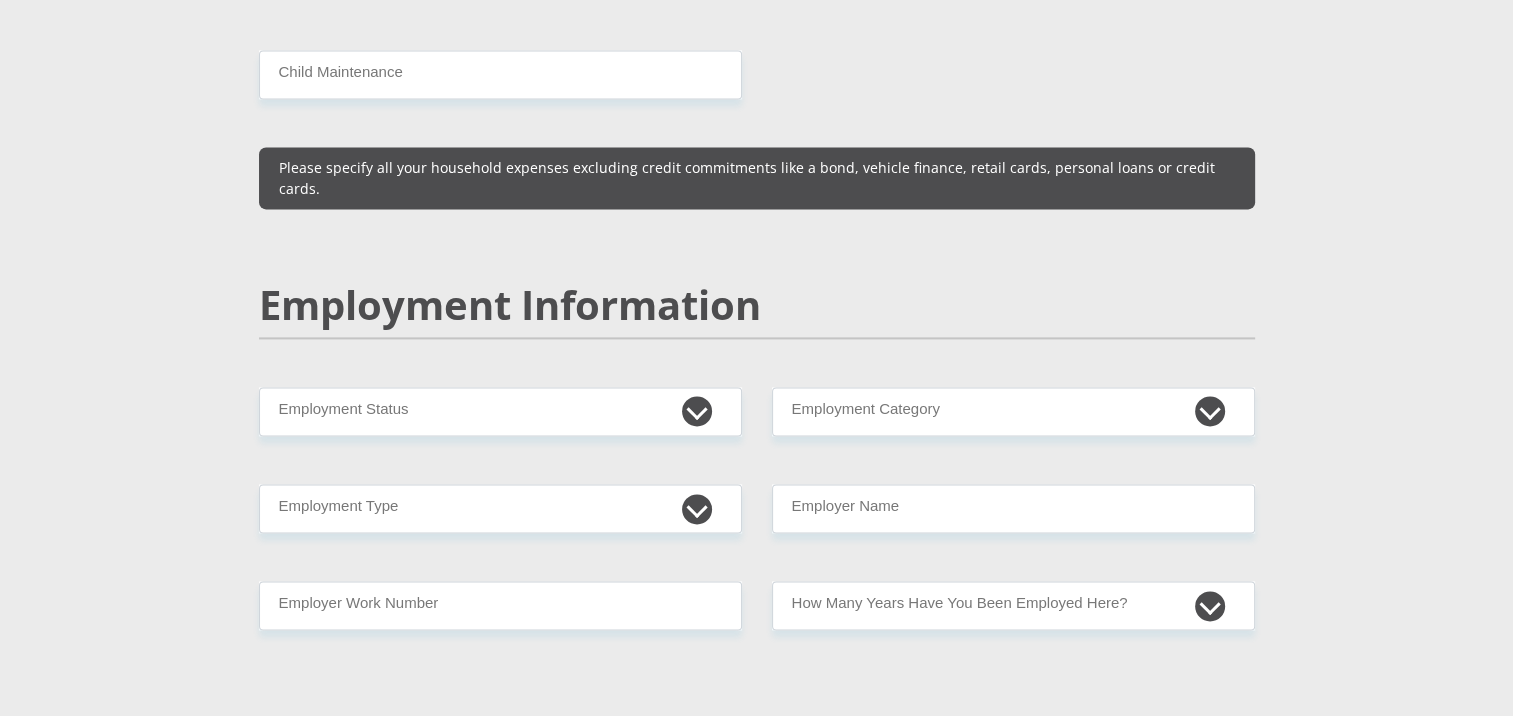 type on "6500" 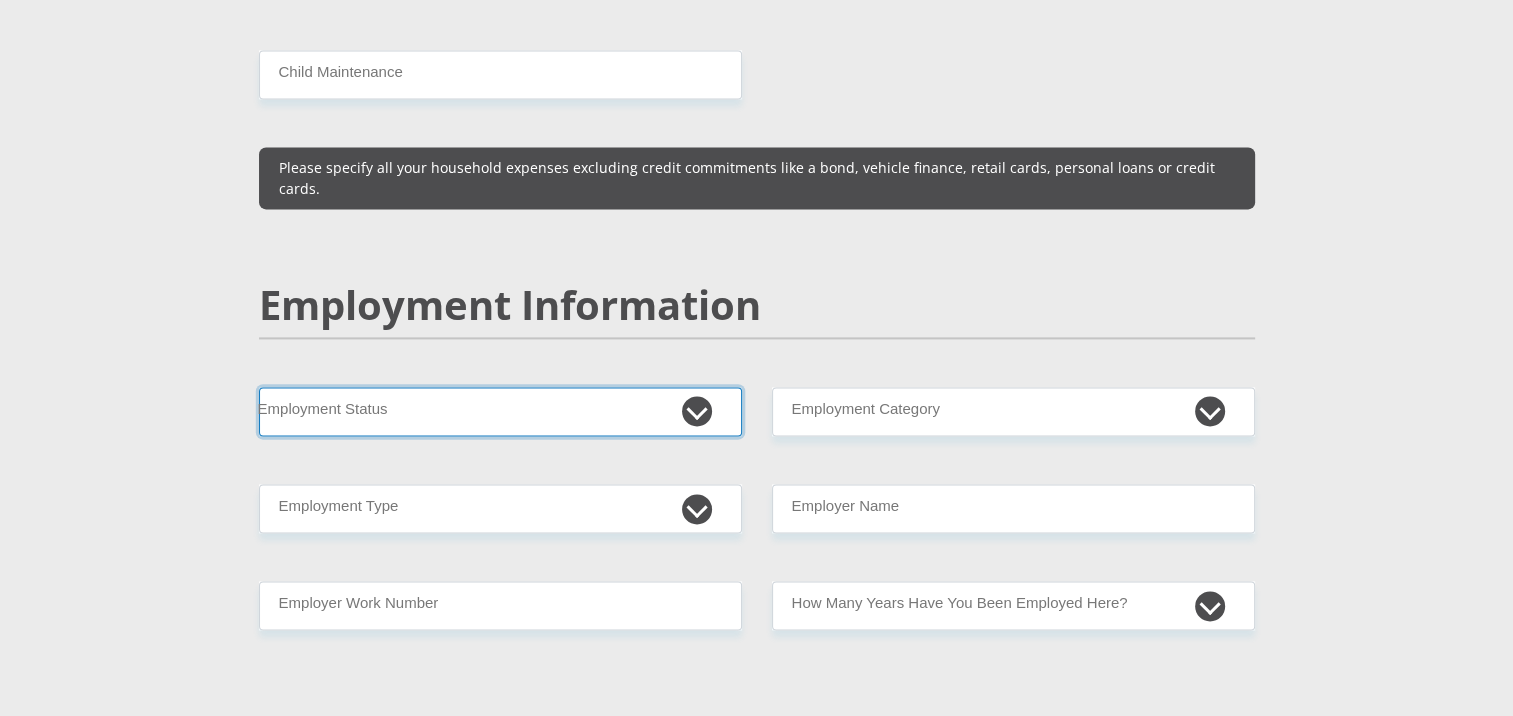 click on "Permanent/Full-time
Part-time/Casual
Contract Worker
Self-Employed
Housewife
Retired
Student
Medically Boarded
Disability
Unemployed" at bounding box center [500, 411] 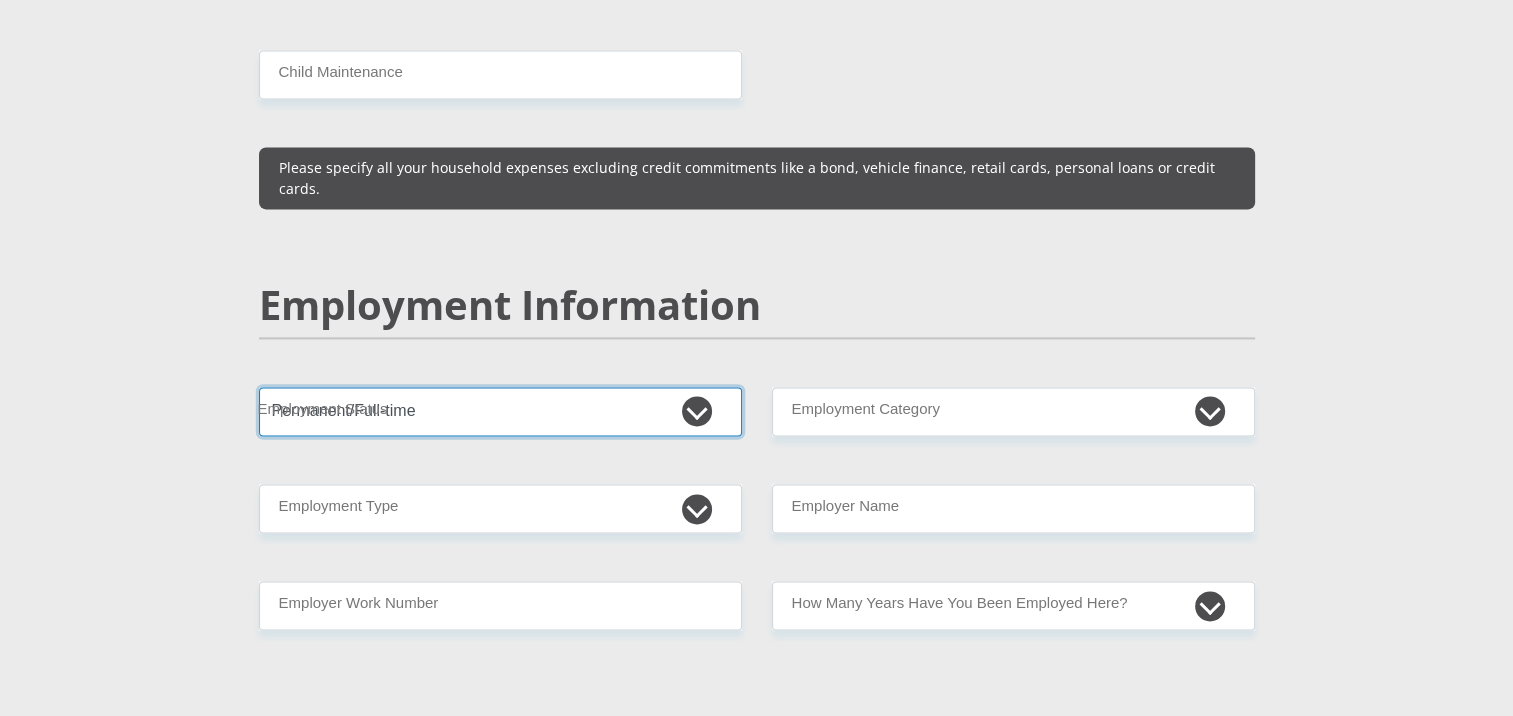 click on "Permanent/Full-time
Part-time/Casual
Contract Worker
Self-Employed
Housewife
Retired
Student
Medically Boarded
Disability
Unemployed" at bounding box center [500, 411] 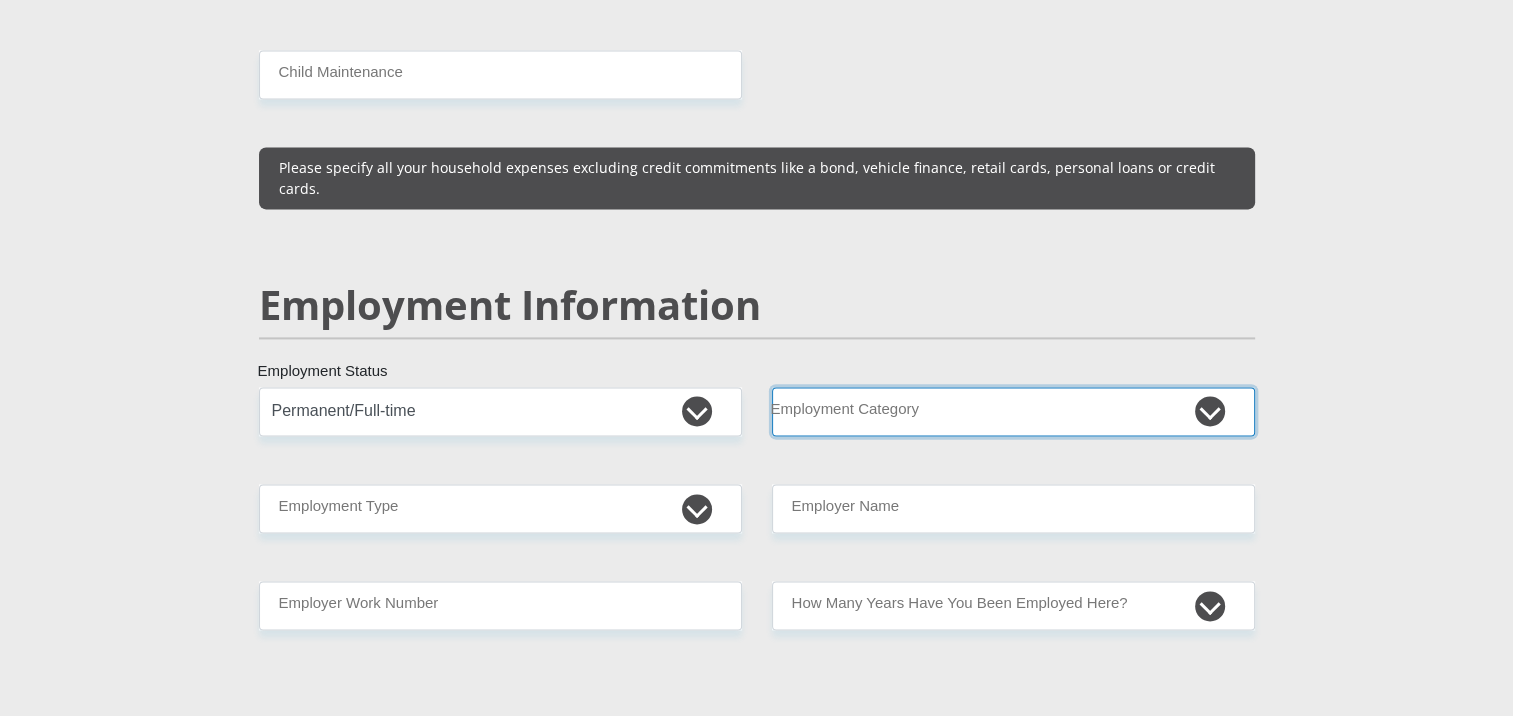 click on "AGRICULTURE
ALCOHOL & TOBACCO
CONSTRUCTION MATERIALS
METALLURGY
EQUIPMENT FOR RENEWABLE ENERGY
SPECIALIZED CONTRACTORS
CAR
GAMING (INCL. INTERNET
OTHER WHOLESALE
UNLICENSED PHARMACEUTICALS
CURRENCY EXCHANGE HOUSES
OTHER FINANCIAL INSTITUTIONS & INSURANCE
REAL ESTATE AGENTS
OIL & GAS
OTHER MATERIALS (E.G. IRON ORE)
PRECIOUS STONES & PRECIOUS METALS
POLITICAL ORGANIZATIONS
RELIGIOUS ORGANIZATIONS(NOT SECTS)
ACTI. HAVING BUSINESS DEAL WITH PUBLIC ADMINISTRATION
LAUNDROMATS" at bounding box center [1013, 411] 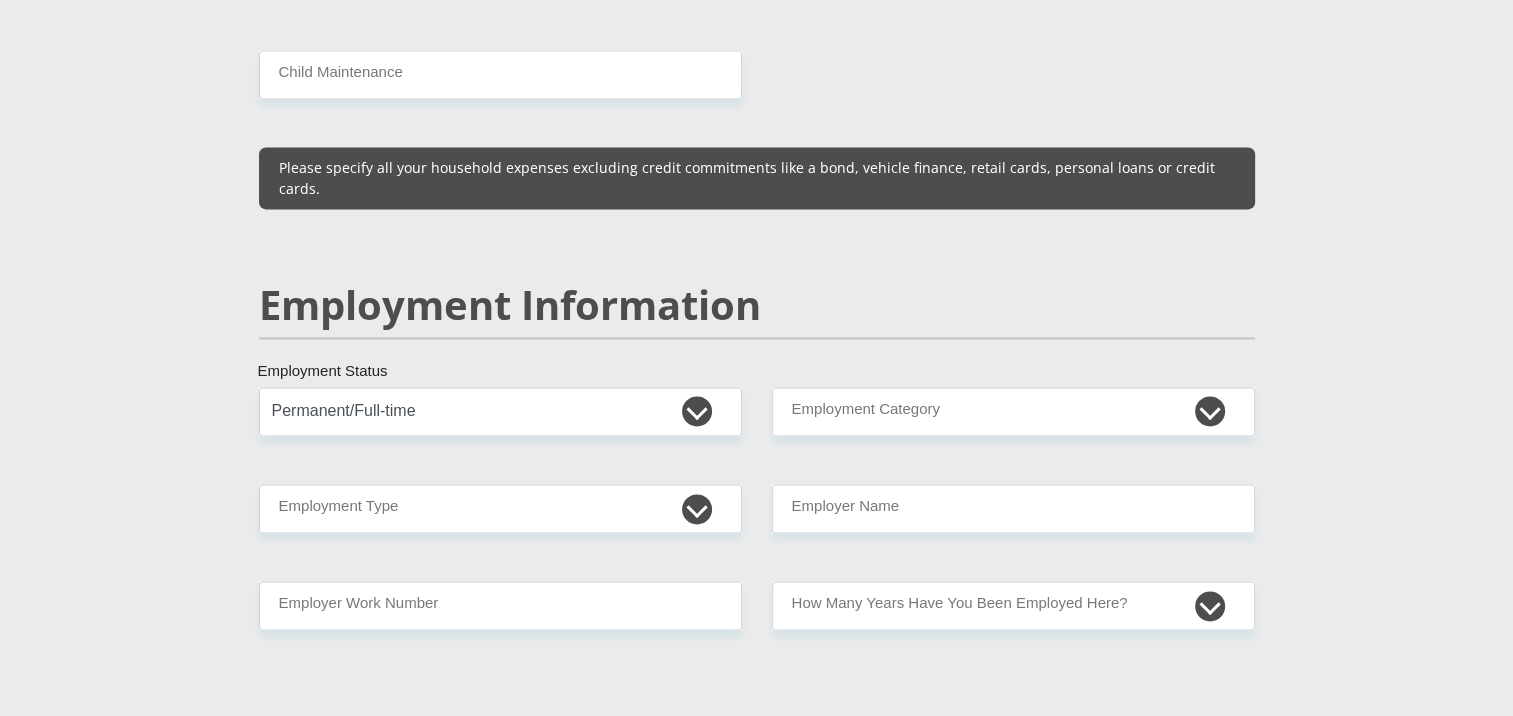 click on "[TITLE]
[FIRST]
[LAST]
[ID_NUMBER]
[COUNTRY]" at bounding box center (757, 378) 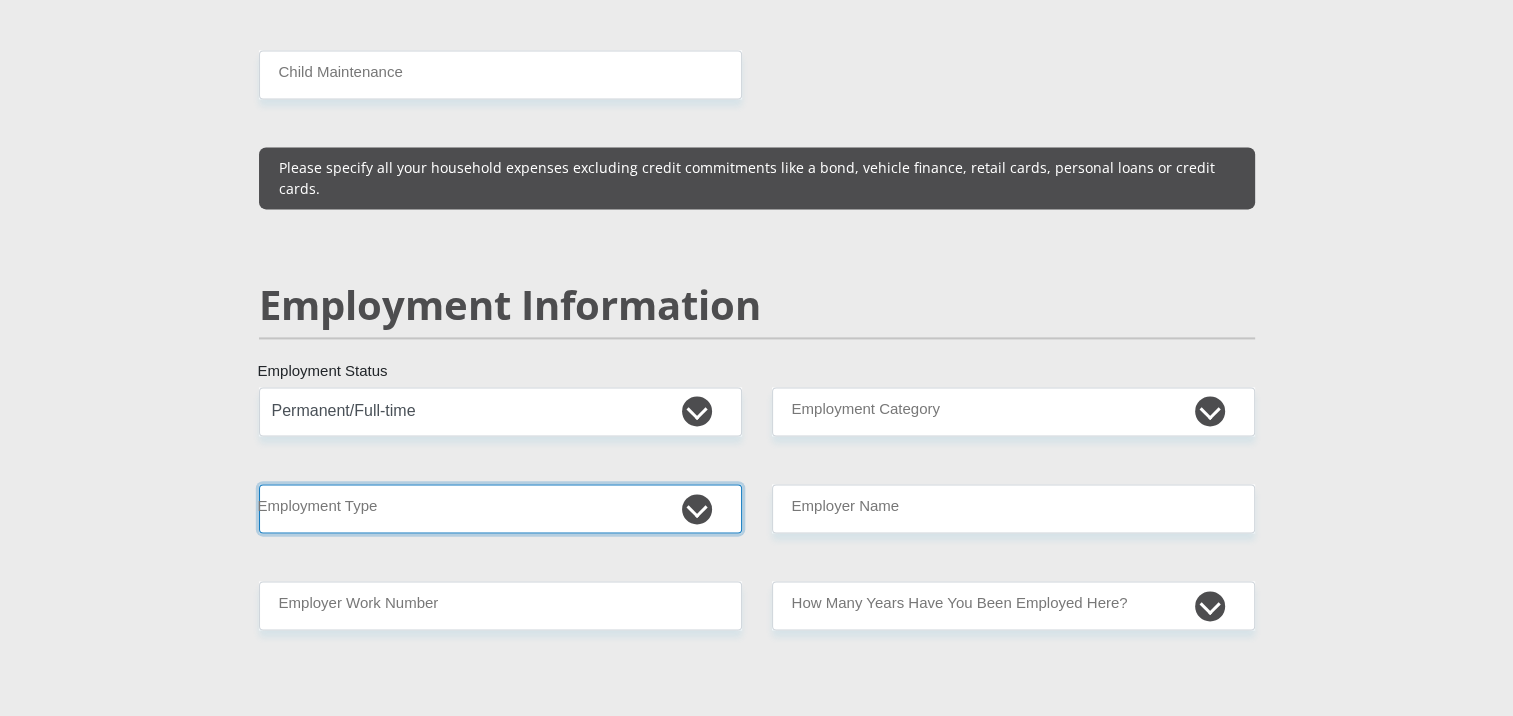 click on "College/Lecturer
Craft Seller
Creative
Driver
Executive
Farmer
Forces - Non Commissioned
Forces - Officer
Hawker
Housewife
Labourer
Licenced Professional
Manager
Miner
Non Licenced Professional
Office Staff/Clerk
Outside Worker
Pensioner
Permanent Teacher
Production/Manufacturing
Sales
Self-Employed
Semi-Professional Worker
Service Industry  Social Worker  Student" at bounding box center (500, 508) 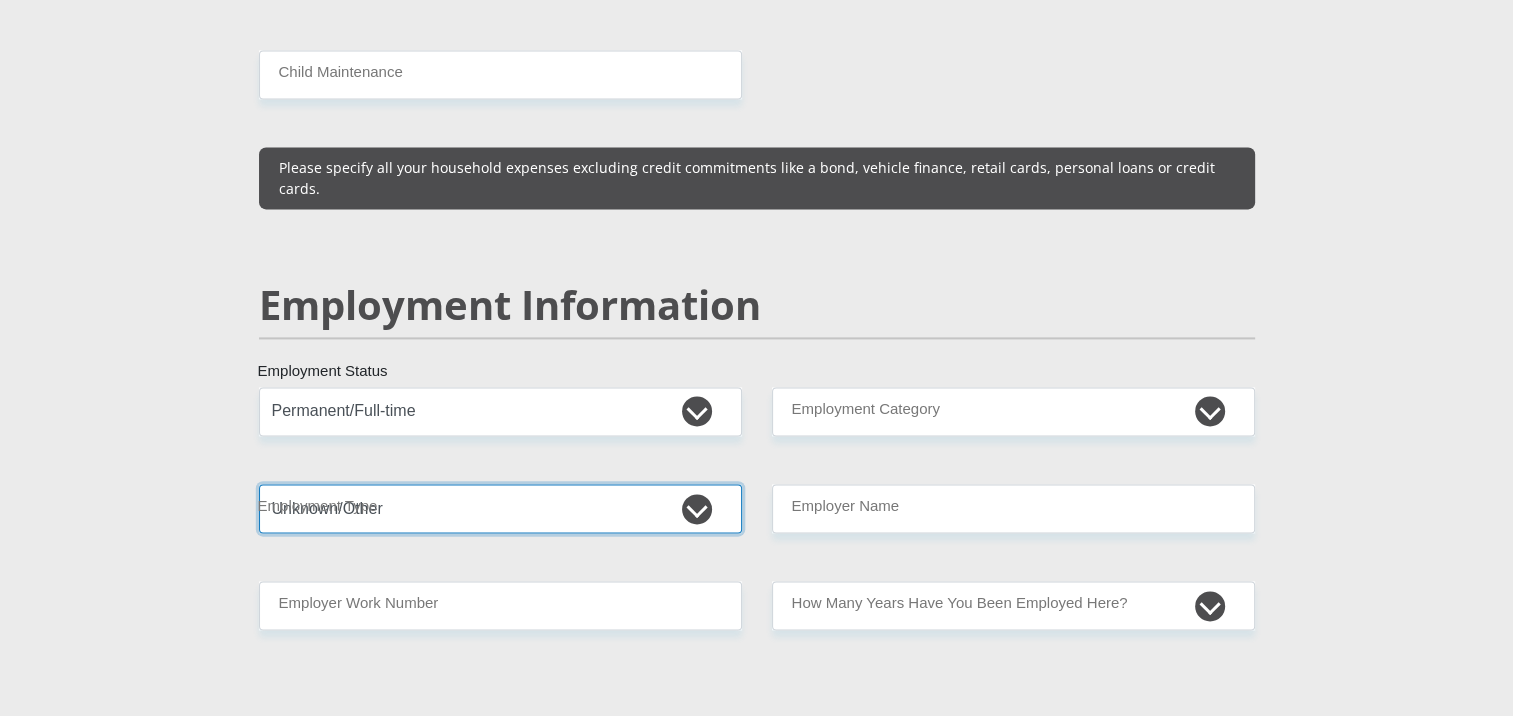 click on "College/Lecturer
Craft Seller
Creative
Driver
Executive
Farmer
Forces - Non Commissioned
Forces - Officer
Hawker
Housewife
Labourer
Licenced Professional
Manager
Miner
Non Licenced Professional
Office Staff/Clerk
Outside Worker
Pensioner
Permanent Teacher
Production/Manufacturing
Sales
Self-Employed
Semi-Professional Worker
Service Industry  Social Worker  Student" at bounding box center [500, 508] 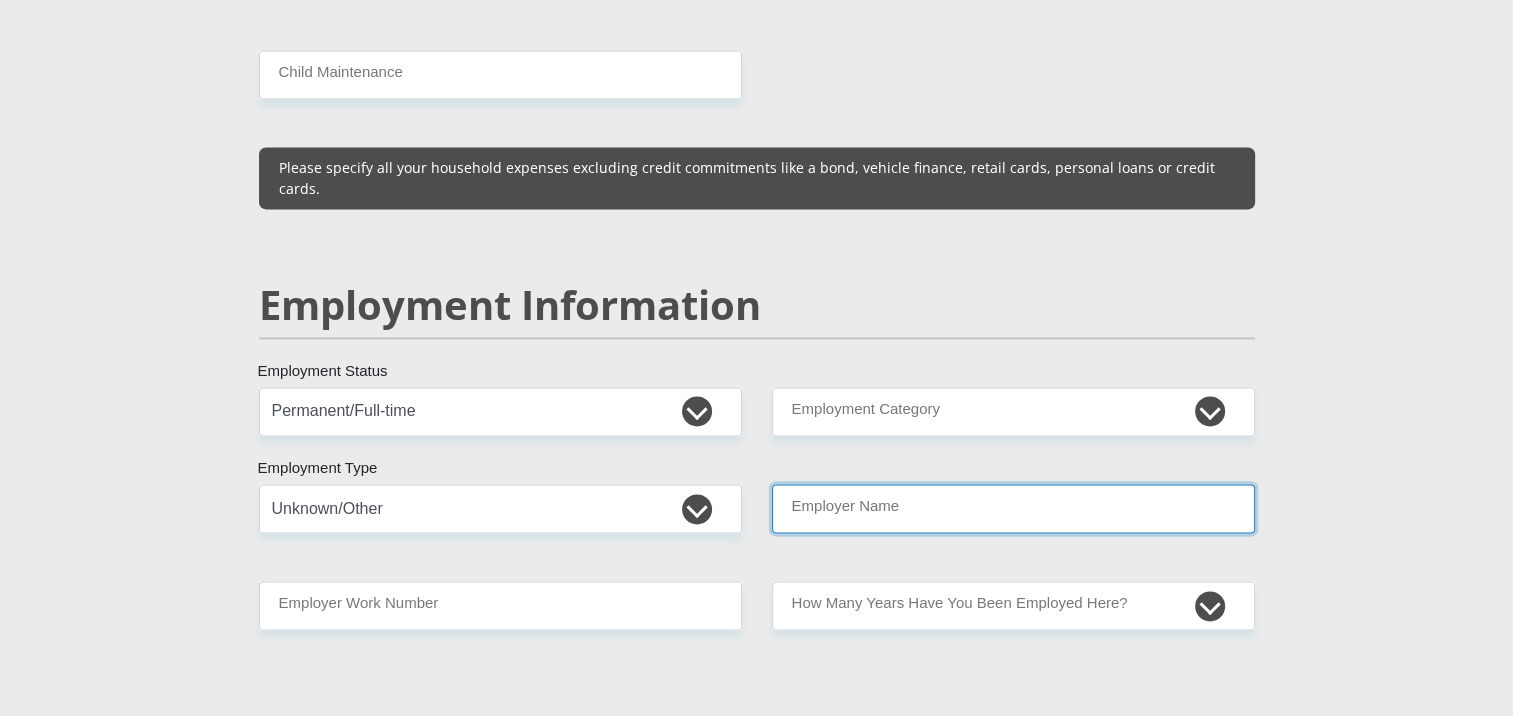 click on "Employer Name" at bounding box center [1013, 508] 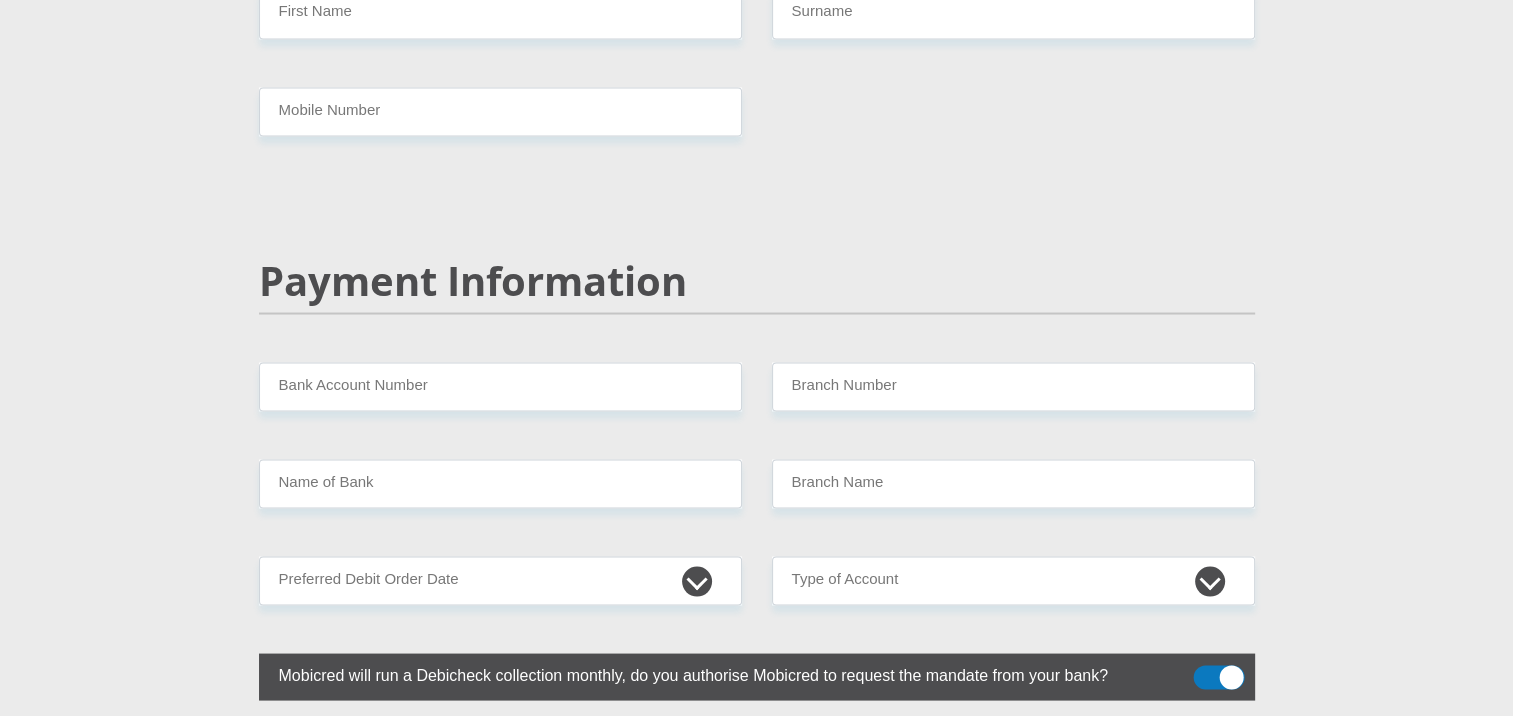 scroll, scrollTop: 3800, scrollLeft: 0, axis: vertical 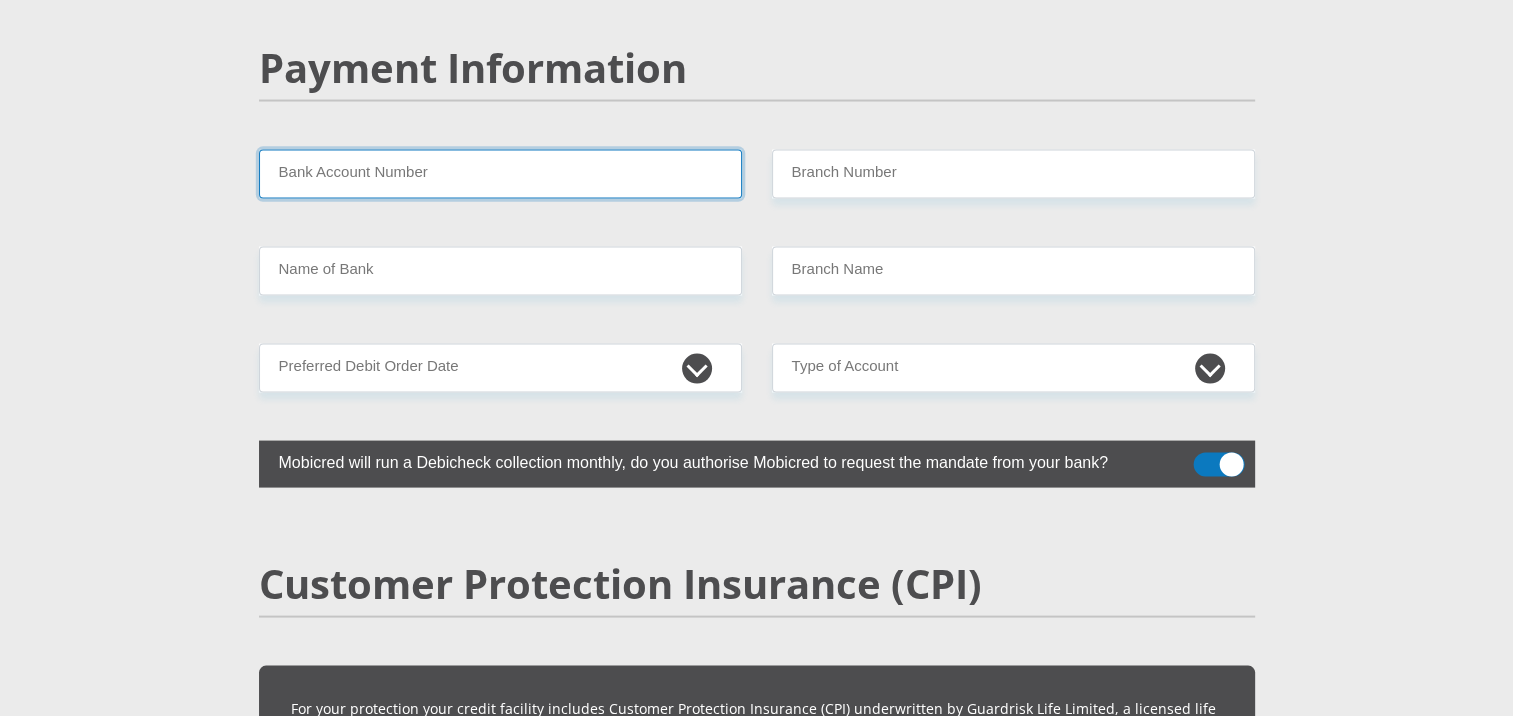 click on "Bank Account Number" at bounding box center (500, 174) 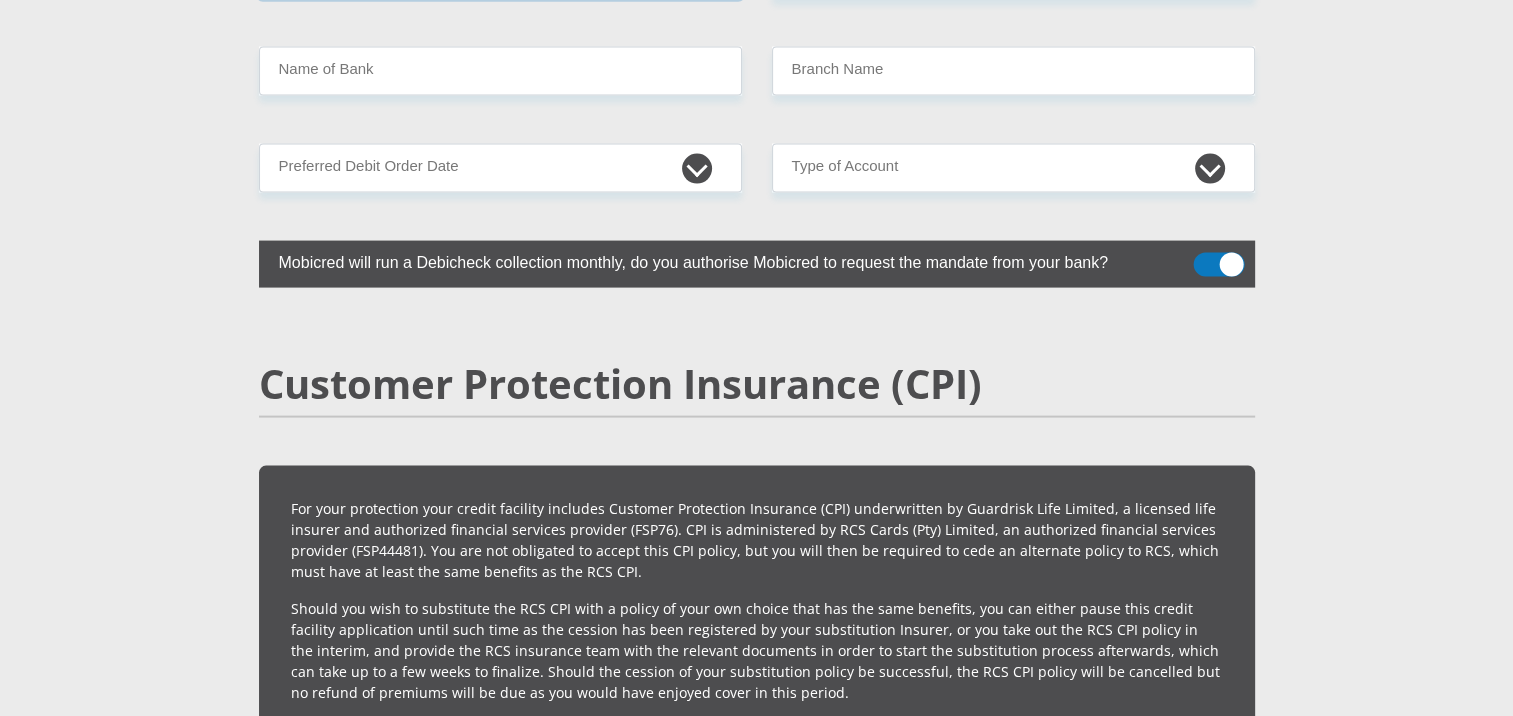 scroll, scrollTop: 4200, scrollLeft: 0, axis: vertical 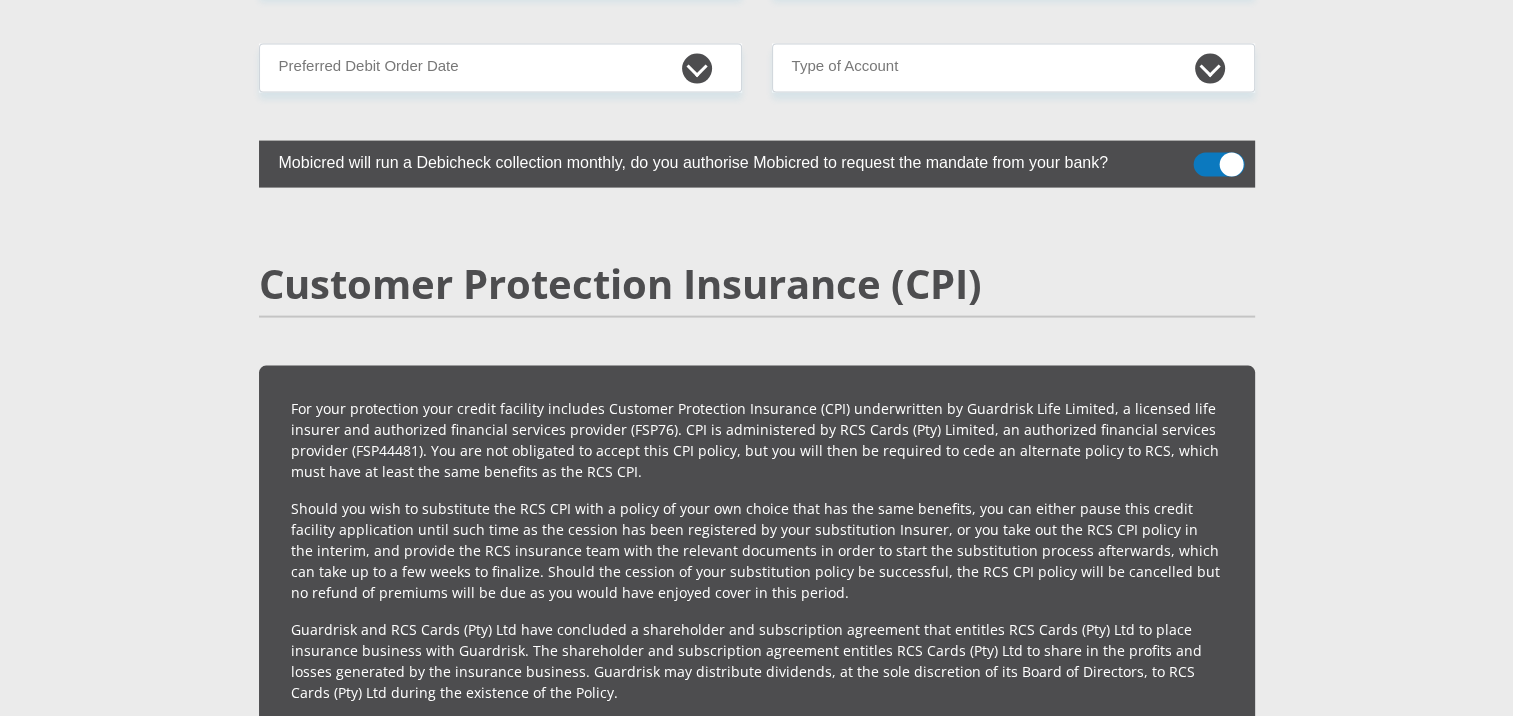 click at bounding box center (1218, 165) 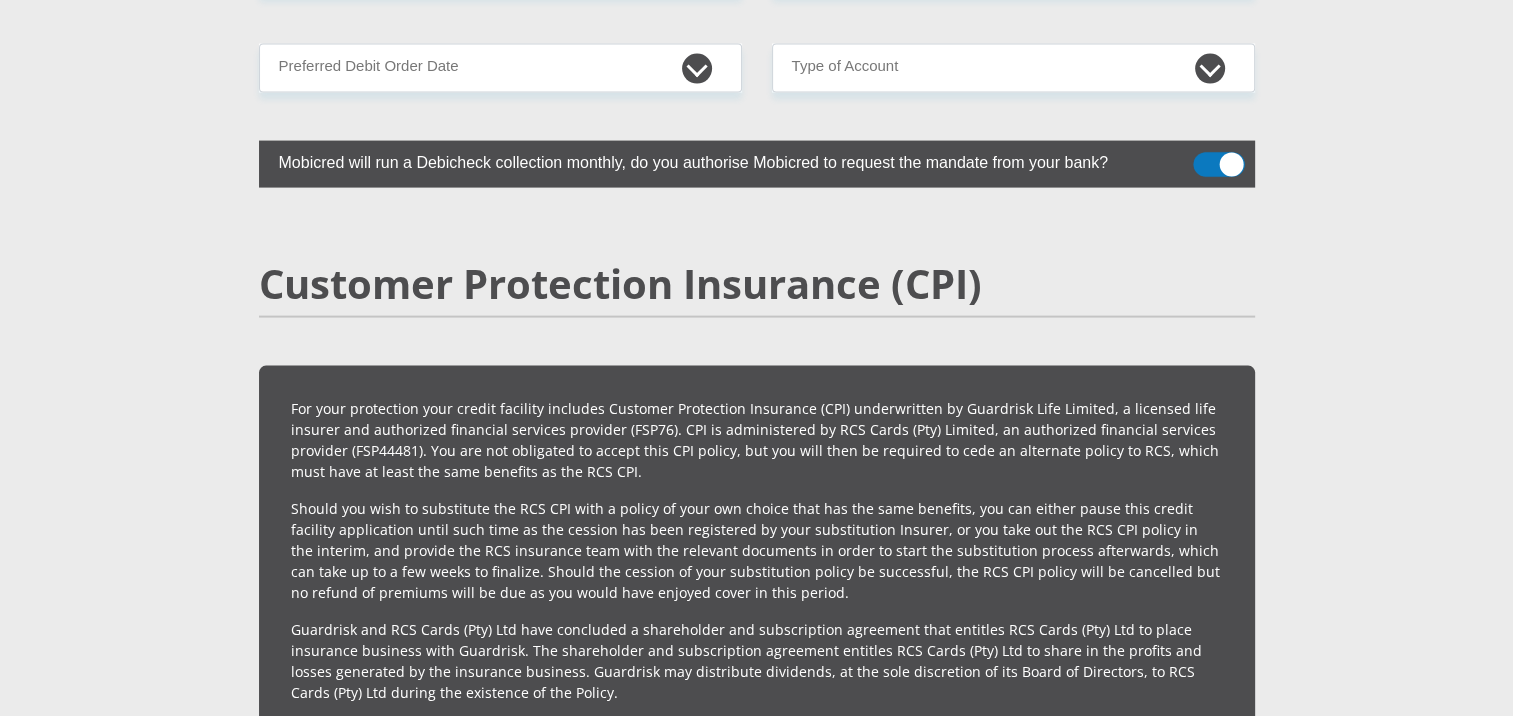 click at bounding box center [1205, 158] 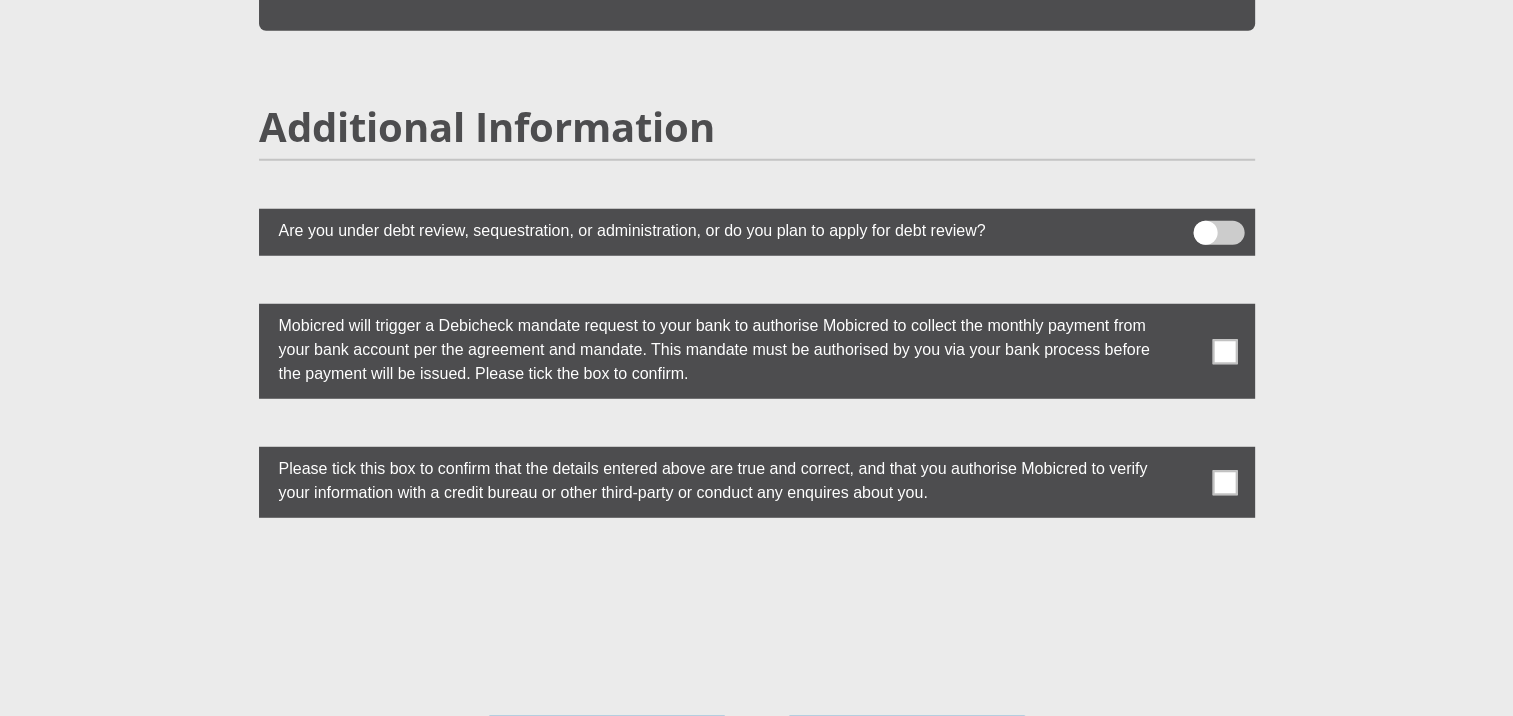scroll, scrollTop: 5500, scrollLeft: 0, axis: vertical 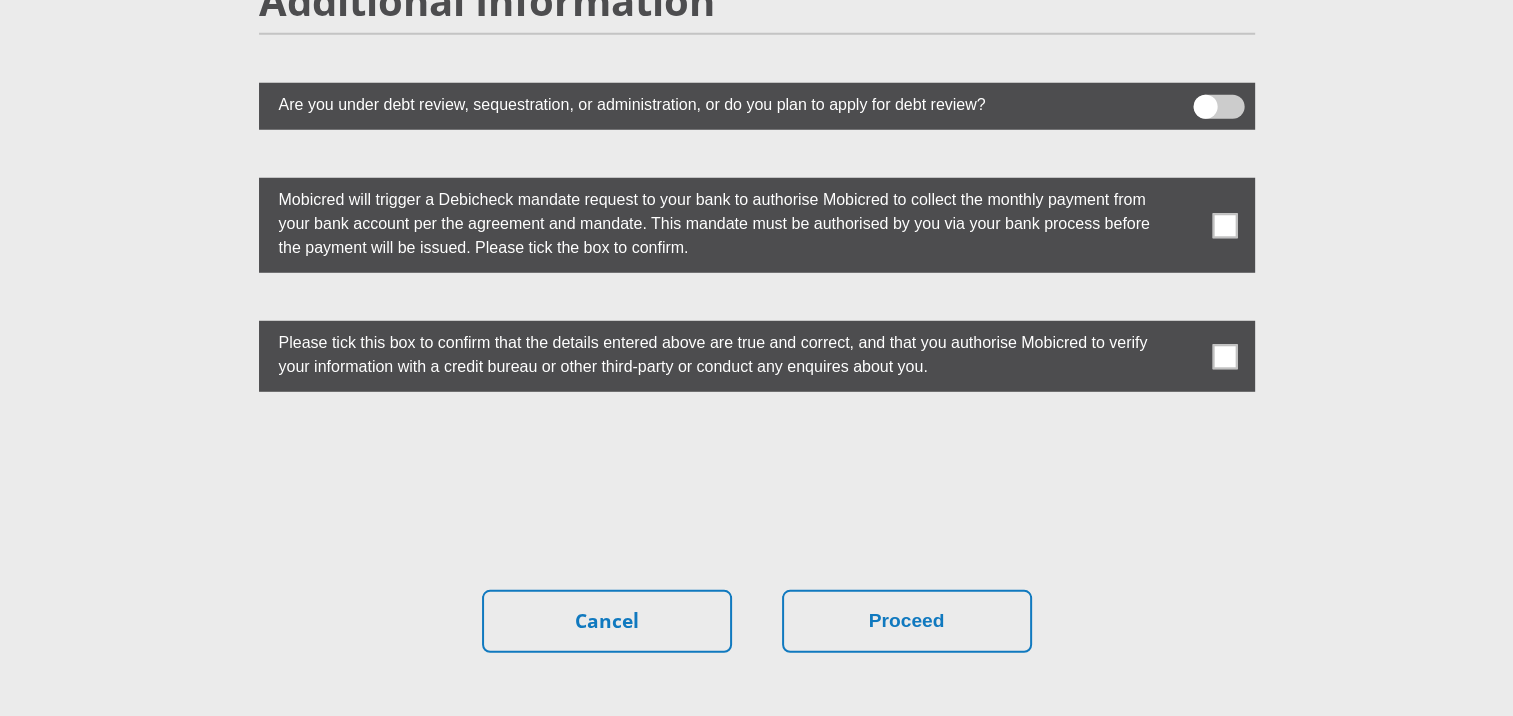 click at bounding box center [757, 356] 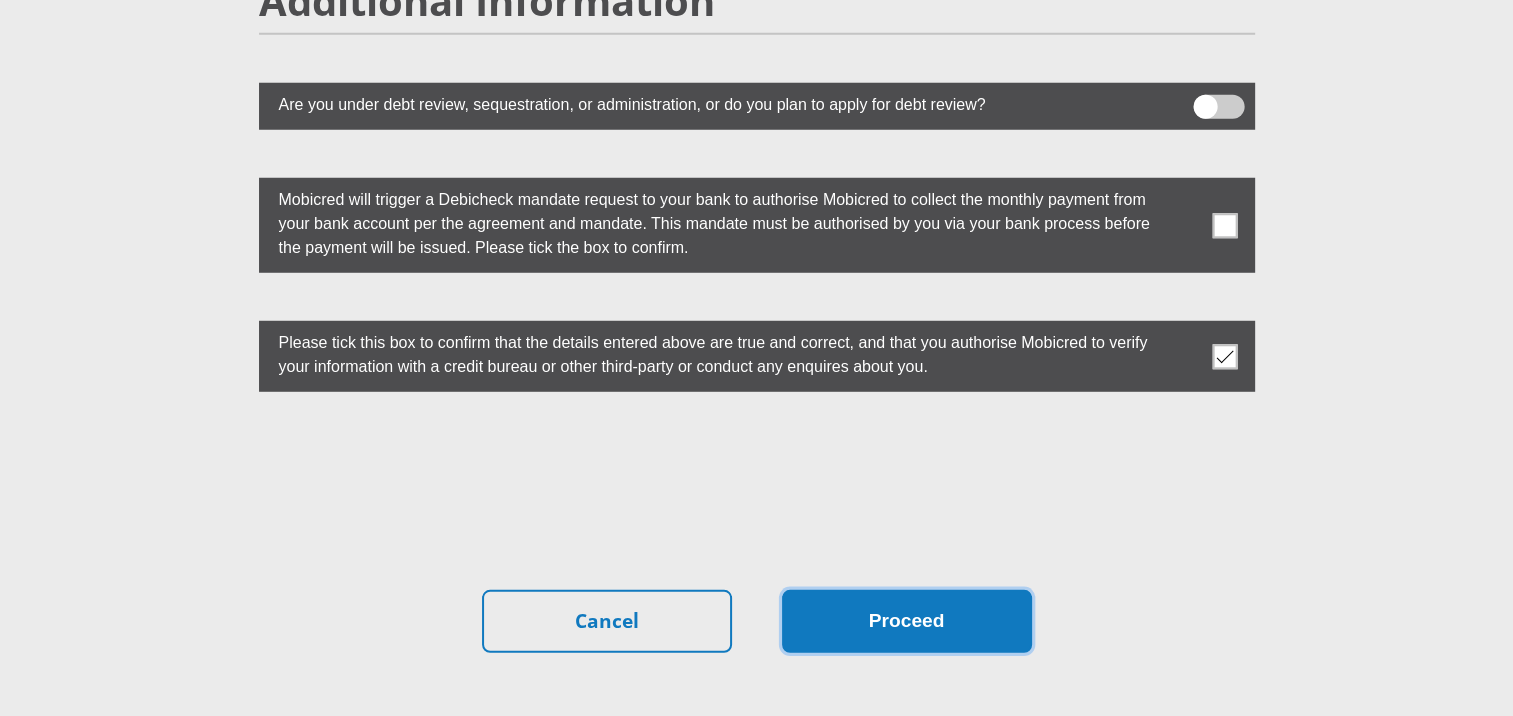 click on "Proceed" at bounding box center [907, 621] 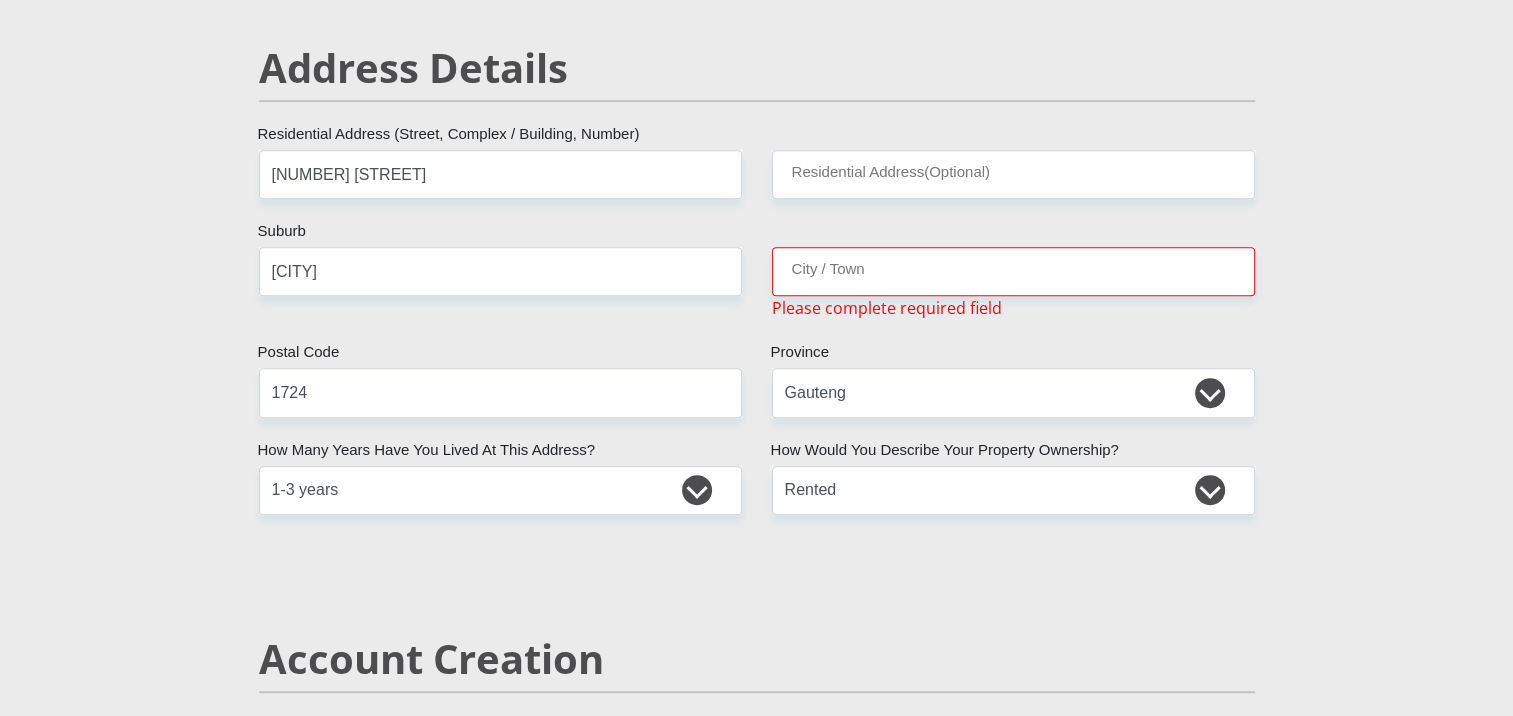 scroll, scrollTop: 848, scrollLeft: 0, axis: vertical 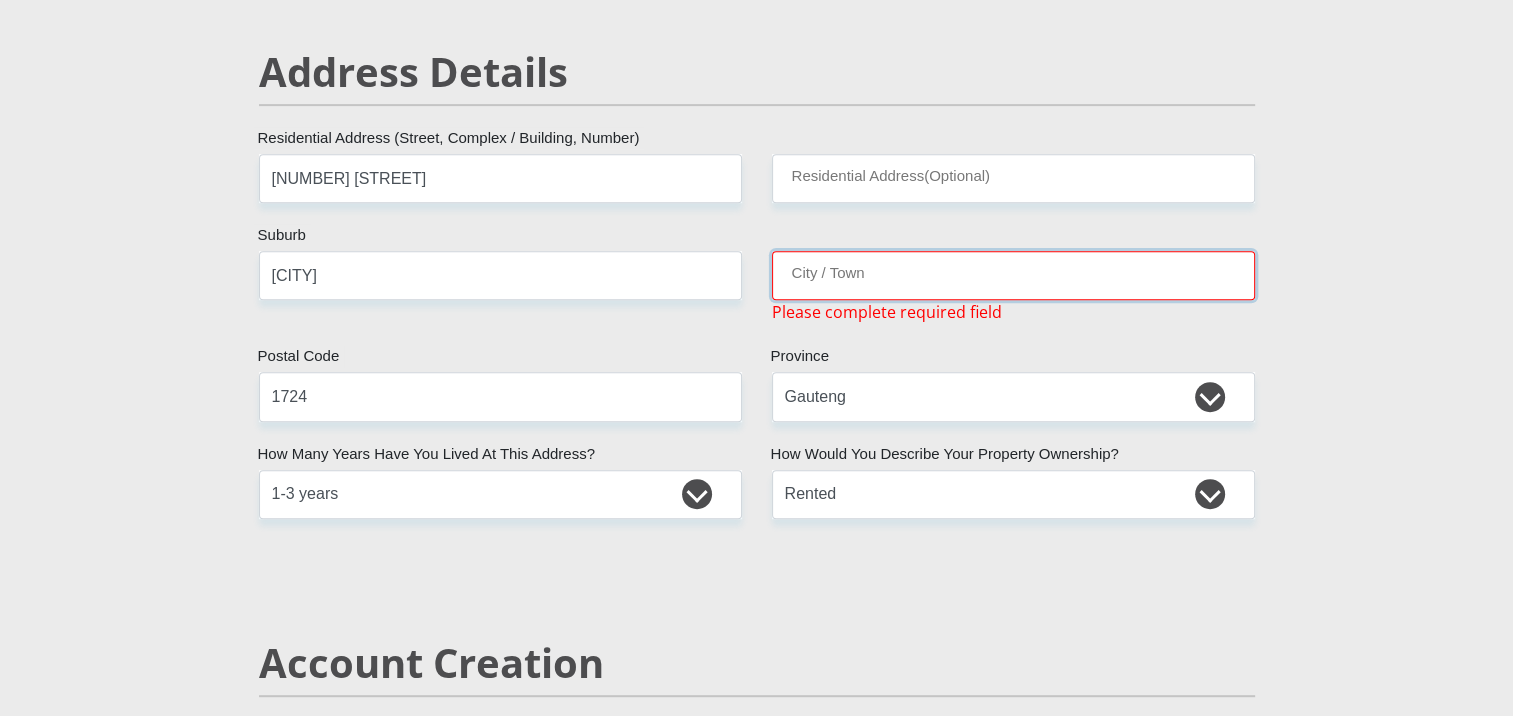 click on "City / Town" at bounding box center (1013, 275) 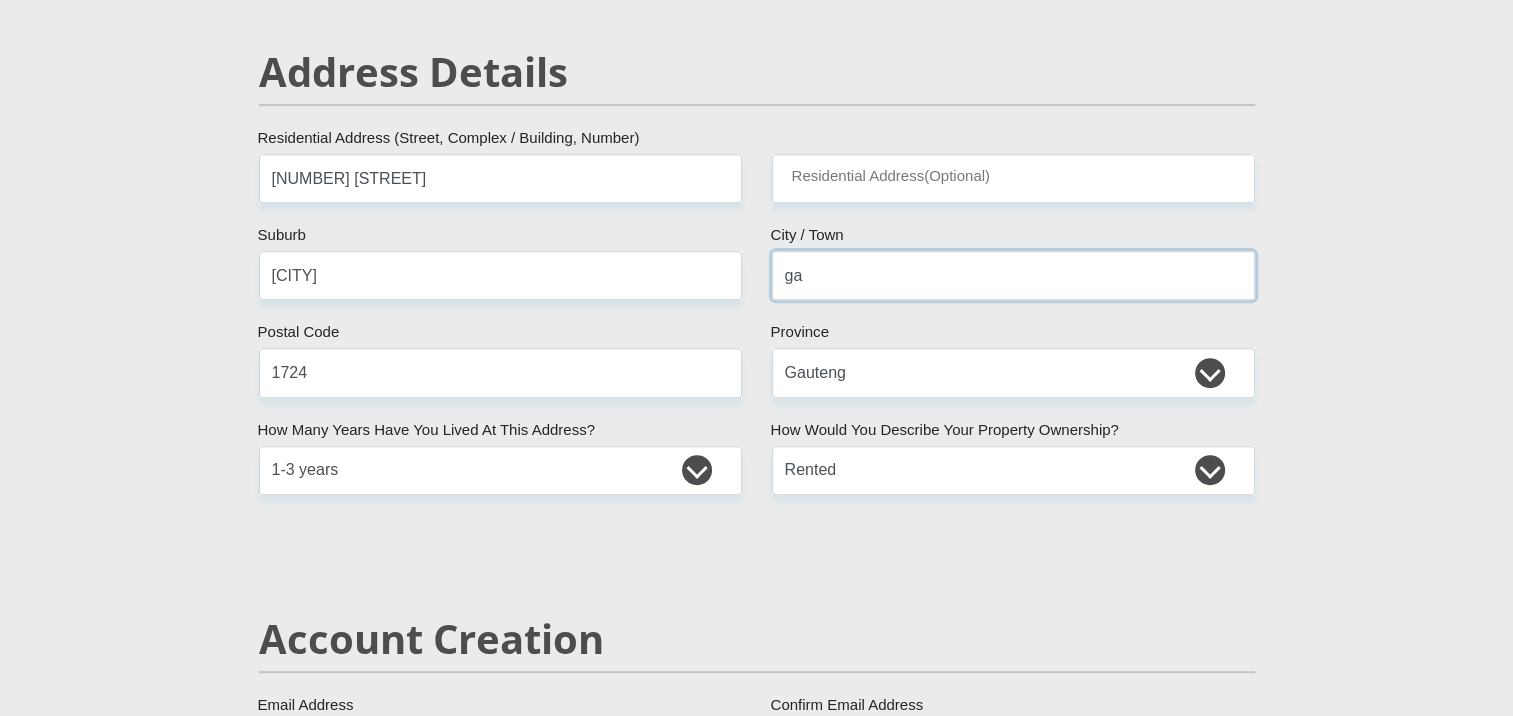 type on "g" 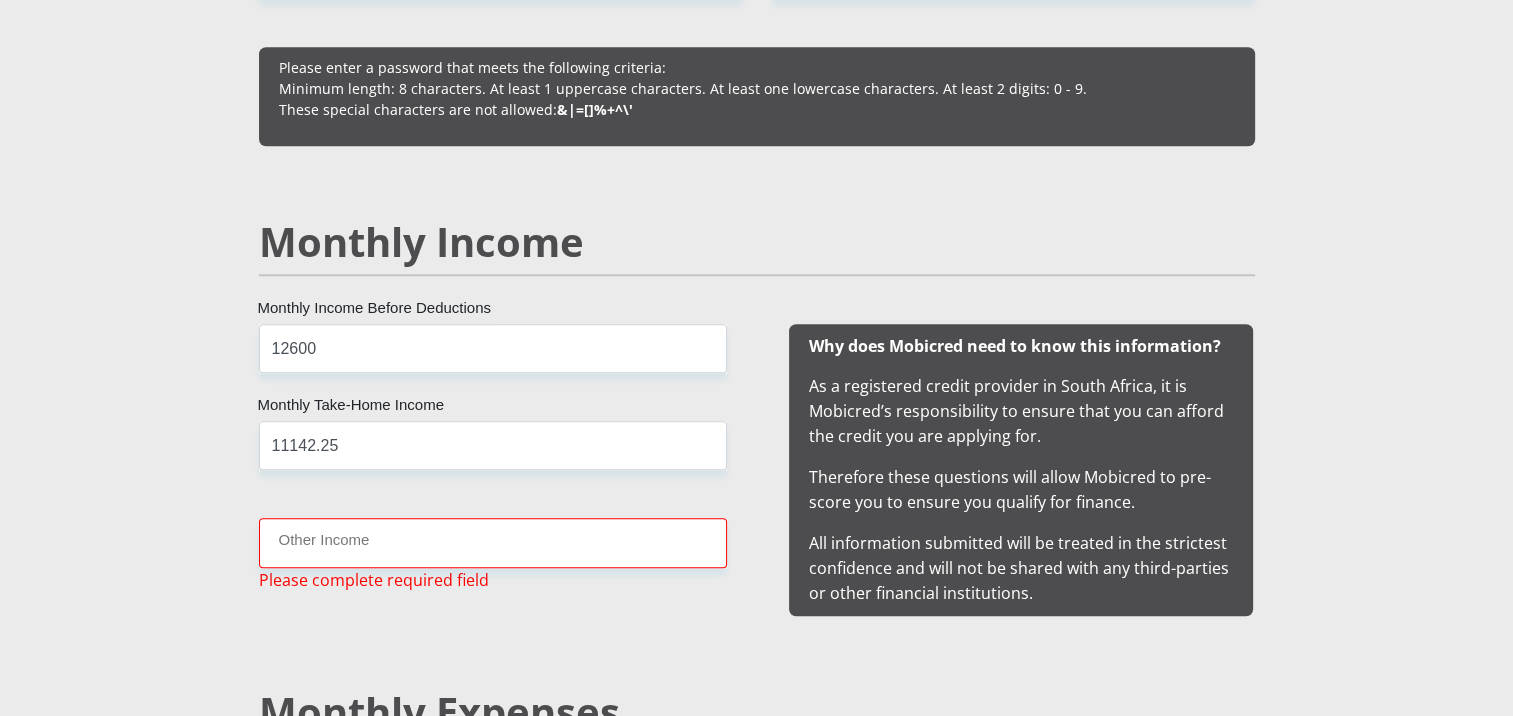 scroll, scrollTop: 1748, scrollLeft: 0, axis: vertical 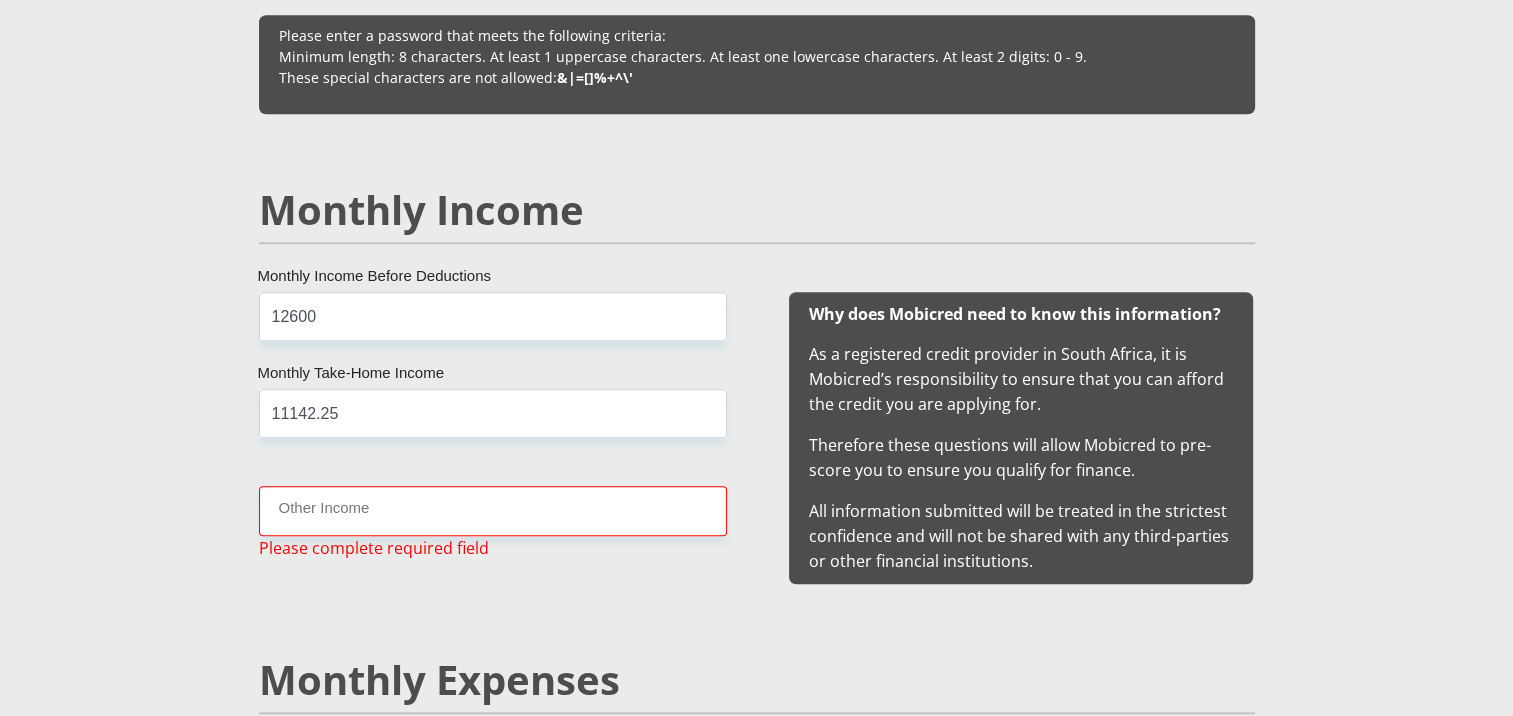 type on "[CITY]" 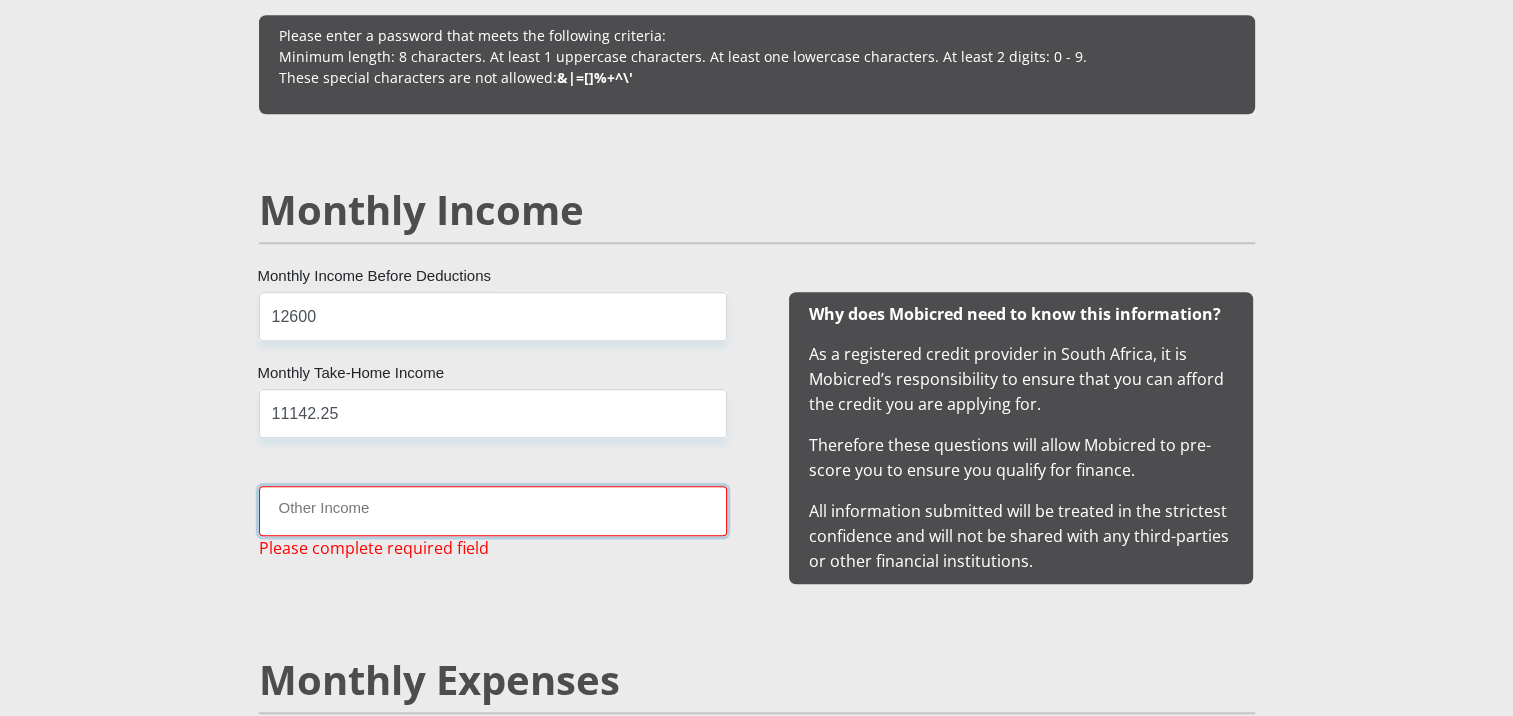 click on "Other Income" at bounding box center (493, 510) 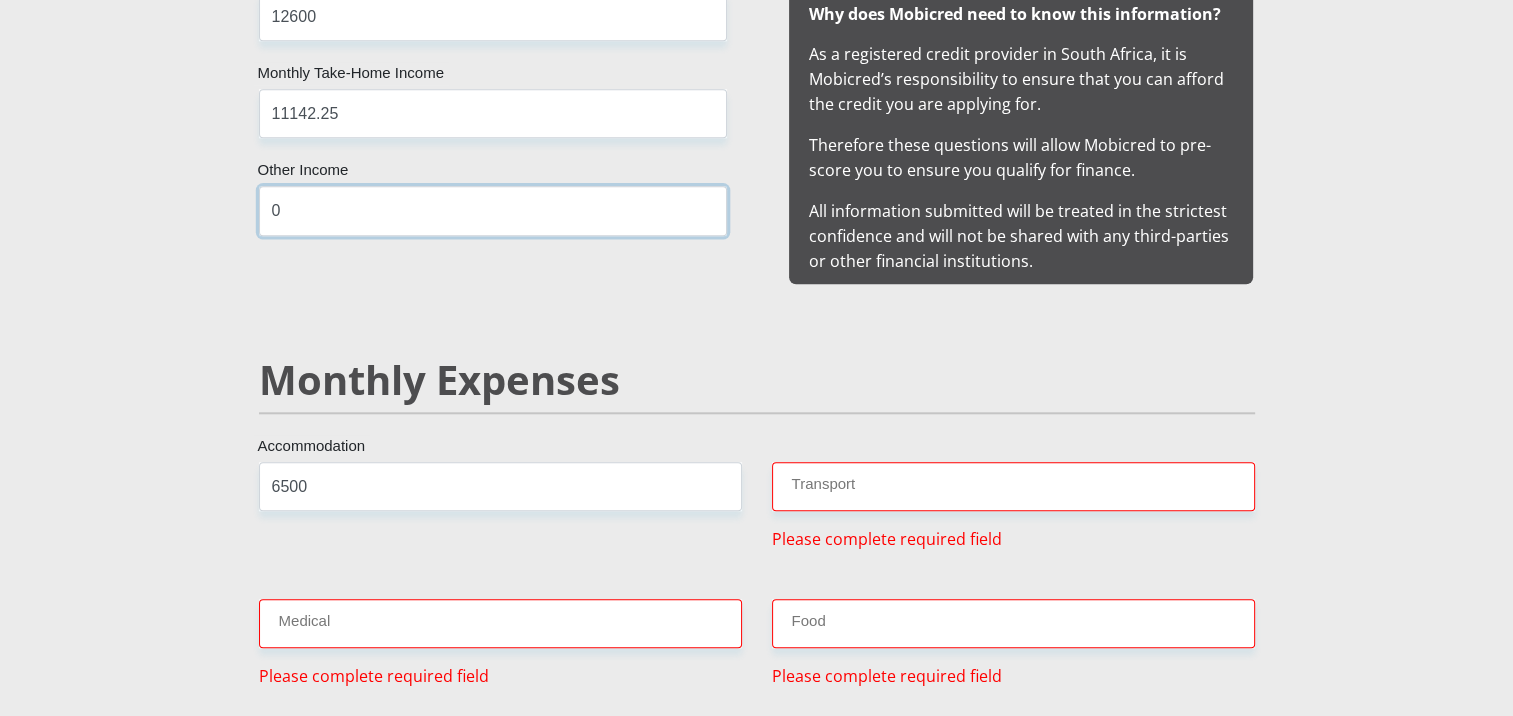scroll, scrollTop: 2148, scrollLeft: 0, axis: vertical 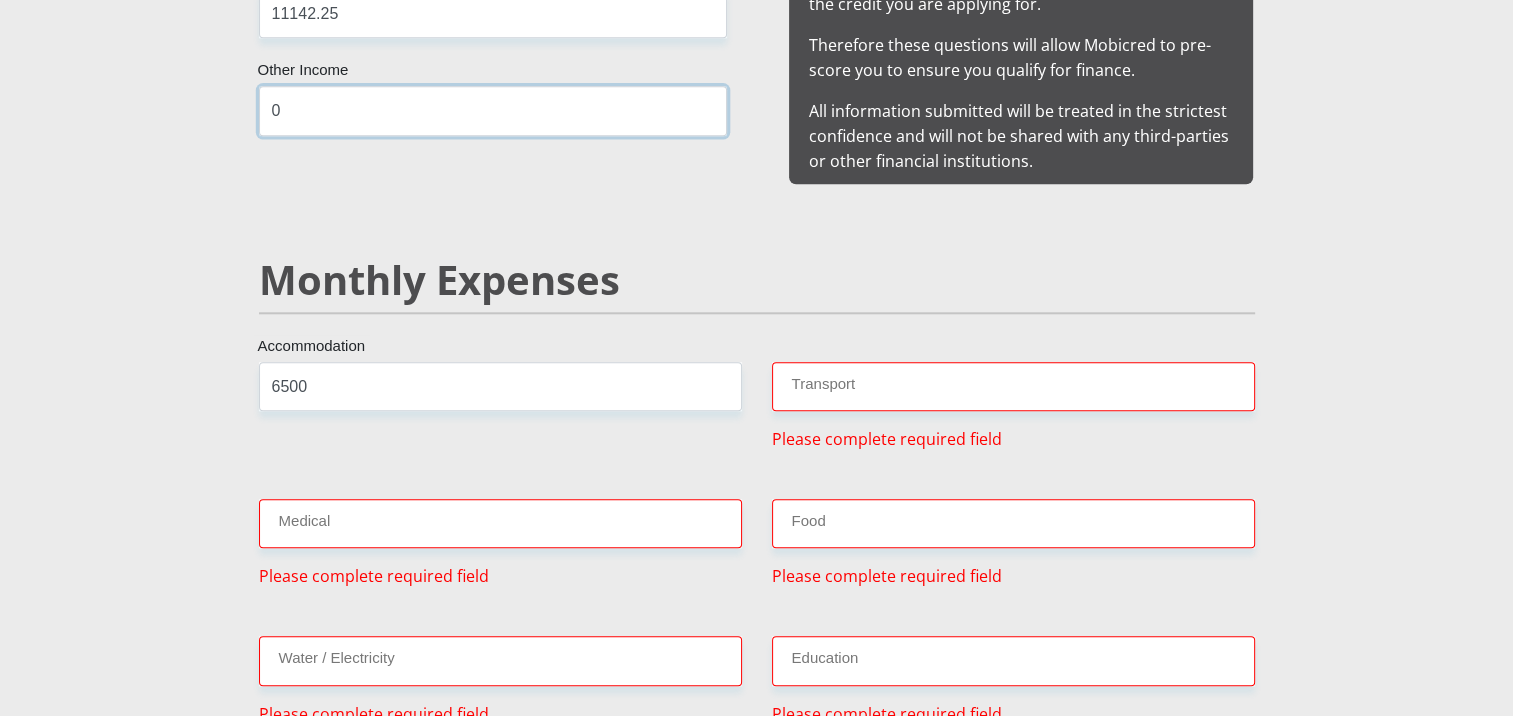 type on "0" 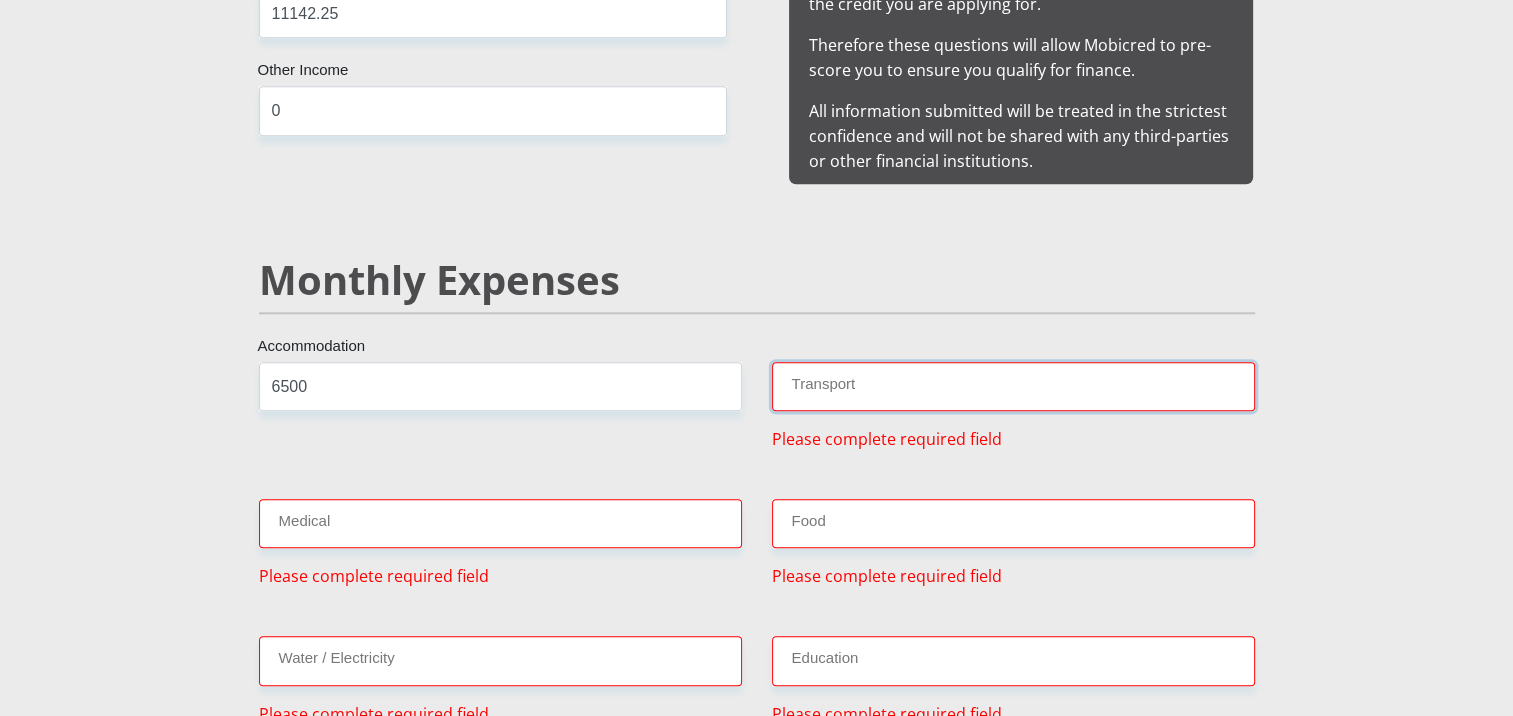 click on "Transport" at bounding box center [1013, 386] 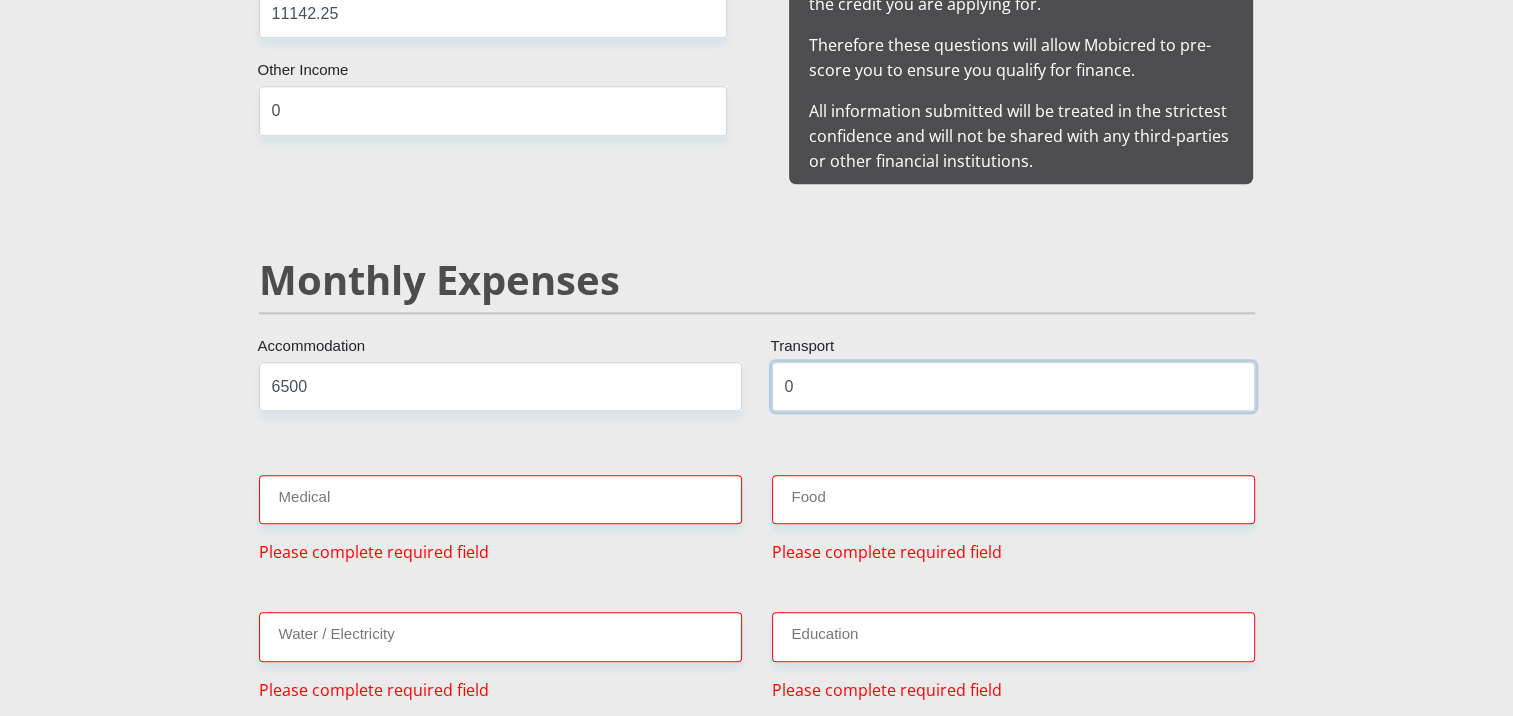 type on "0" 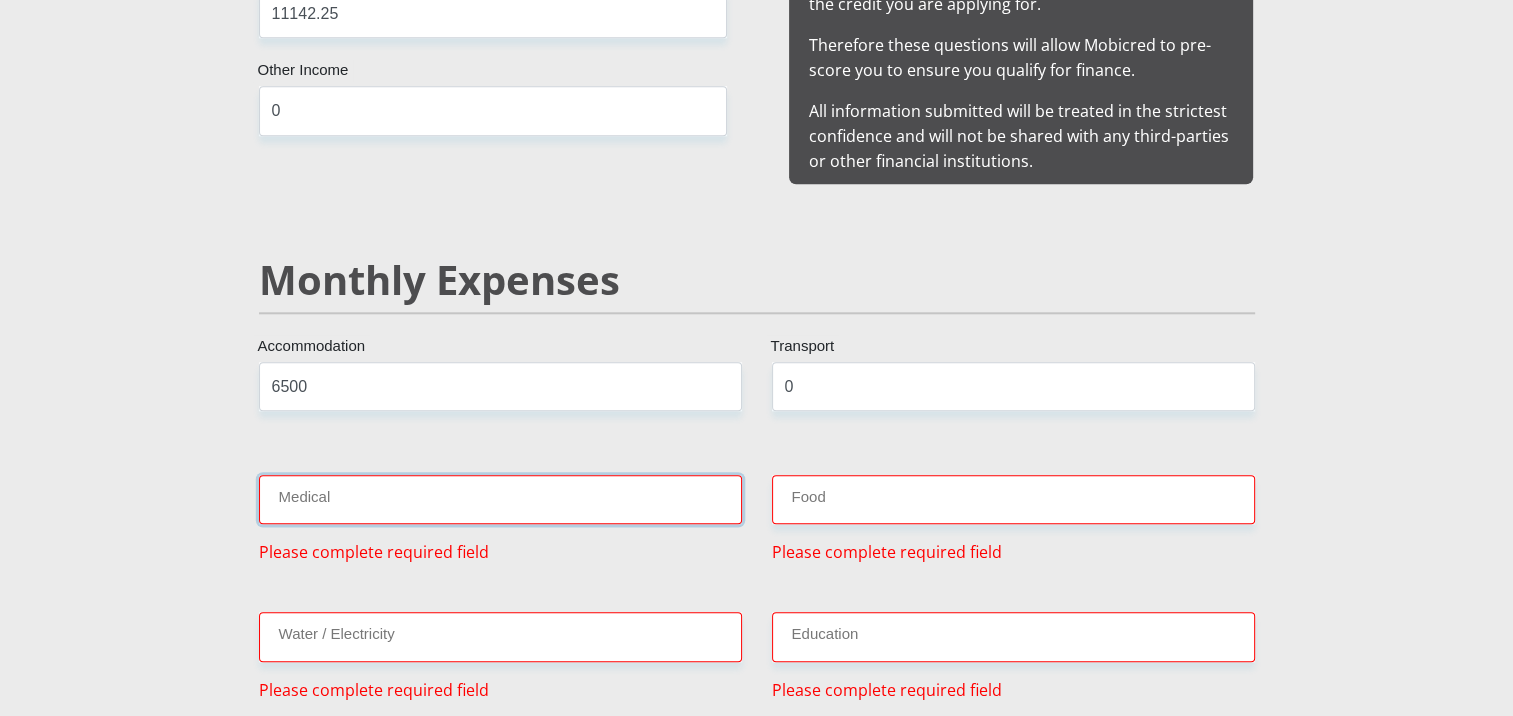 click on "Medical" at bounding box center [500, 499] 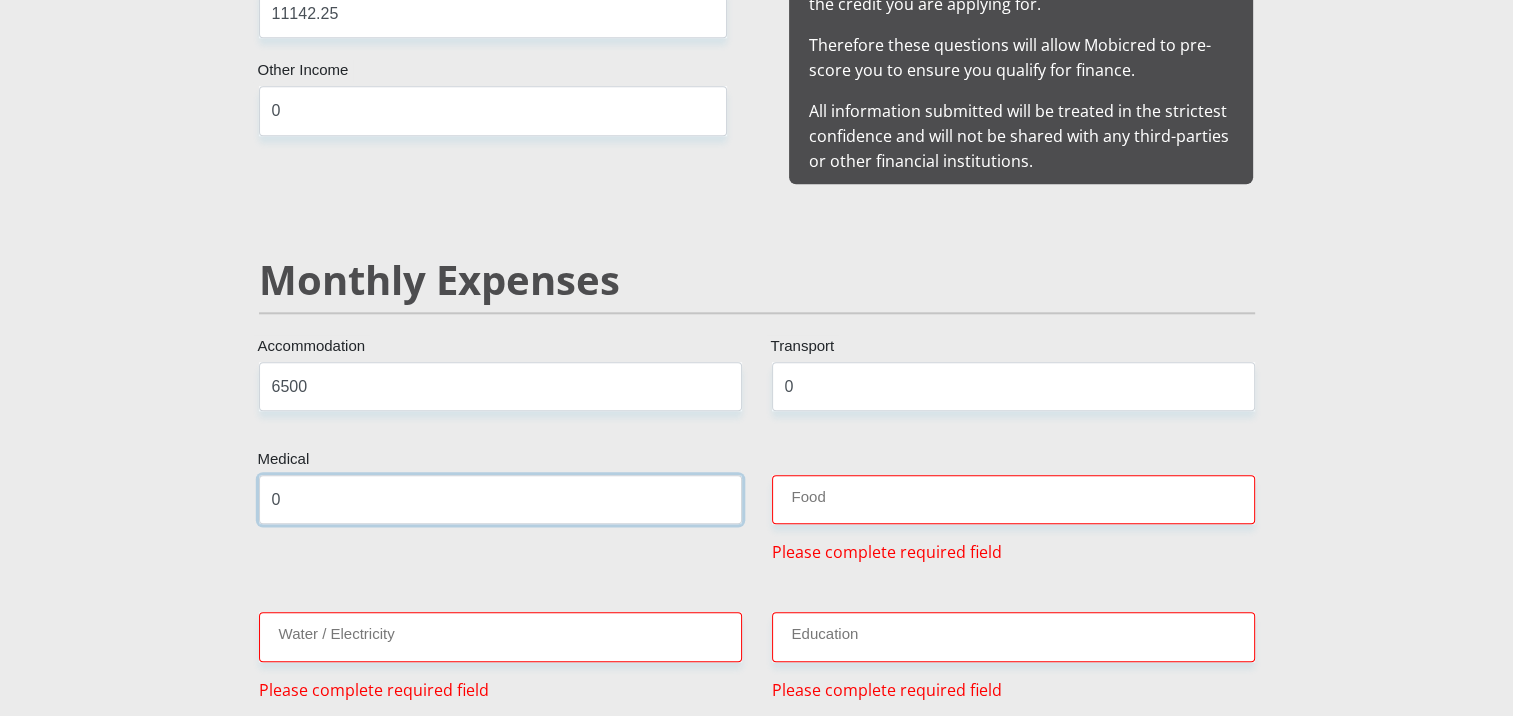 type on "0" 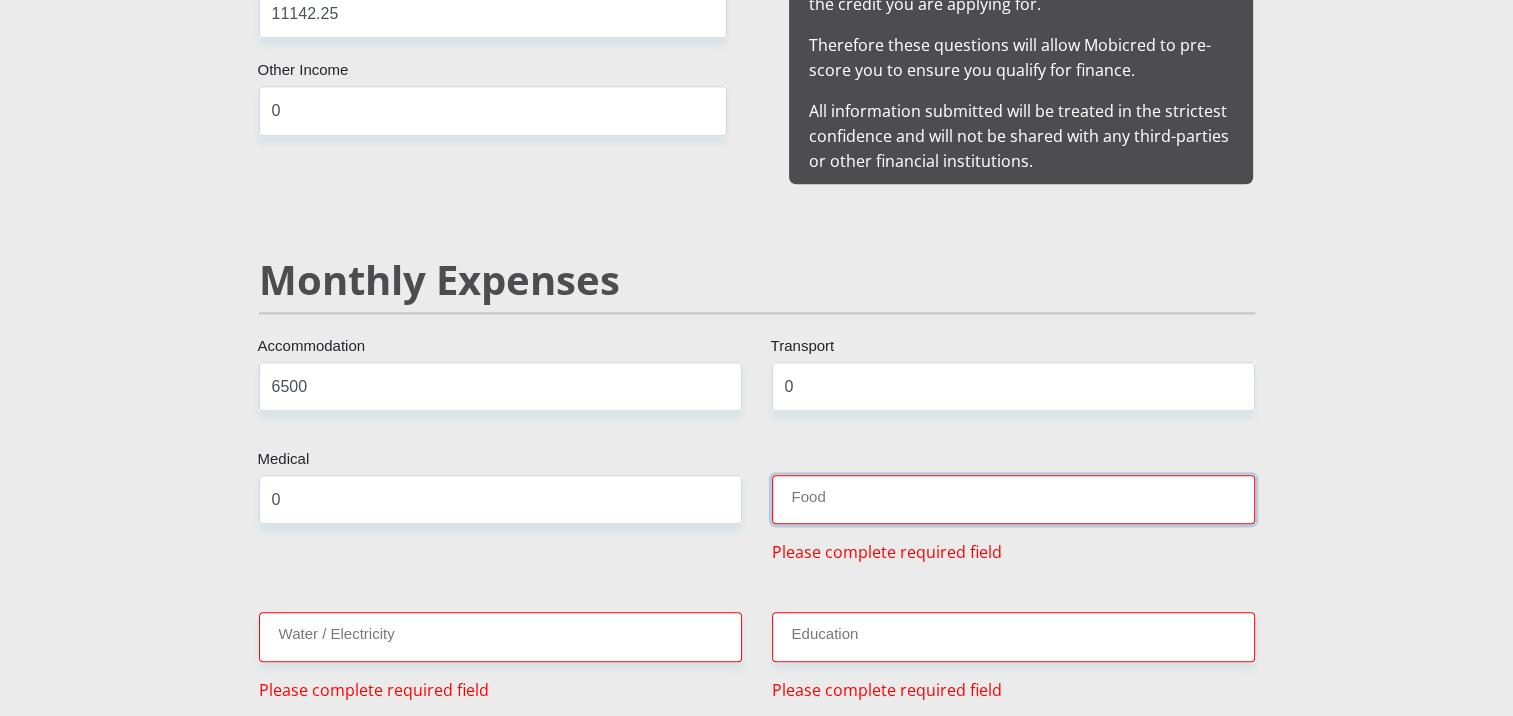 click on "Food" at bounding box center [1013, 499] 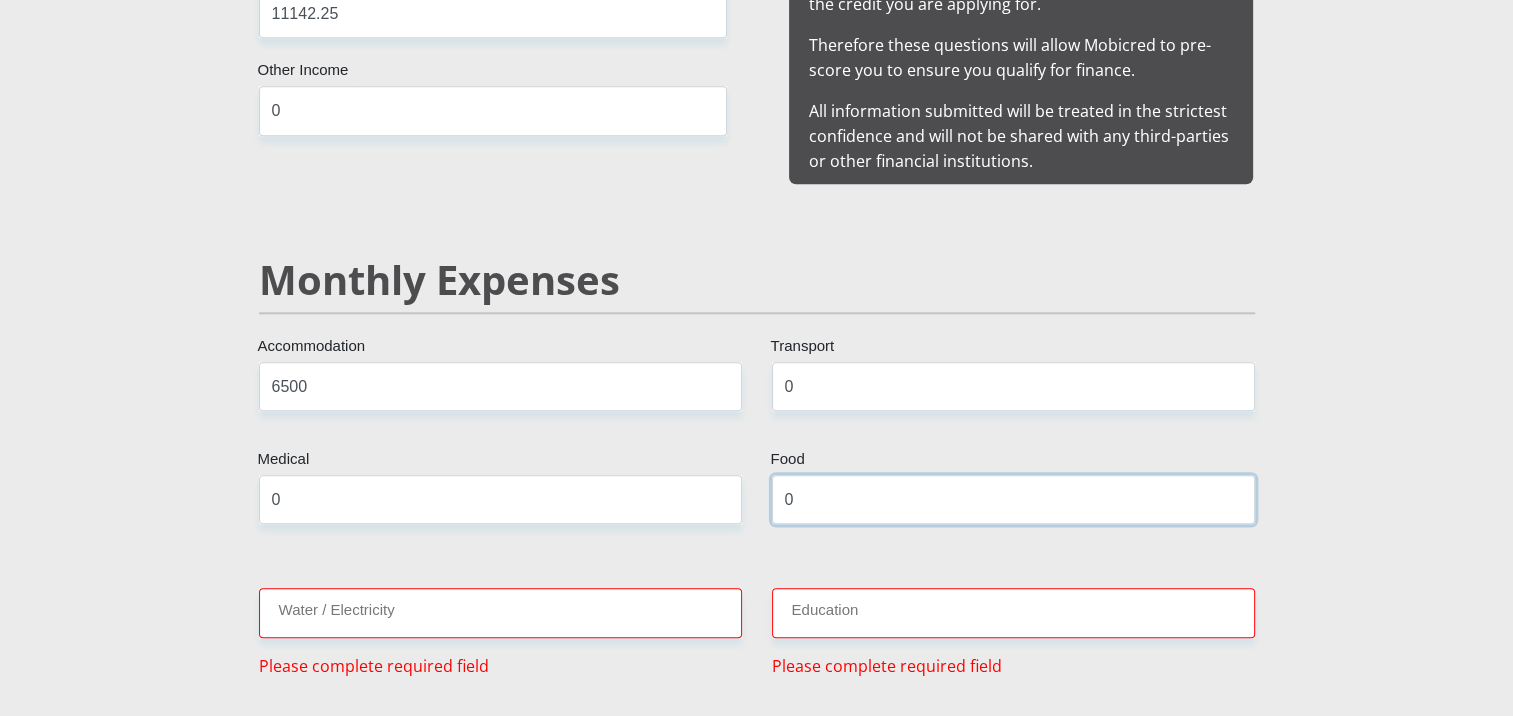type on "0" 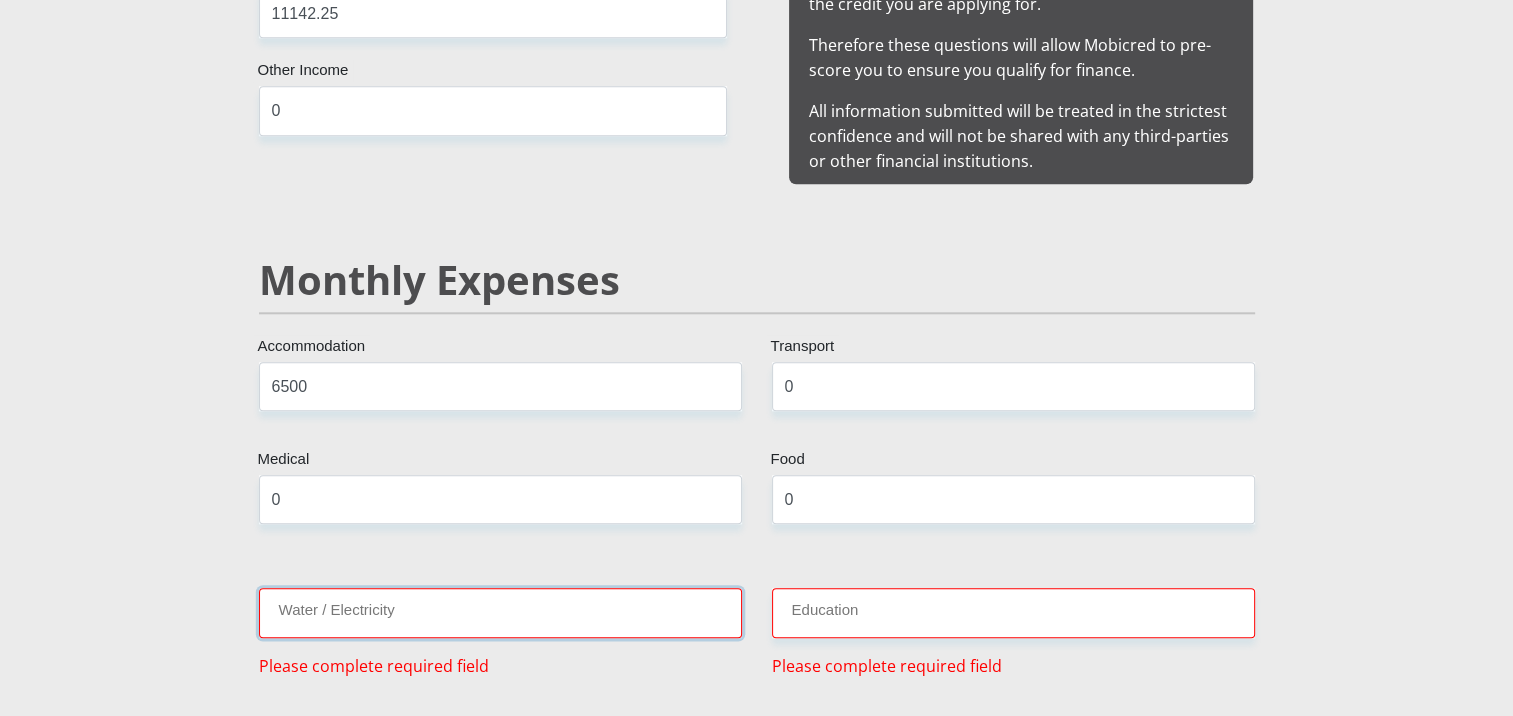 click on "Water / Electricity" at bounding box center [500, 612] 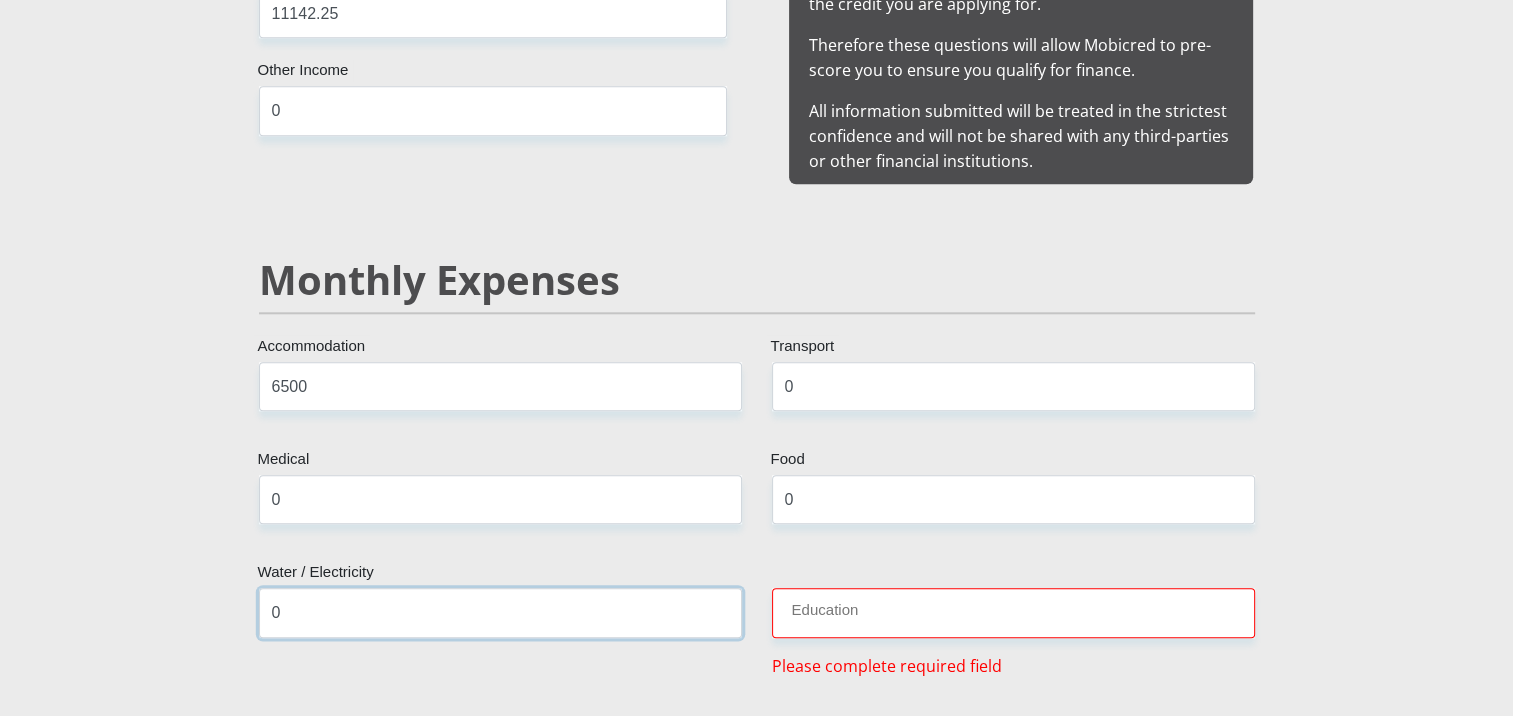 type on "0" 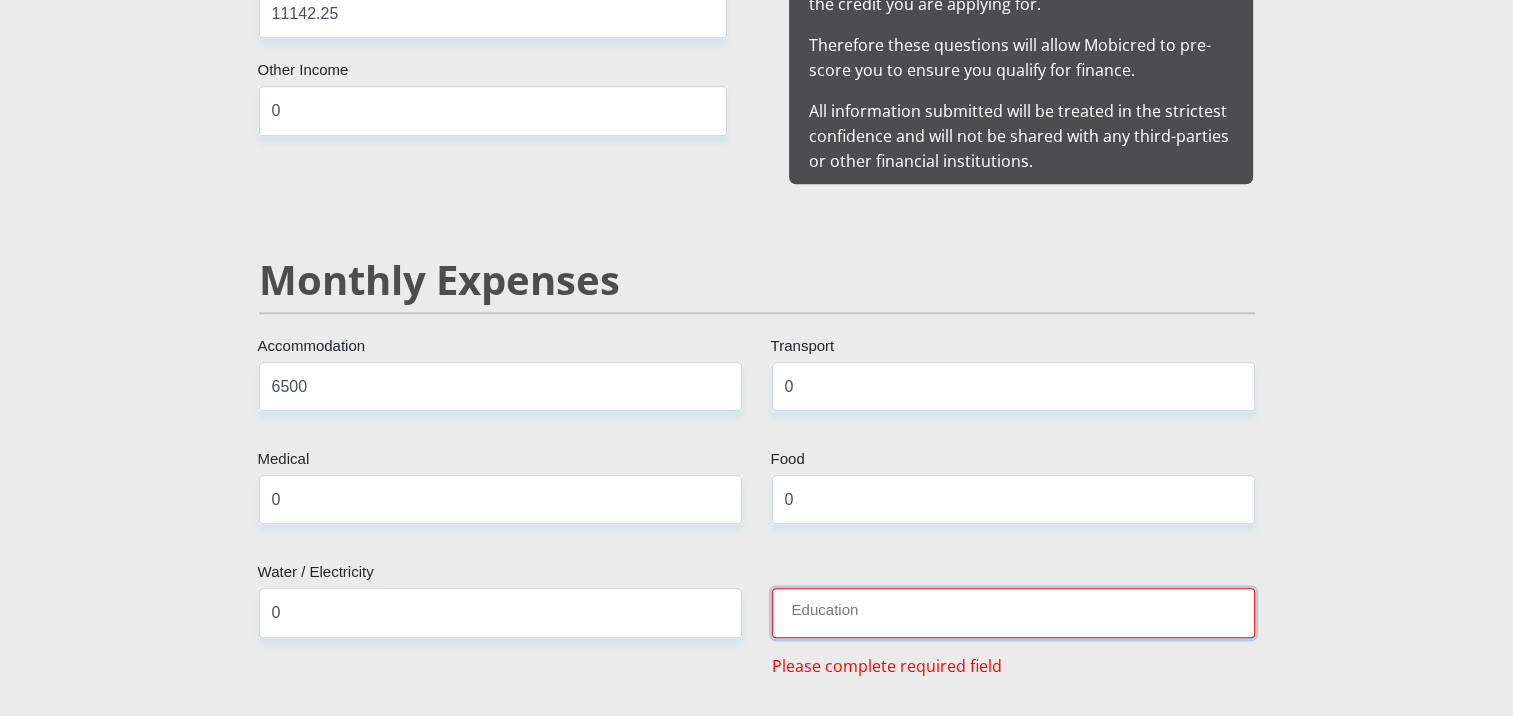 click on "Education" at bounding box center [1013, 612] 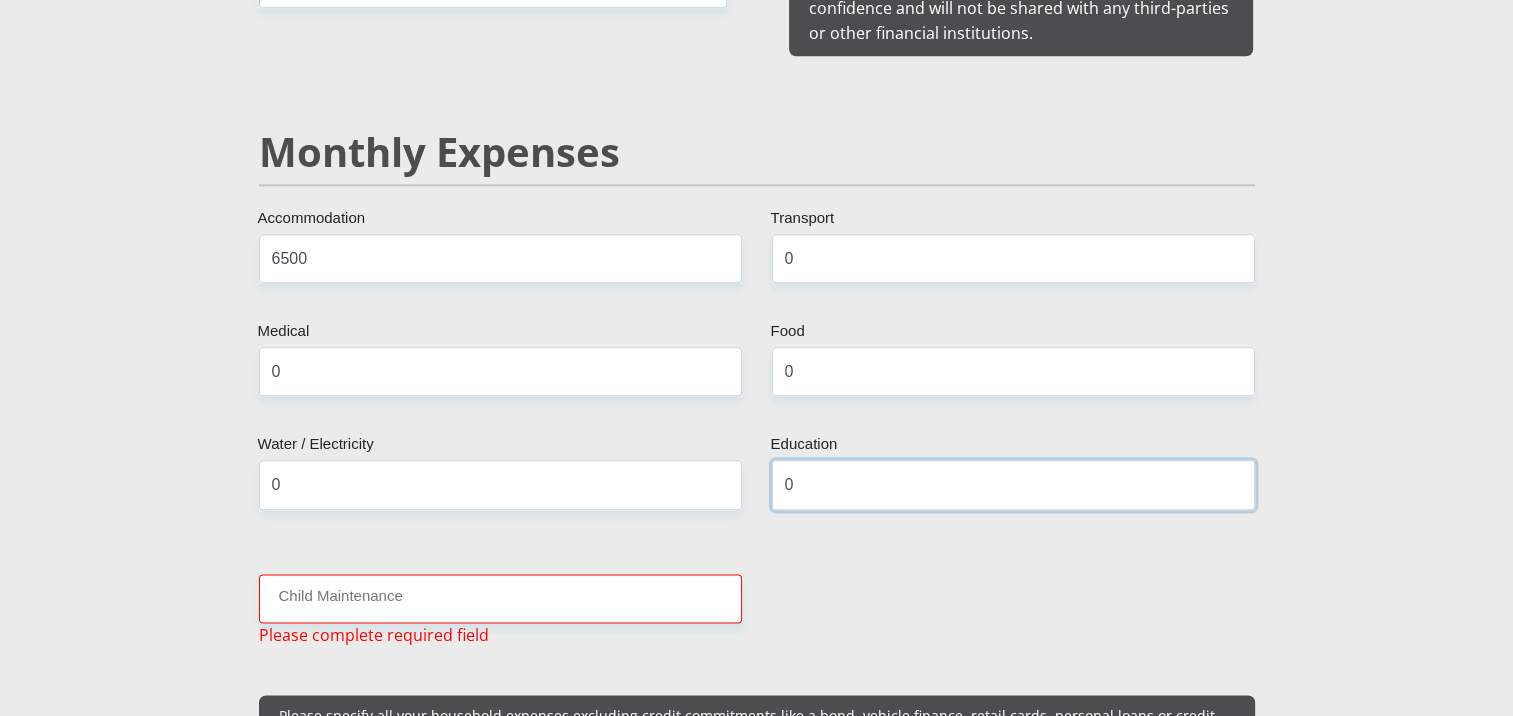 scroll, scrollTop: 2448, scrollLeft: 0, axis: vertical 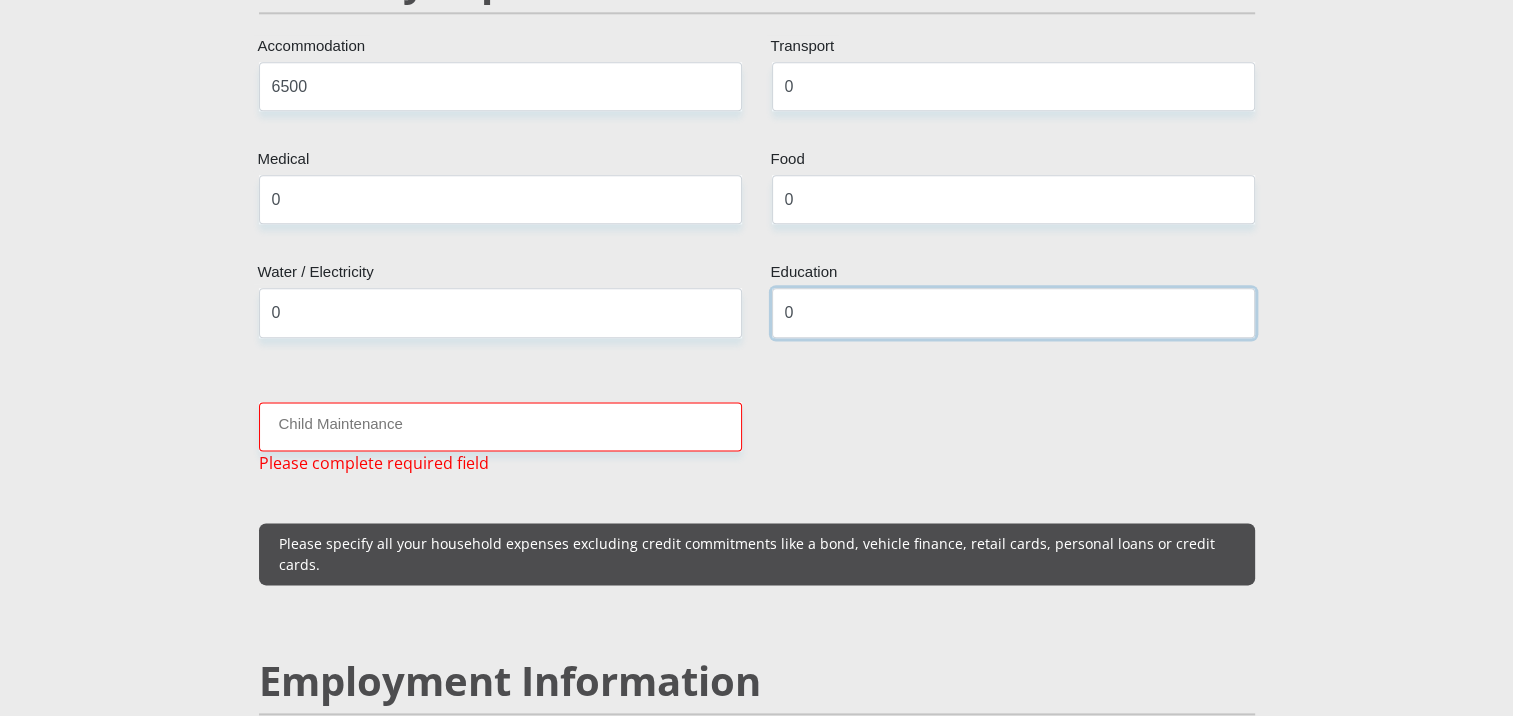 type on "0" 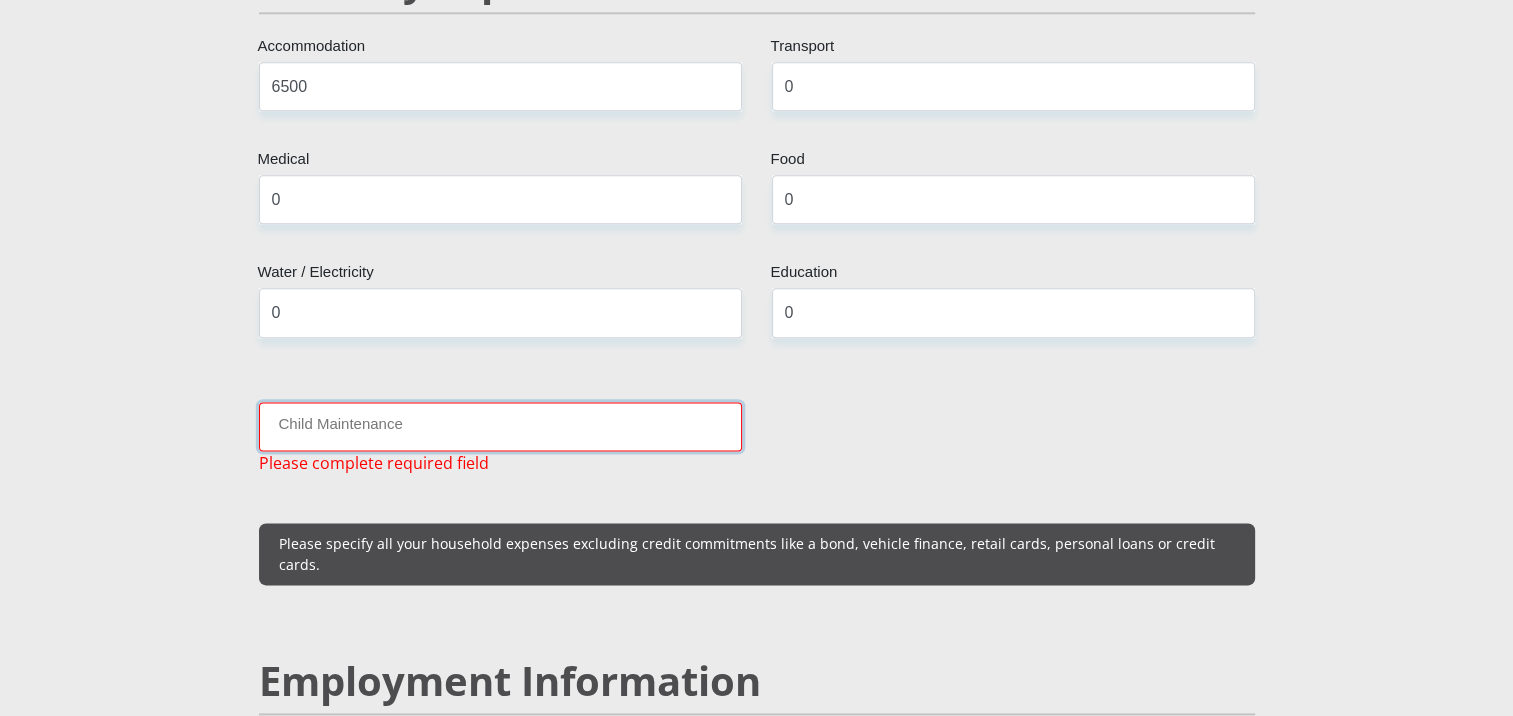 click on "Child Maintenance" at bounding box center (500, 426) 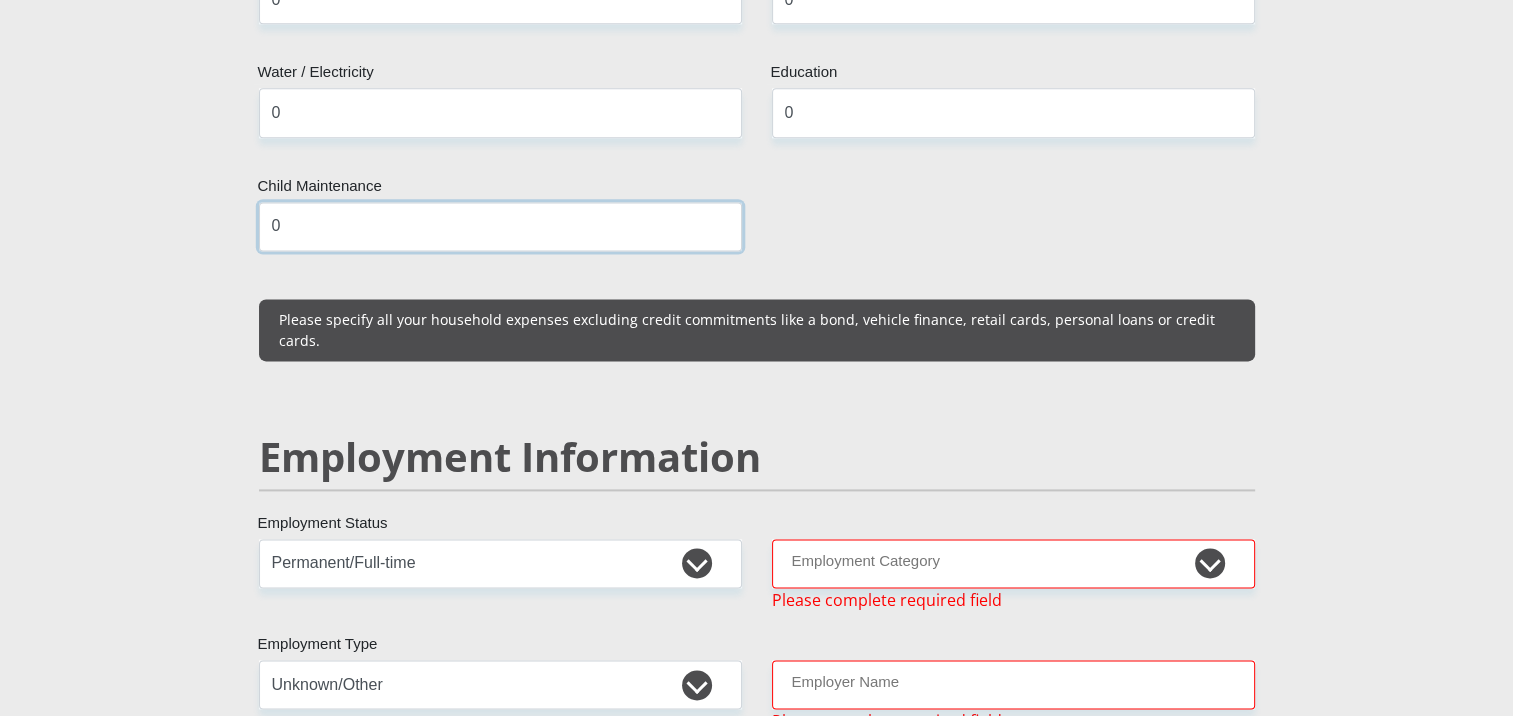 scroll, scrollTop: 2748, scrollLeft: 0, axis: vertical 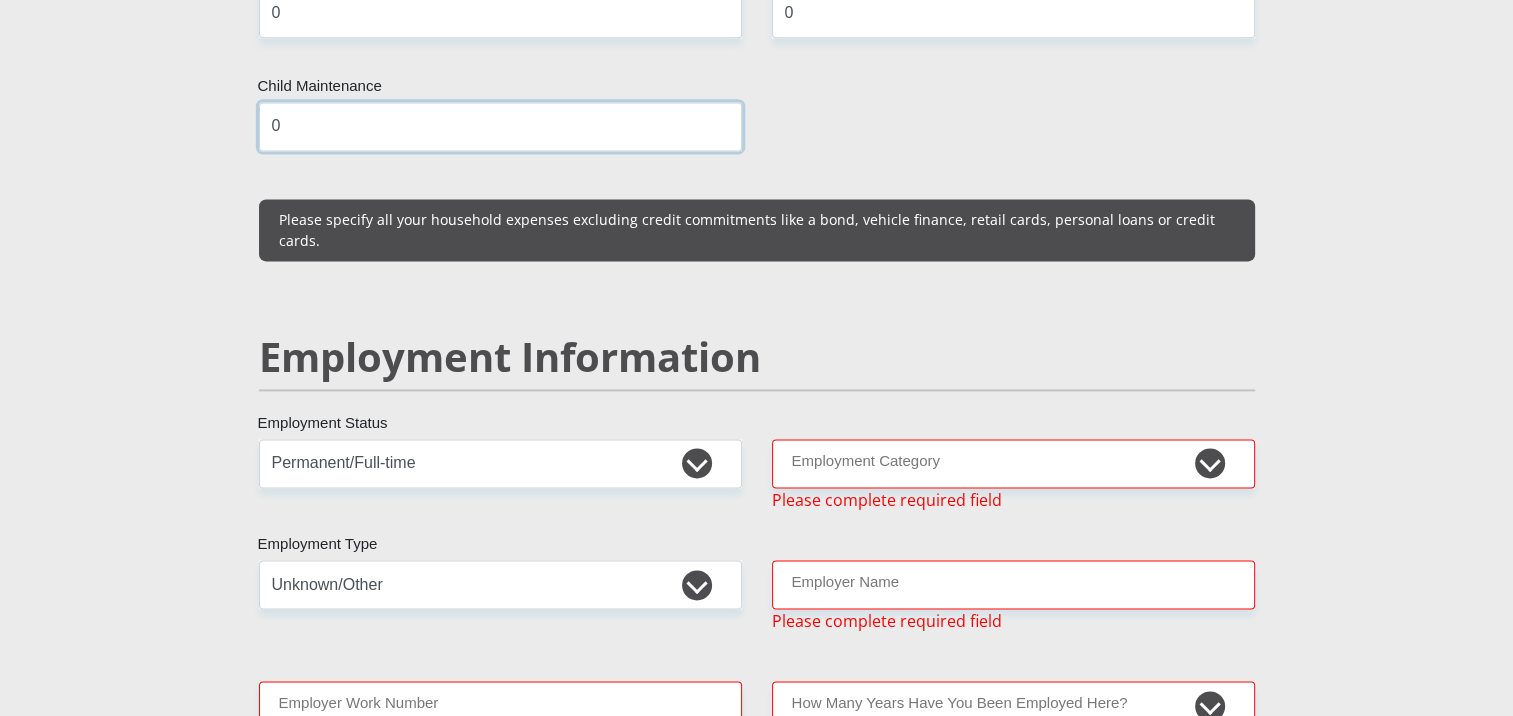 type on "0" 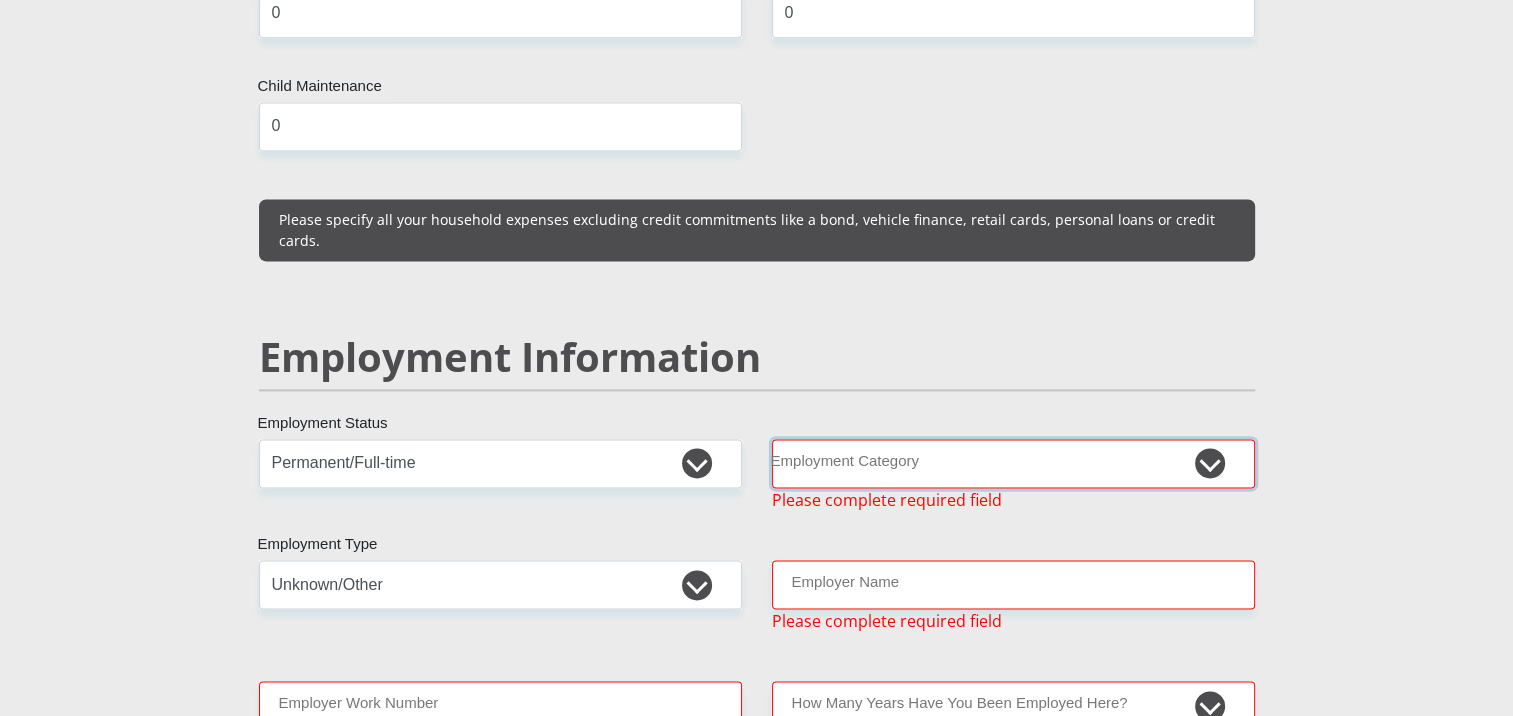 click on "AGRICULTURE
ALCOHOL & TOBACCO
CONSTRUCTION MATERIALS
METALLURGY
EQUIPMENT FOR RENEWABLE ENERGY
SPECIALIZED CONTRACTORS
CAR
GAMING (INCL. INTERNET
OTHER WHOLESALE
UNLICENSED PHARMACEUTICALS
CURRENCY EXCHANGE HOUSES
OTHER FINANCIAL INSTITUTIONS & INSURANCE
REAL ESTATE AGENTS
OIL & GAS
OTHER MATERIALS (E.G. IRON ORE)
PRECIOUS STONES & PRECIOUS METALS
POLITICAL ORGANIZATIONS
RELIGIOUS ORGANIZATIONS(NOT SECTS)
ACTI. HAVING BUSINESS DEAL WITH PUBLIC ADMINISTRATION
LAUNDROMATS" at bounding box center [1013, 463] 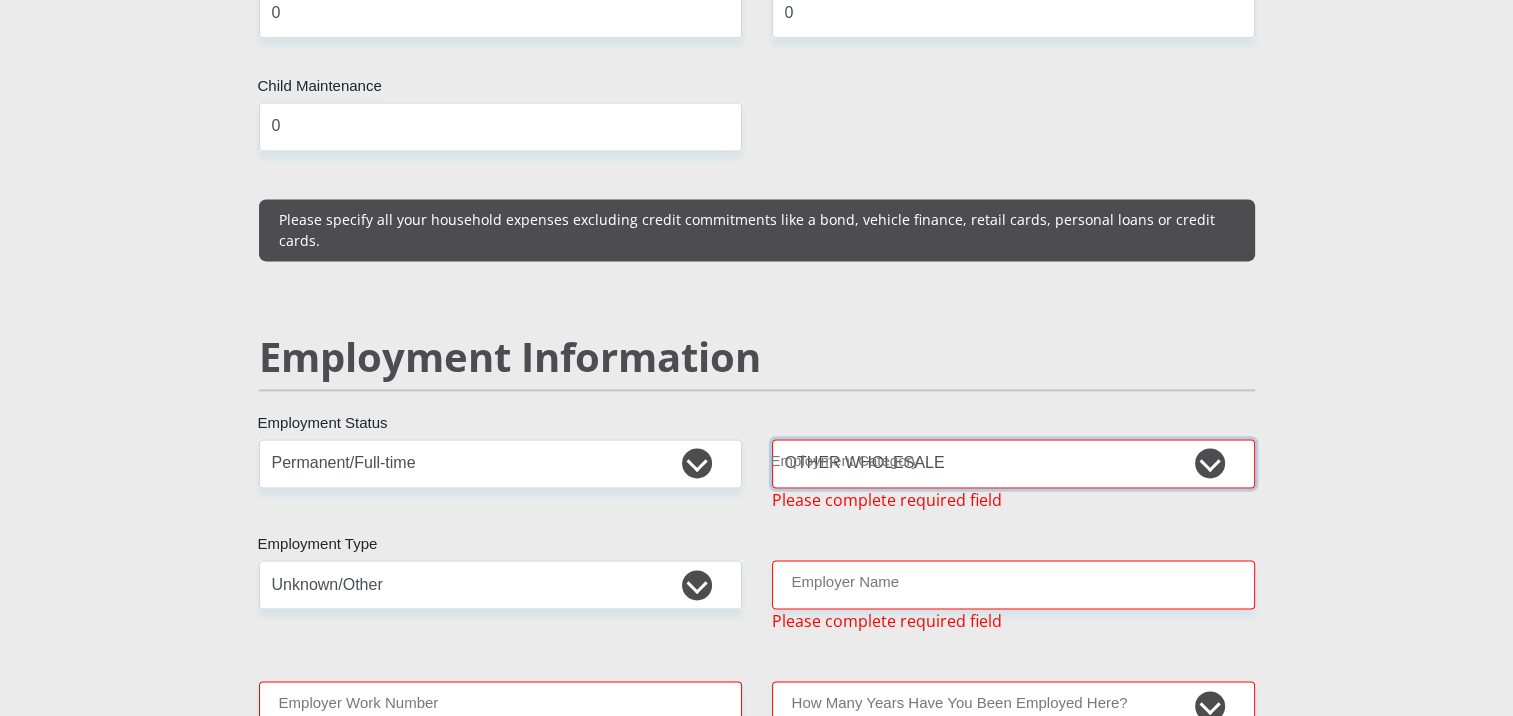 click on "AGRICULTURE
ALCOHOL & TOBACCO
CONSTRUCTION MATERIALS
METALLURGY
EQUIPMENT FOR RENEWABLE ENERGY
SPECIALIZED CONTRACTORS
CAR
GAMING (INCL. INTERNET
OTHER WHOLESALE
UNLICENSED PHARMACEUTICALS
CURRENCY EXCHANGE HOUSES
OTHER FINANCIAL INSTITUTIONS & INSURANCE
REAL ESTATE AGENTS
OIL & GAS
OTHER MATERIALS (E.G. IRON ORE)
PRECIOUS STONES & PRECIOUS METALS
POLITICAL ORGANIZATIONS
RELIGIOUS ORGANIZATIONS(NOT SECTS)
ACTI. HAVING BUSINESS DEAL WITH PUBLIC ADMINISTRATION
LAUNDROMATS" at bounding box center (1013, 463) 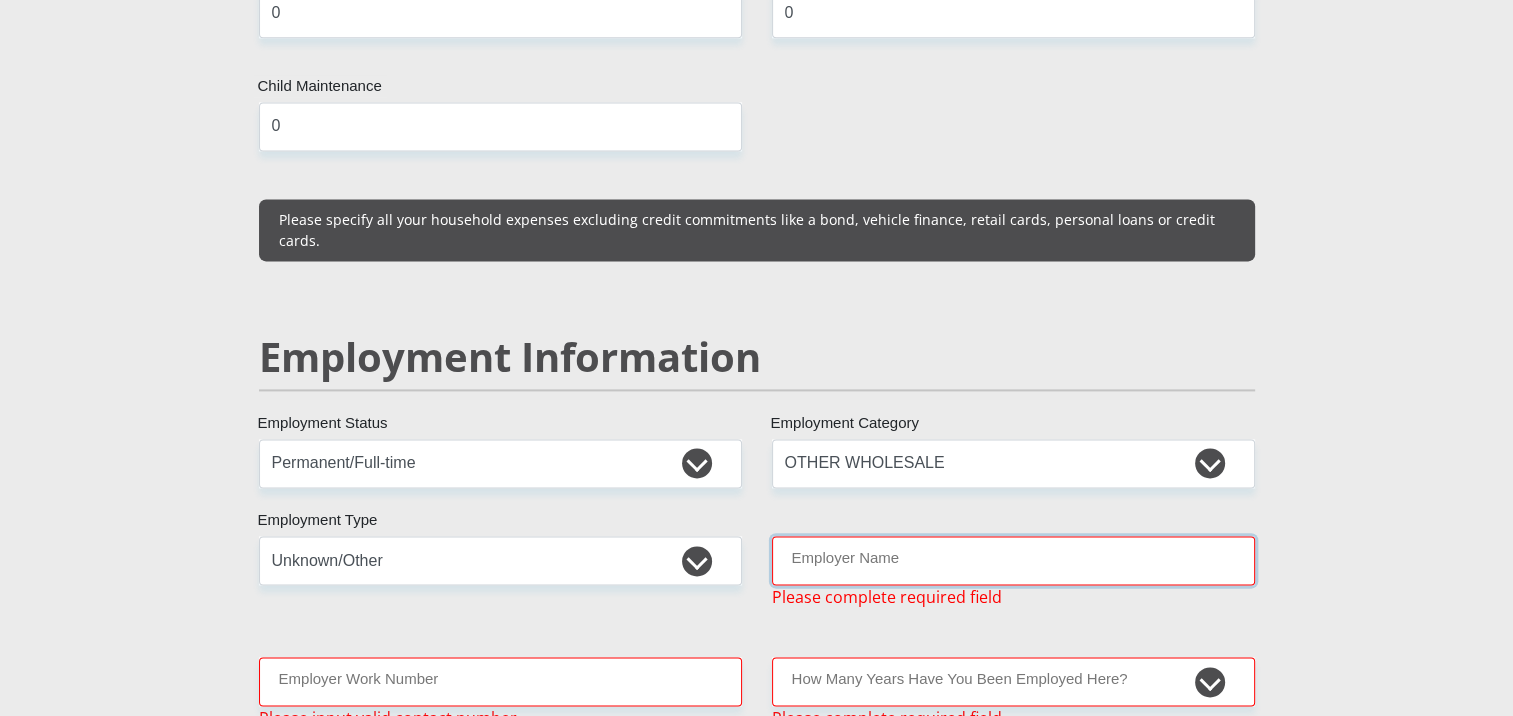 click on "Employer Name" at bounding box center (1013, 560) 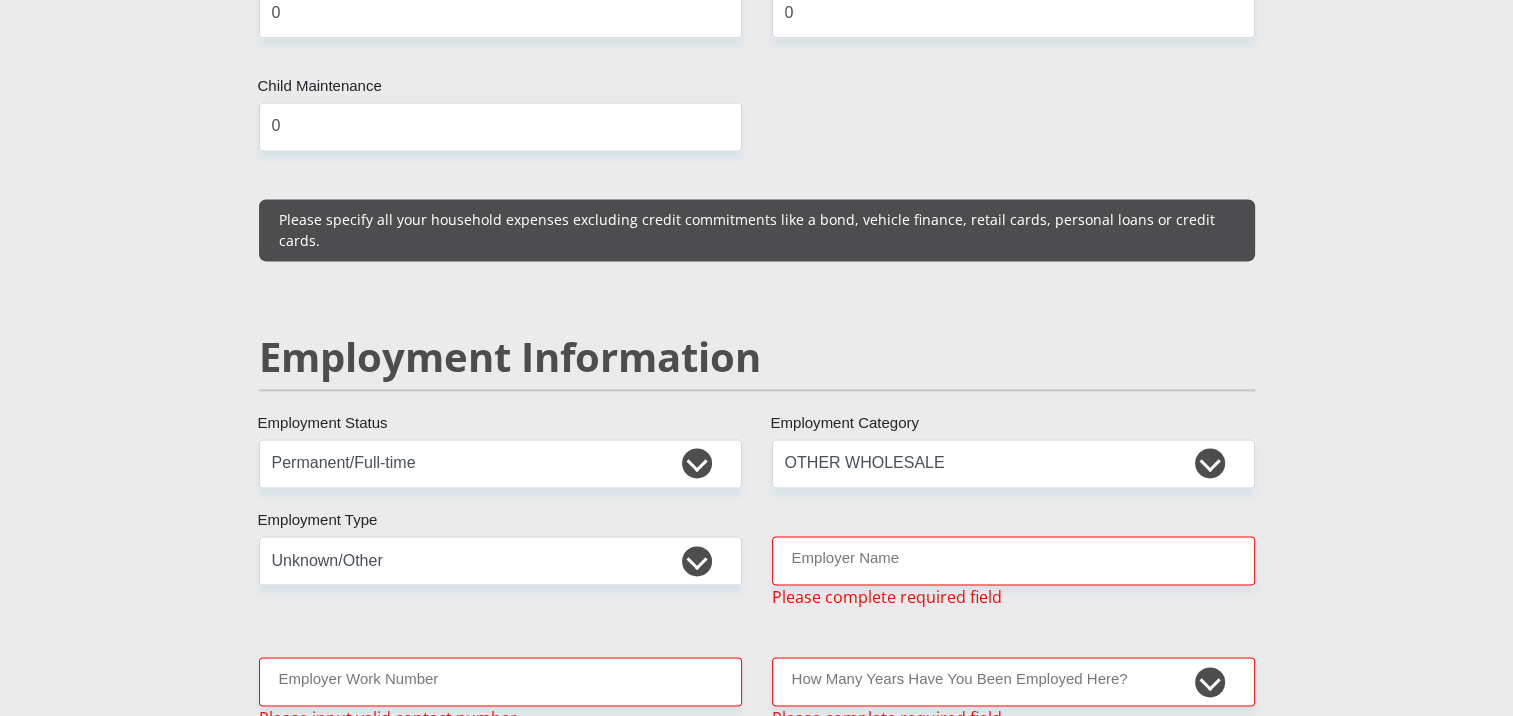click on "[TITLE]
[FIRST]
[LAST]
[ID_NUMBER]
[COUNTRY]" at bounding box center (757, 526) 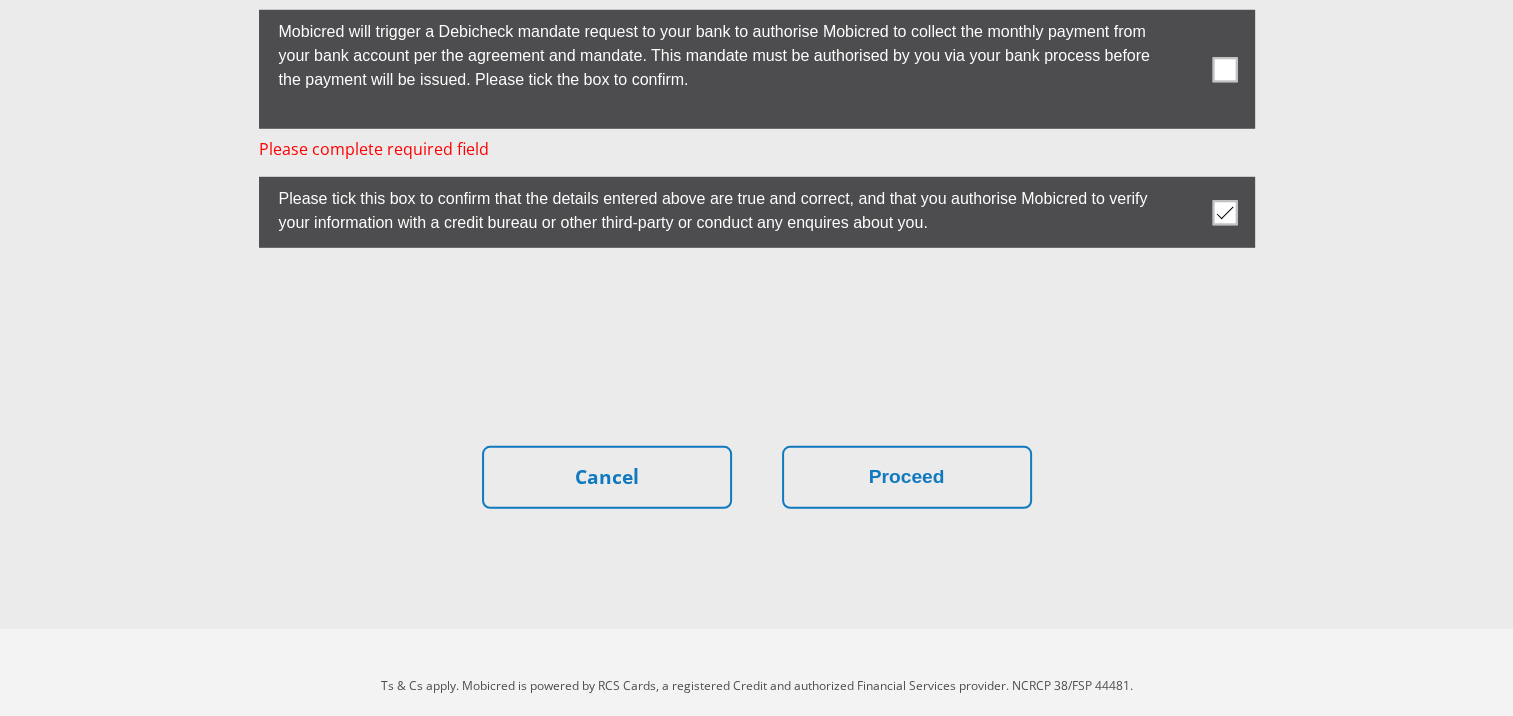 scroll, scrollTop: 5837, scrollLeft: 0, axis: vertical 